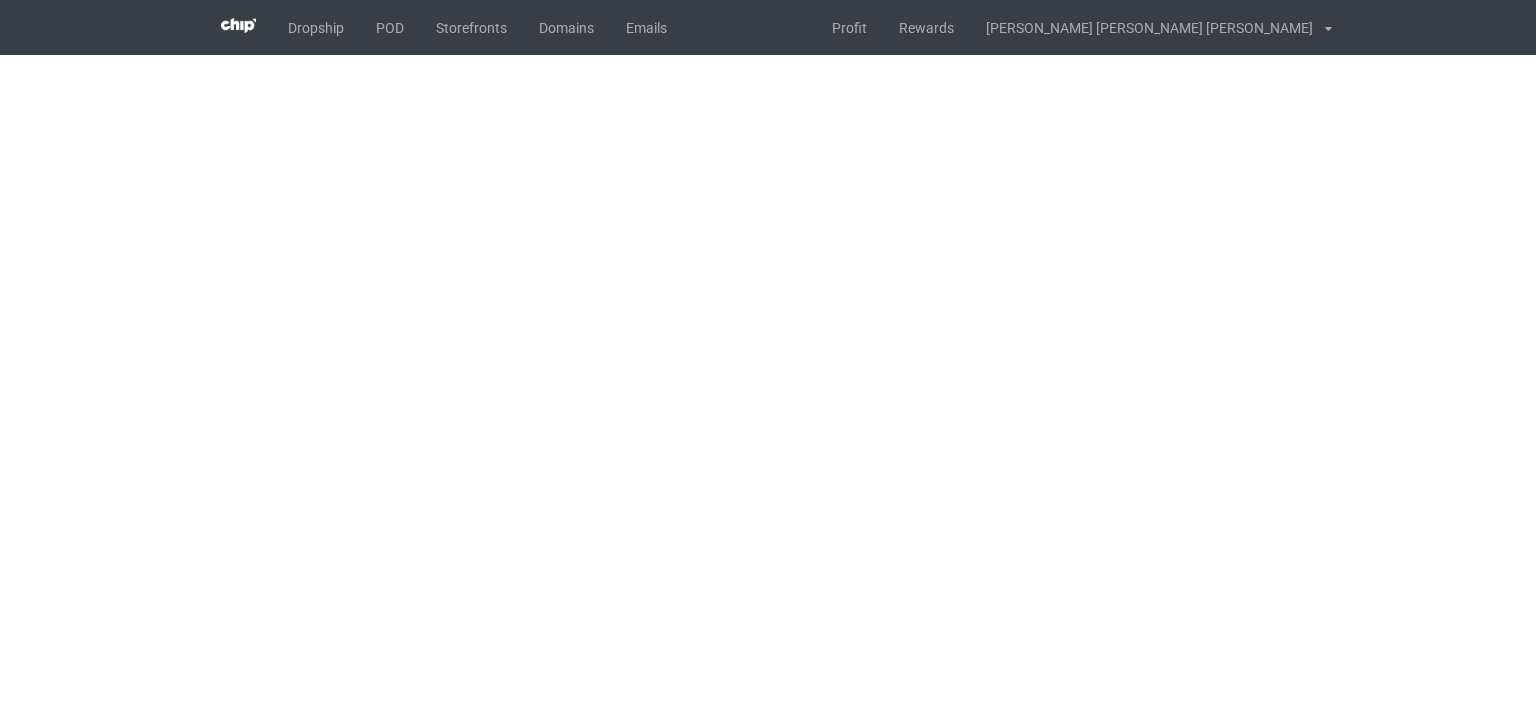 scroll, scrollTop: 0, scrollLeft: 0, axis: both 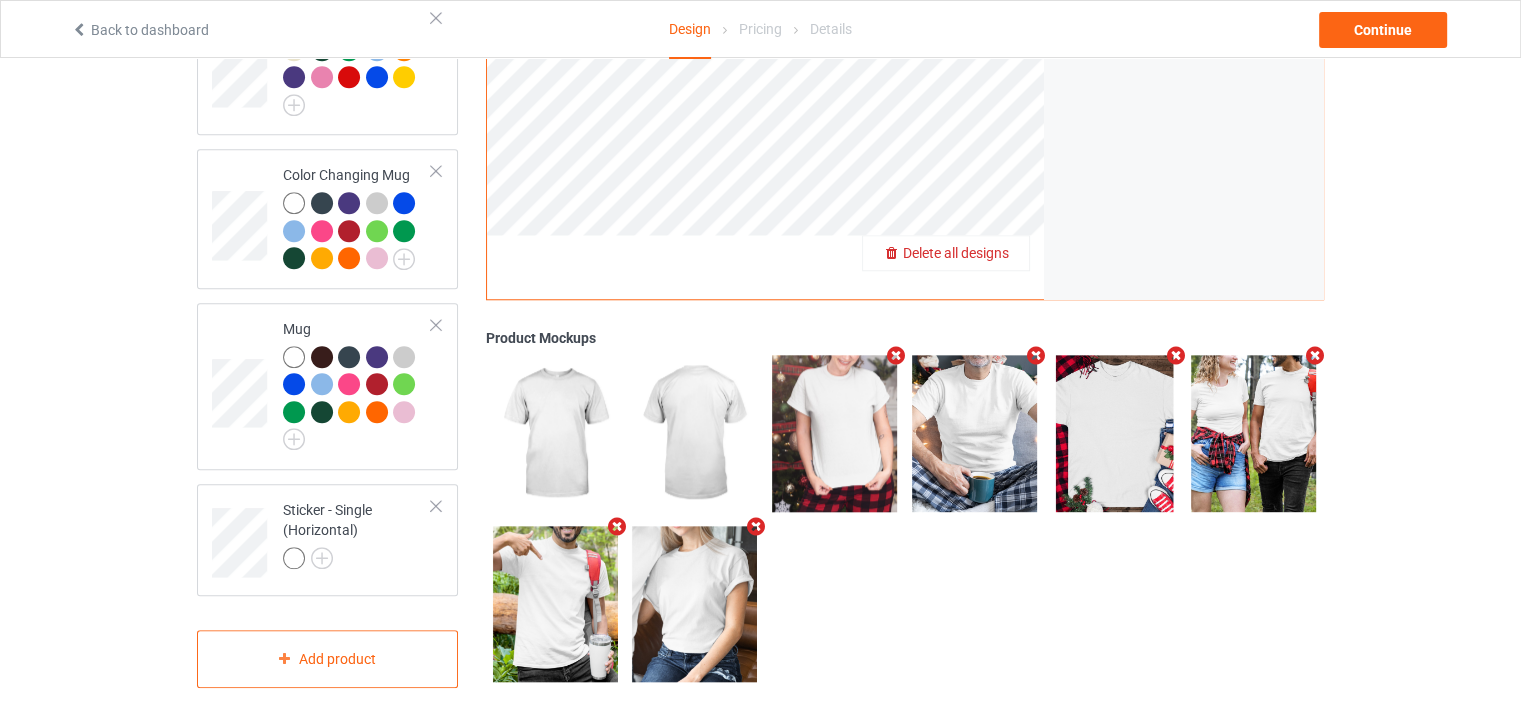 click on "Delete all designs" at bounding box center [956, 253] 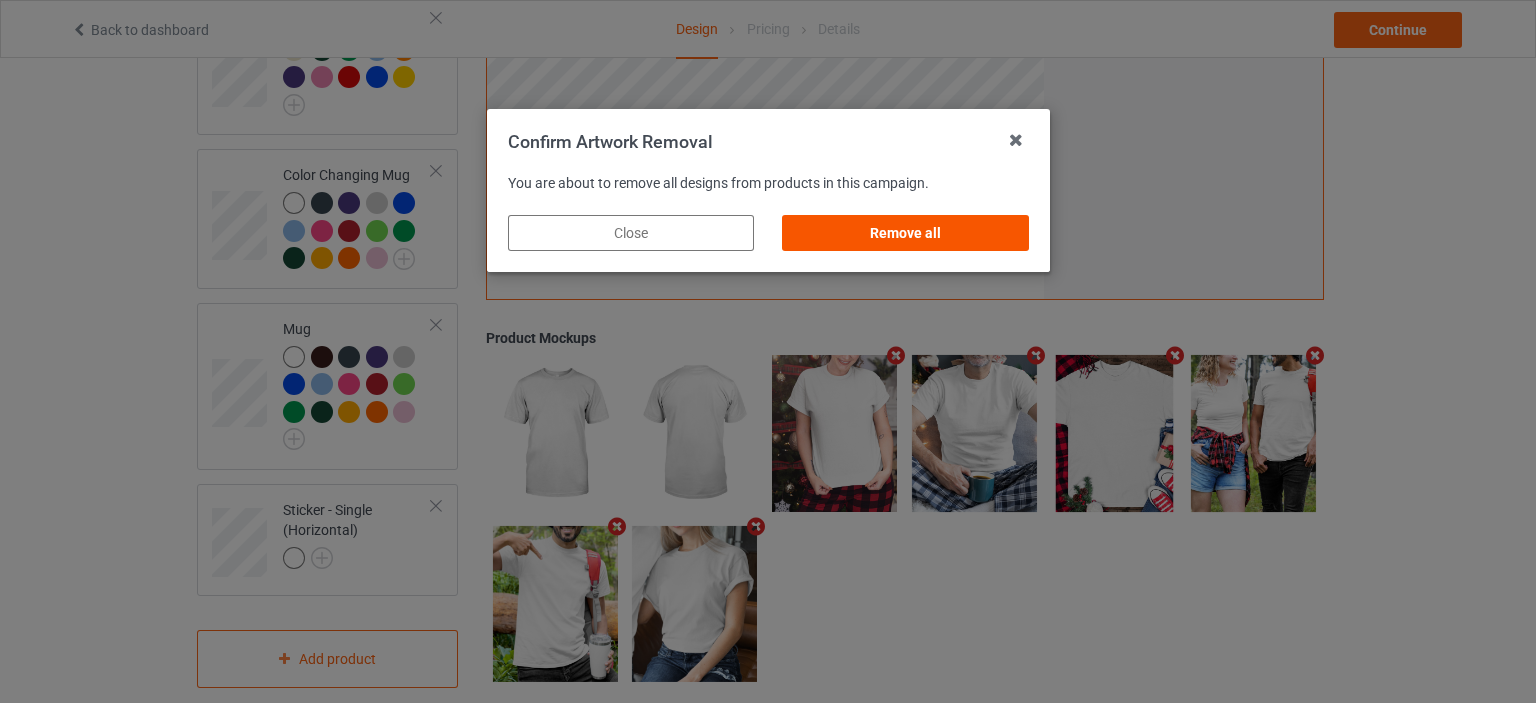 click on "Remove all" at bounding box center [905, 233] 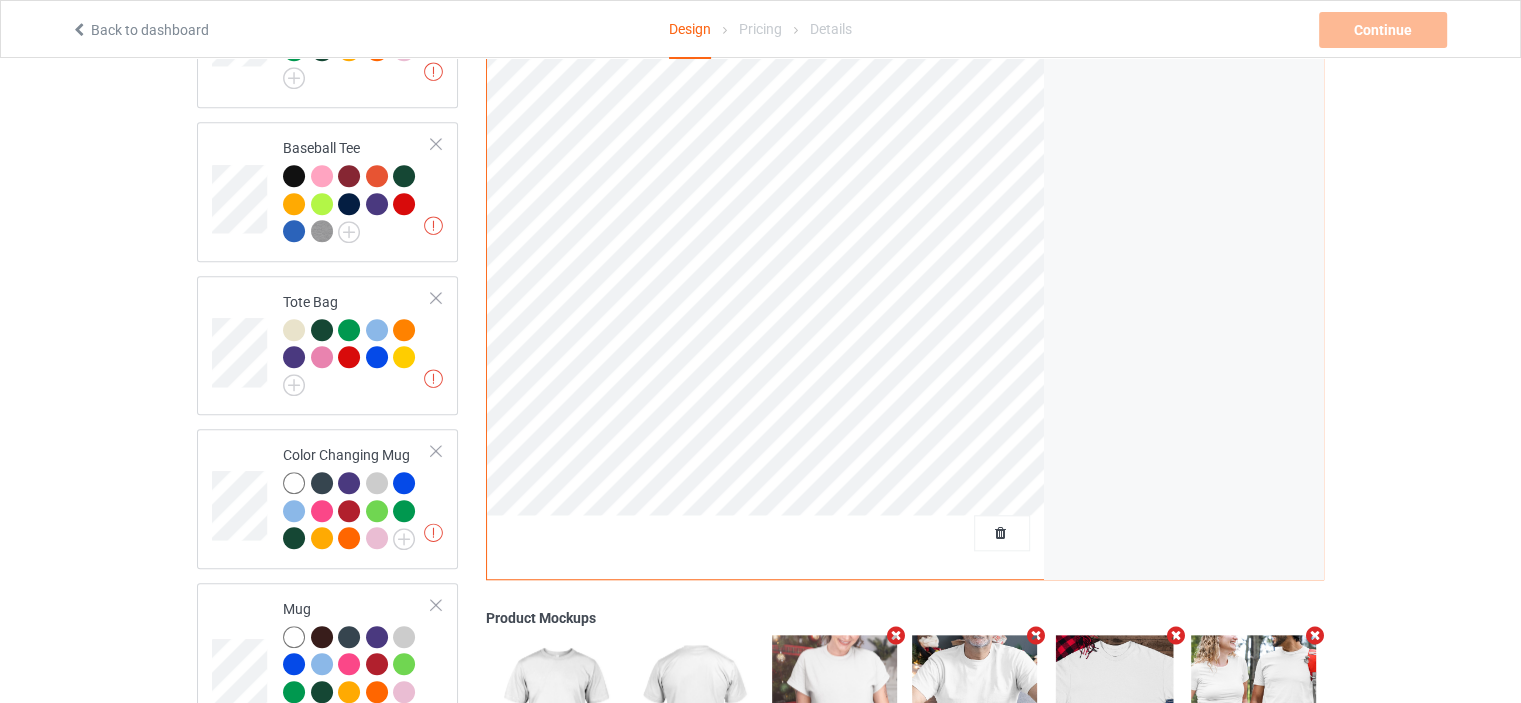 scroll, scrollTop: 1291, scrollLeft: 0, axis: vertical 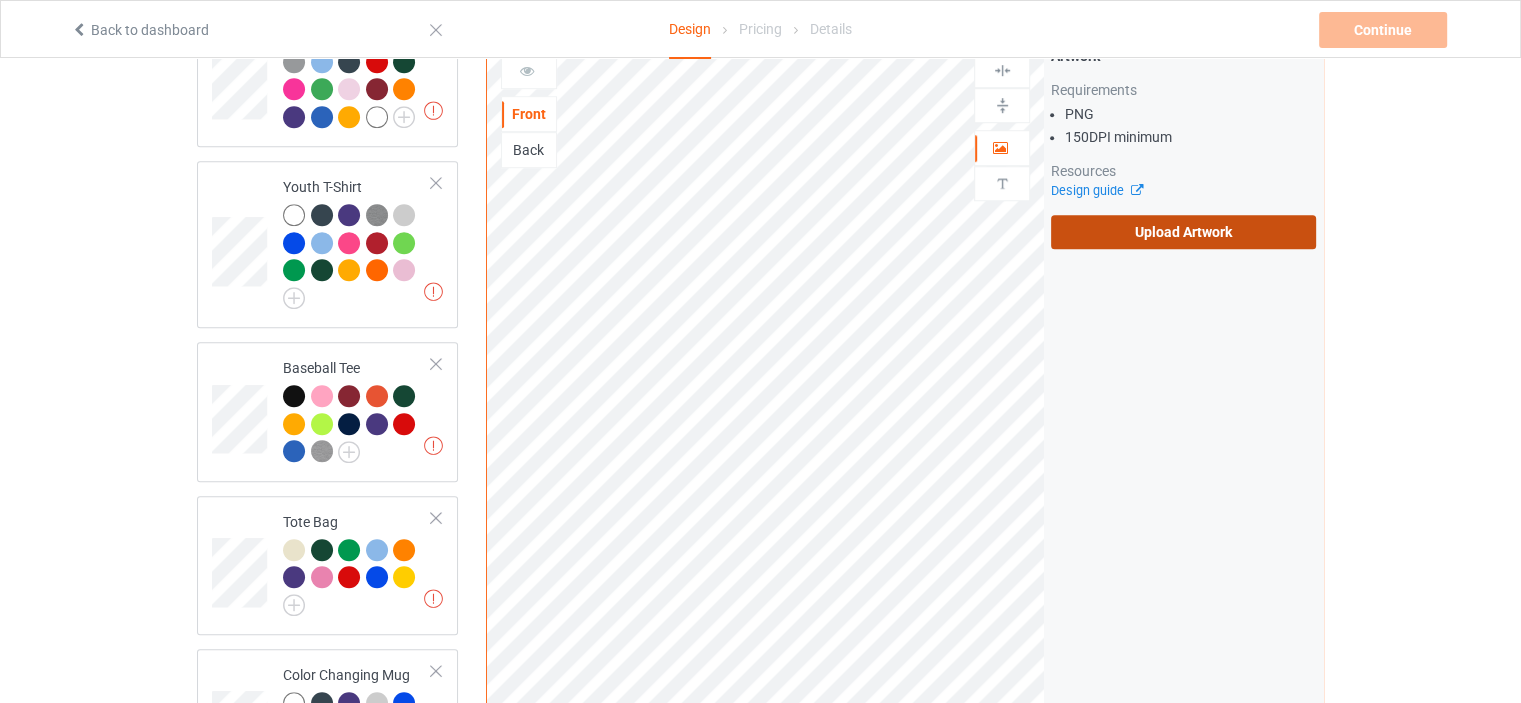 click on "Upload Artwork" at bounding box center (1183, 232) 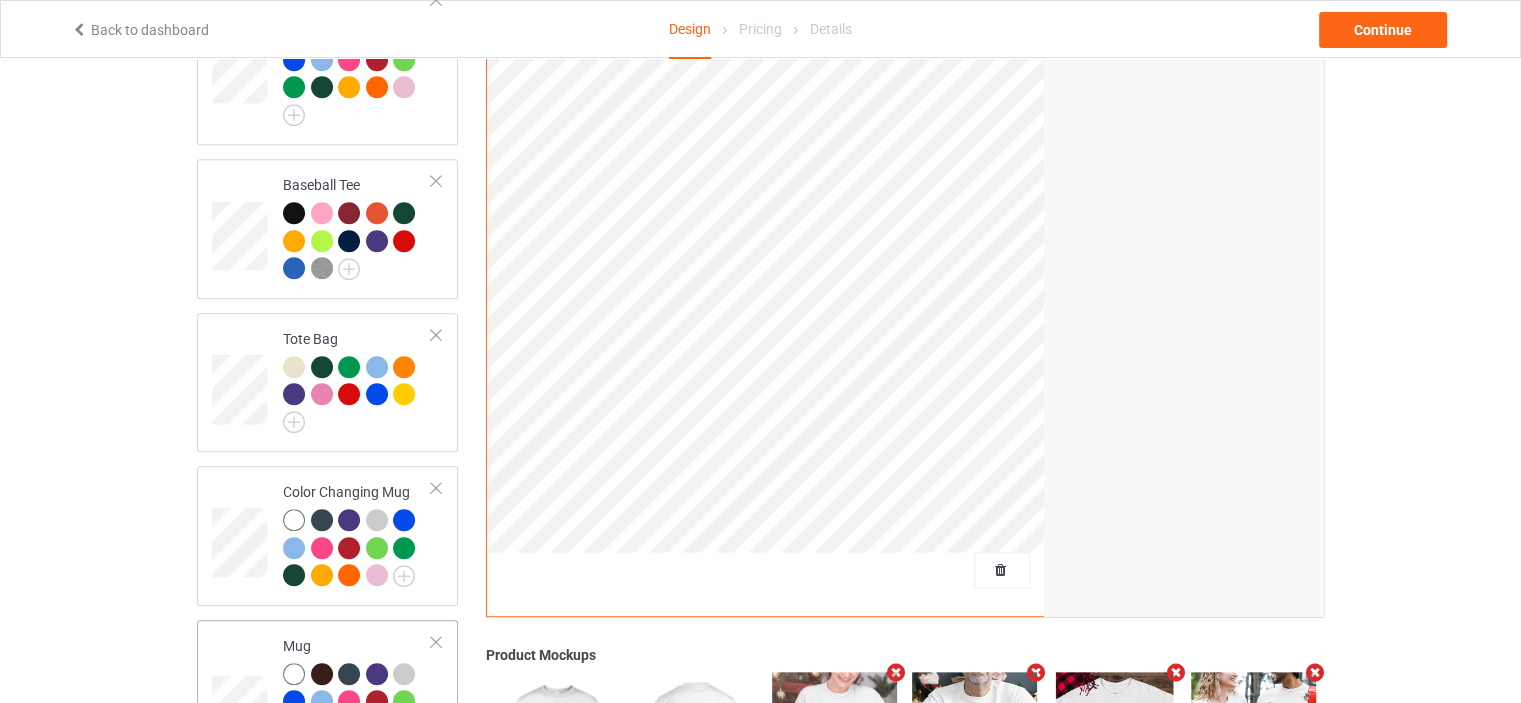 scroll, scrollTop: 1791, scrollLeft: 0, axis: vertical 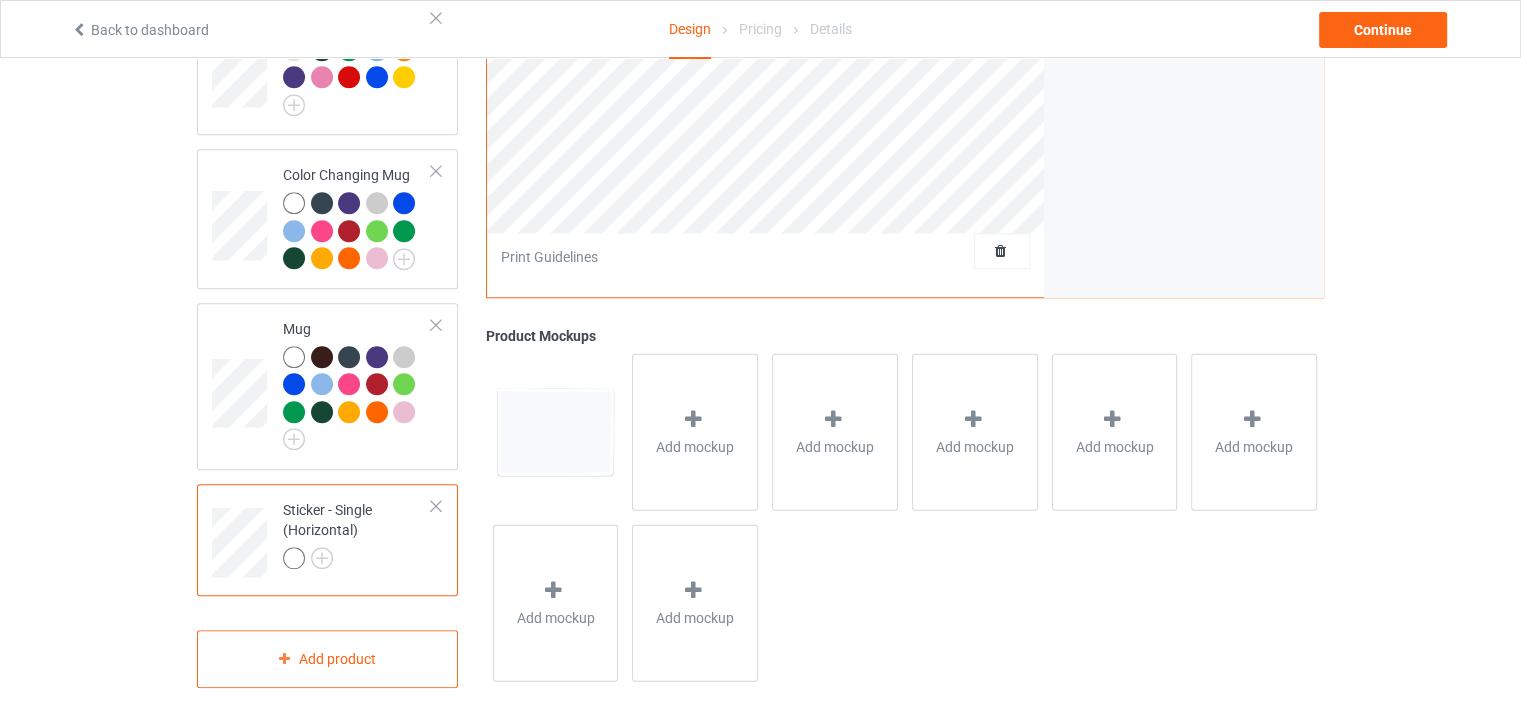 click at bounding box center [436, 506] 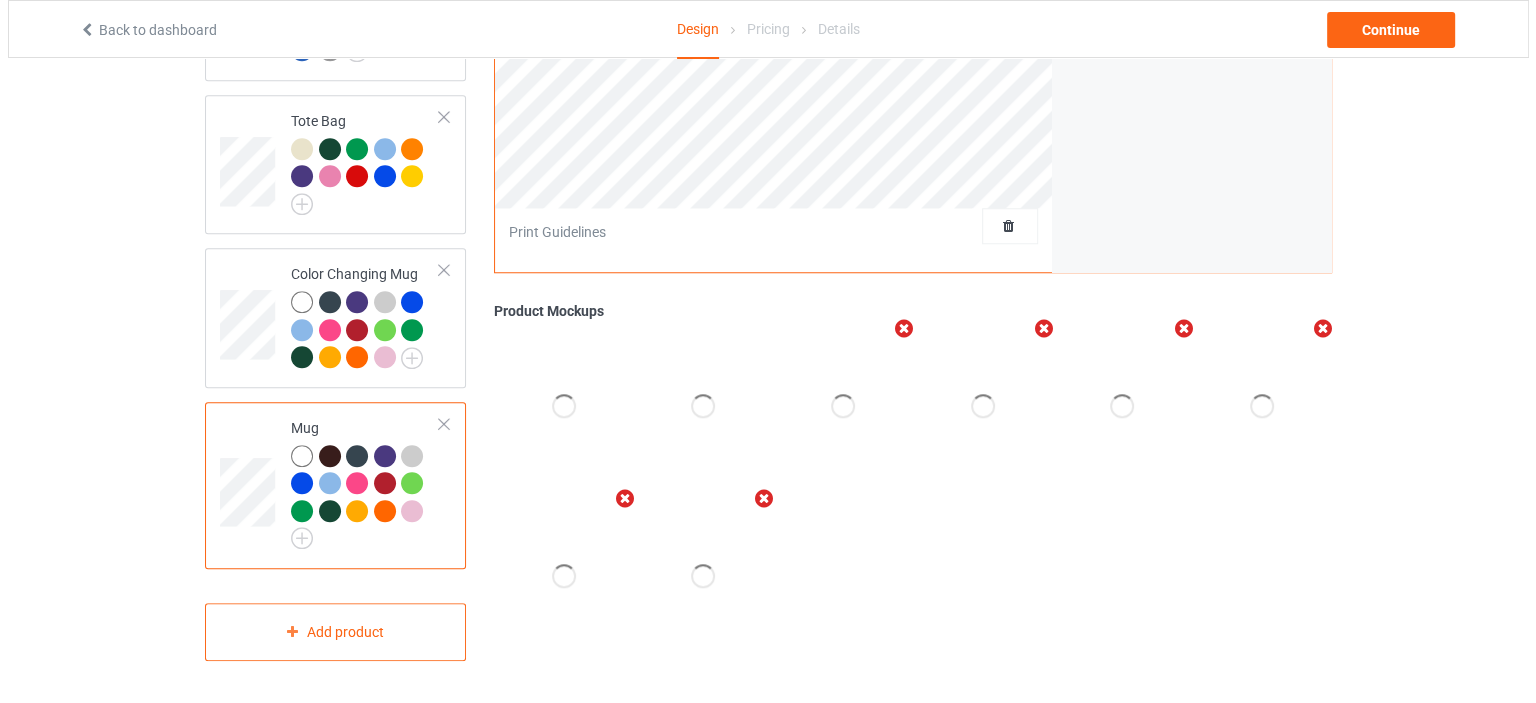 scroll, scrollTop: 1665, scrollLeft: 0, axis: vertical 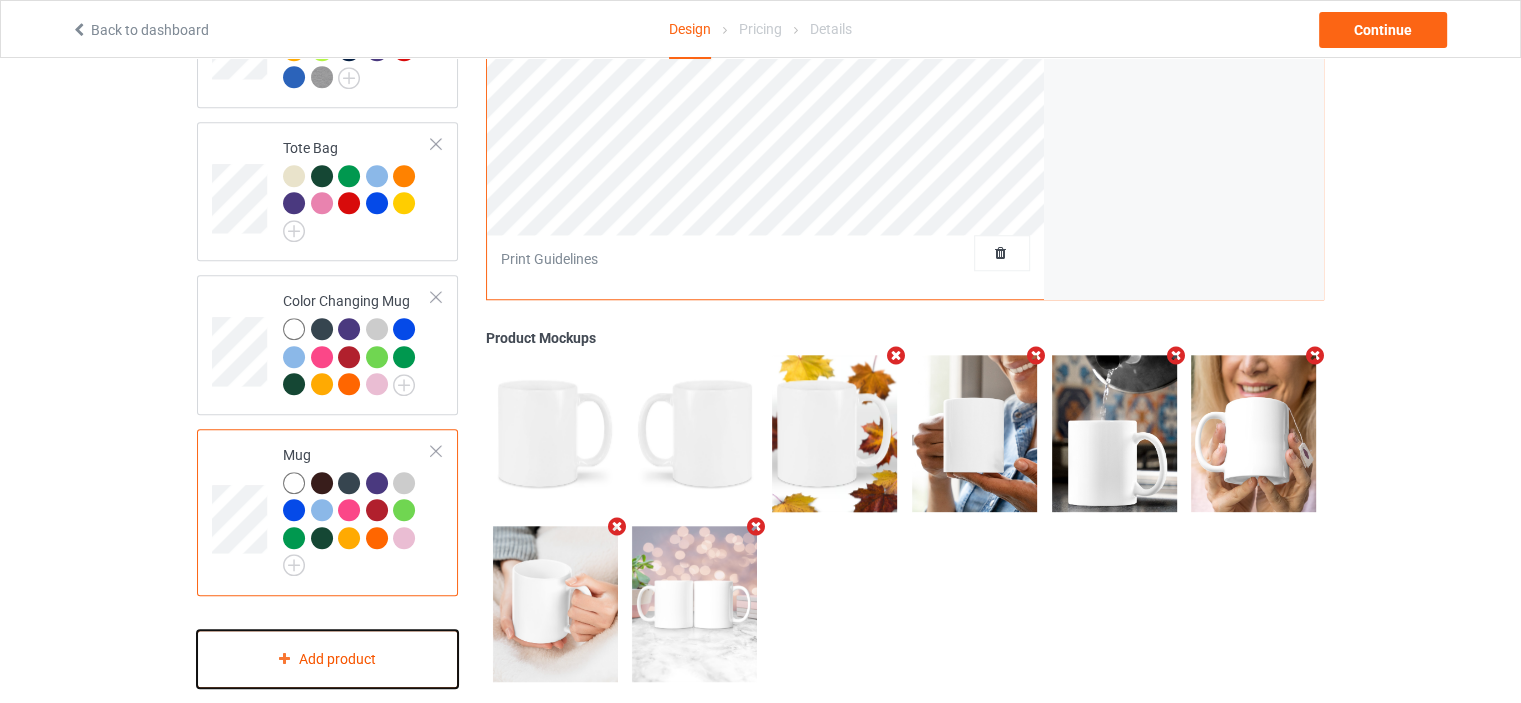 click on "Add product" at bounding box center (327, 659) 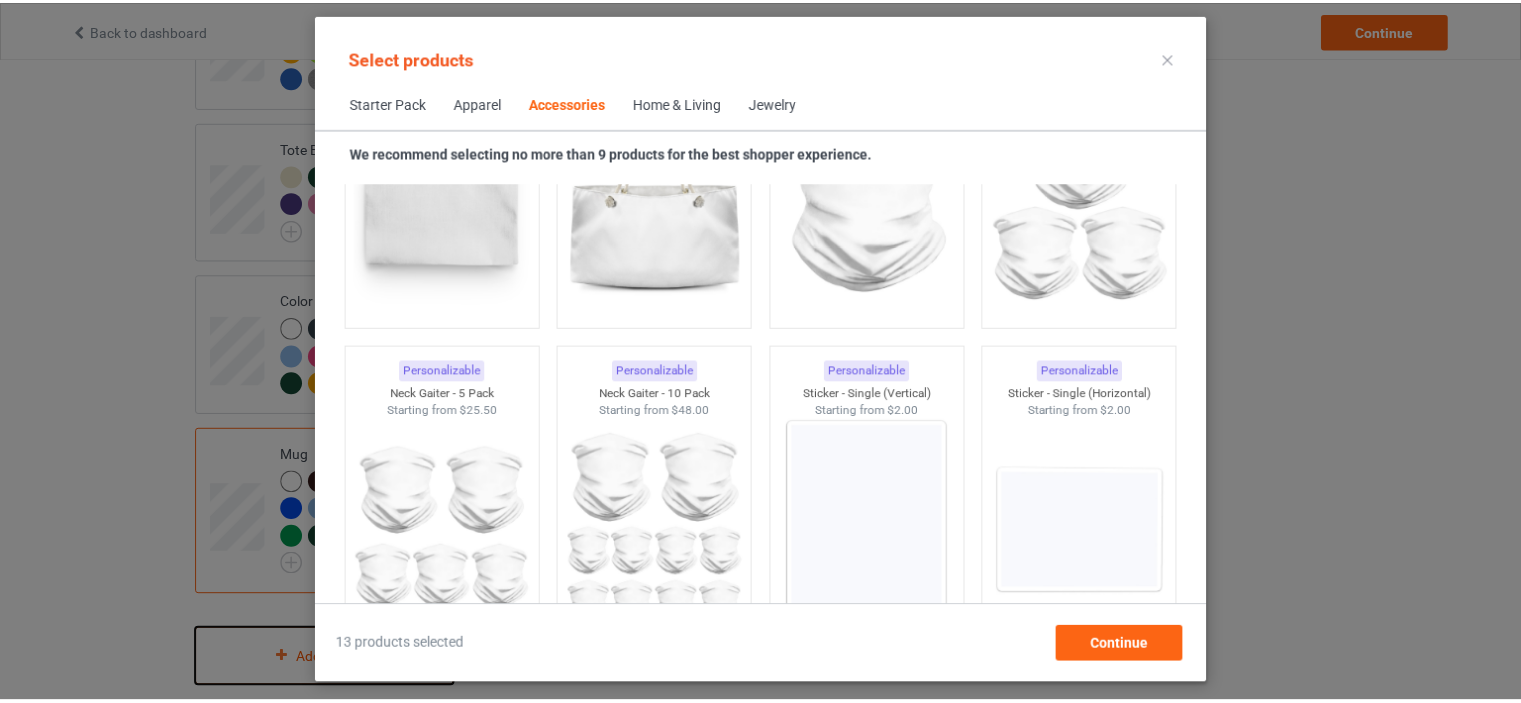 scroll, scrollTop: 6644, scrollLeft: 0, axis: vertical 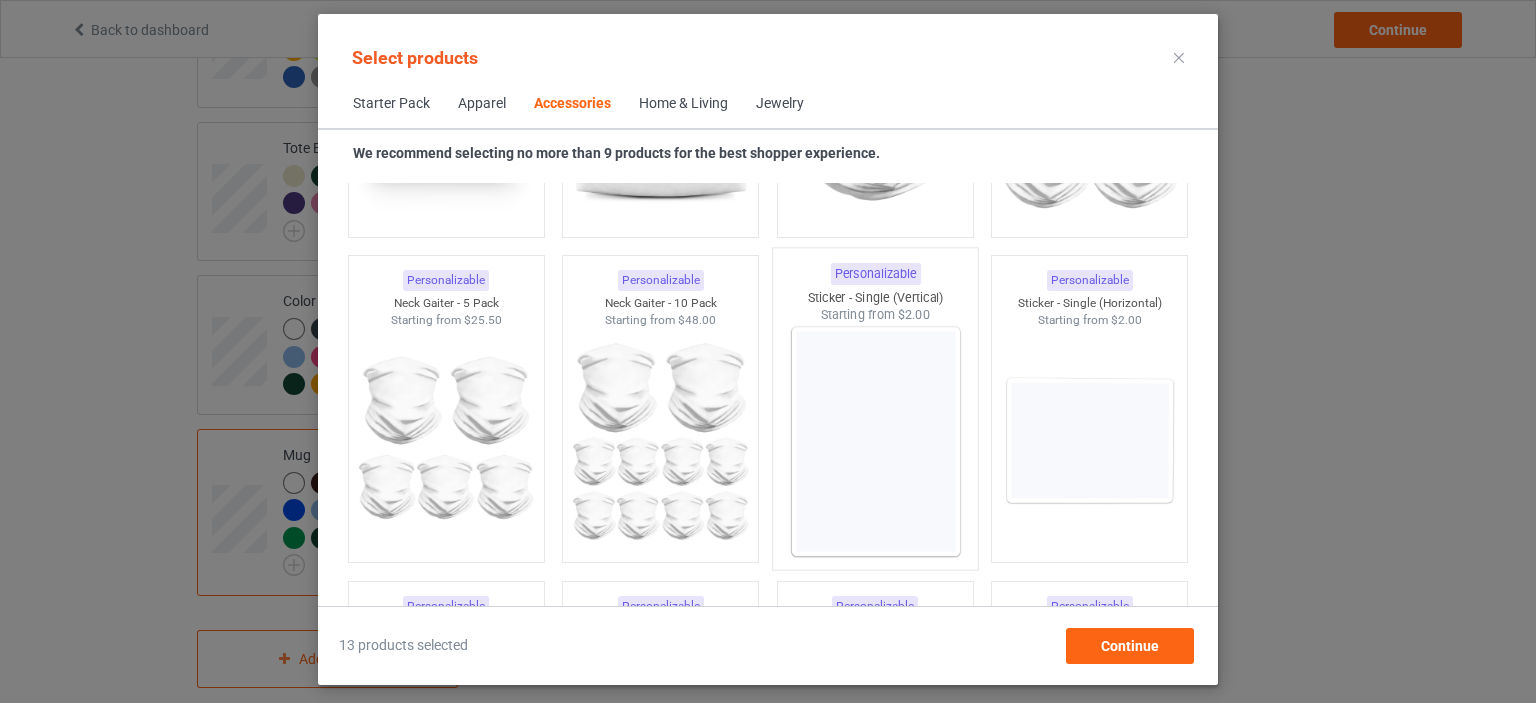 click at bounding box center (875, 441) 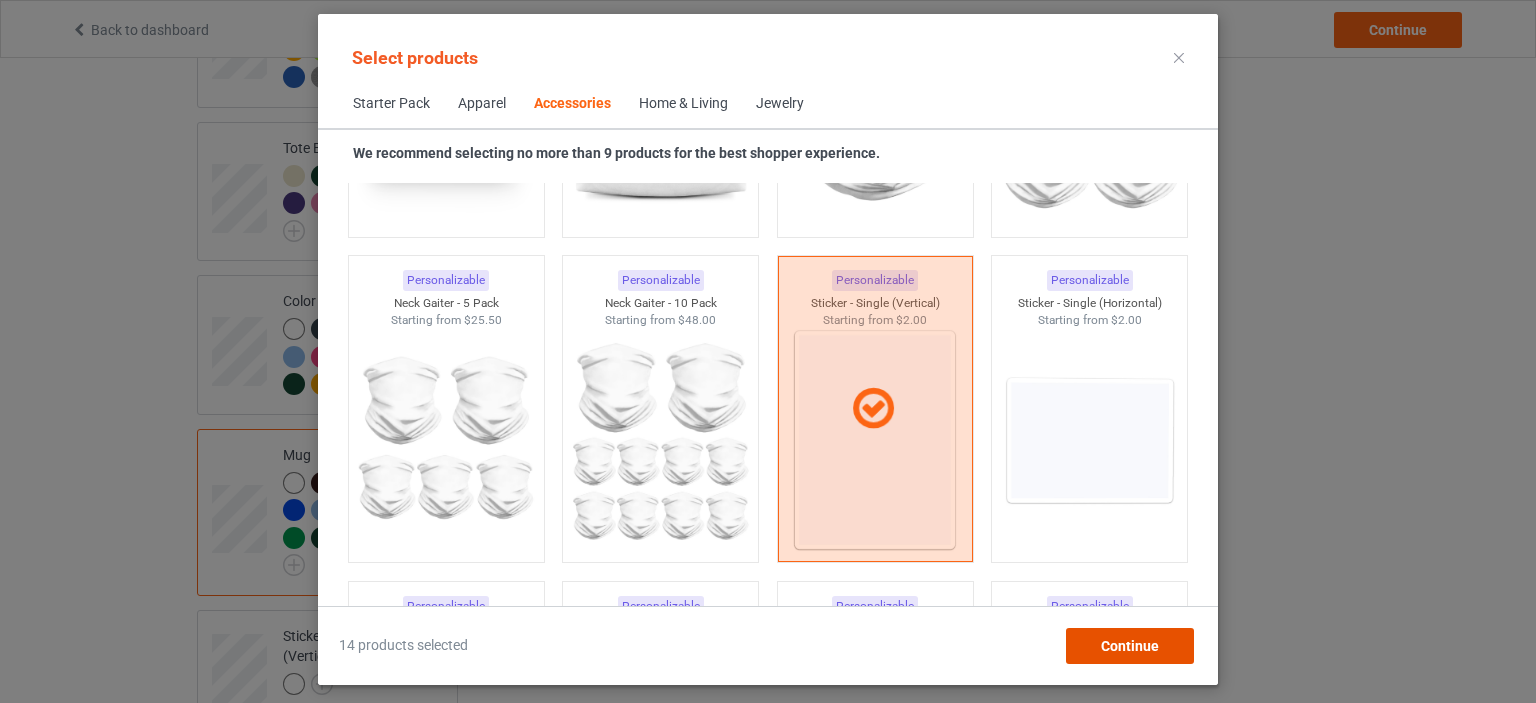 click on "Continue" at bounding box center (1130, 646) 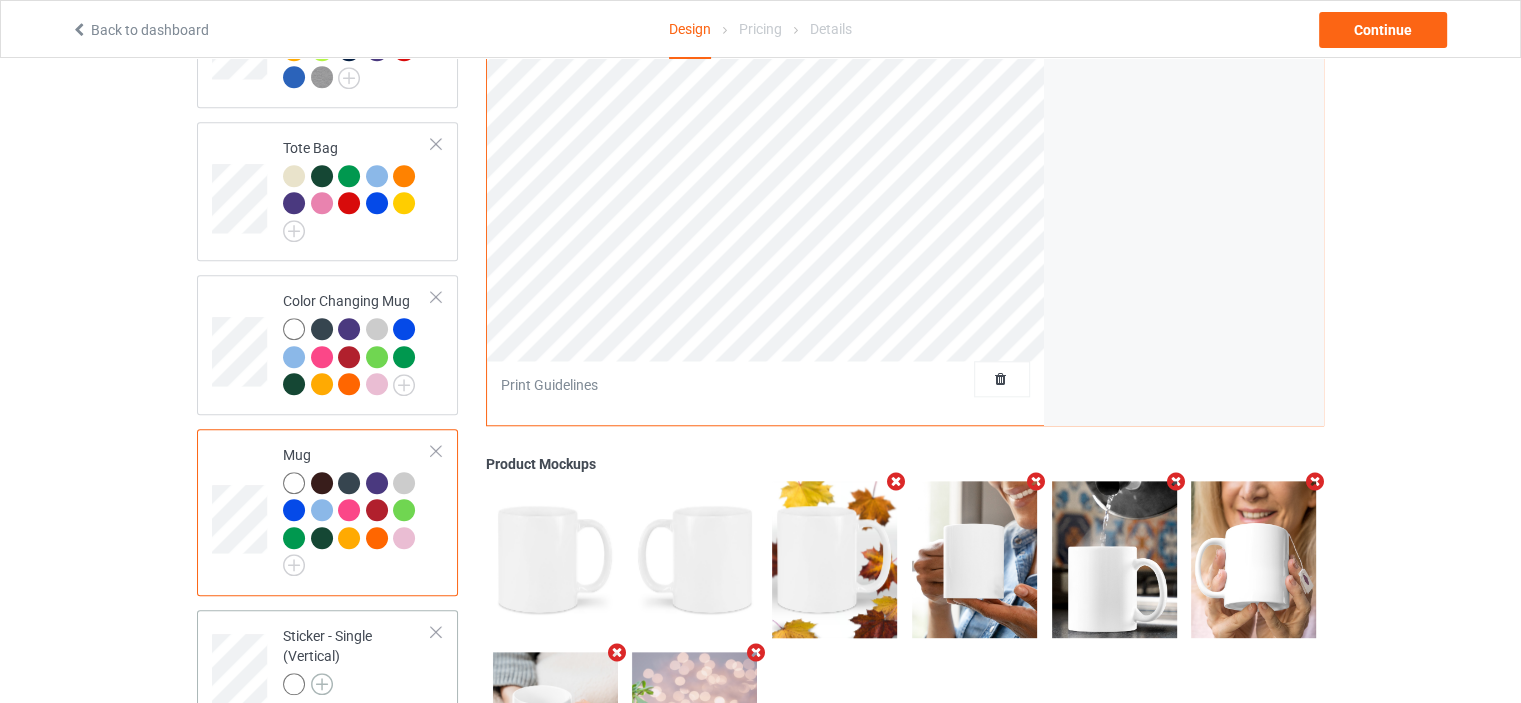 click at bounding box center [322, 684] 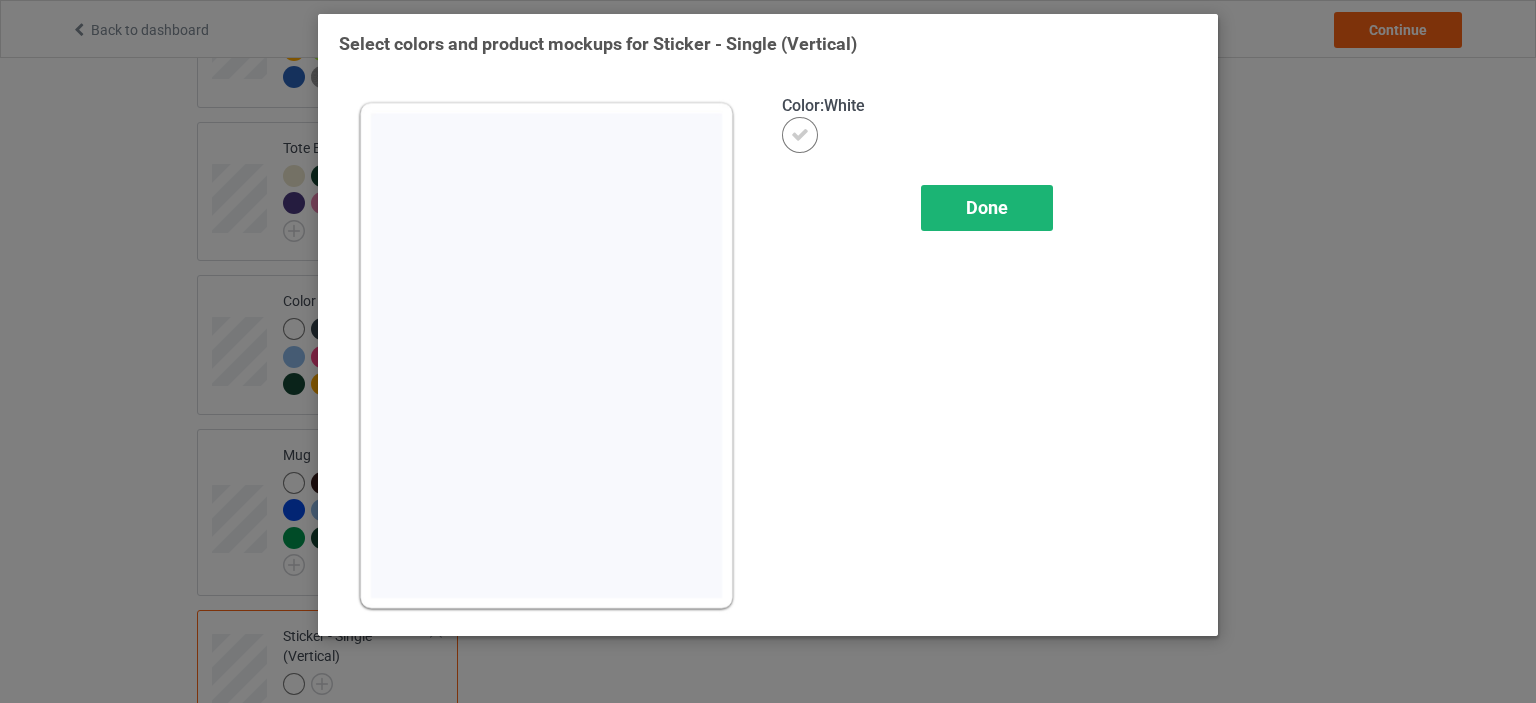 click on "Done" at bounding box center (987, 207) 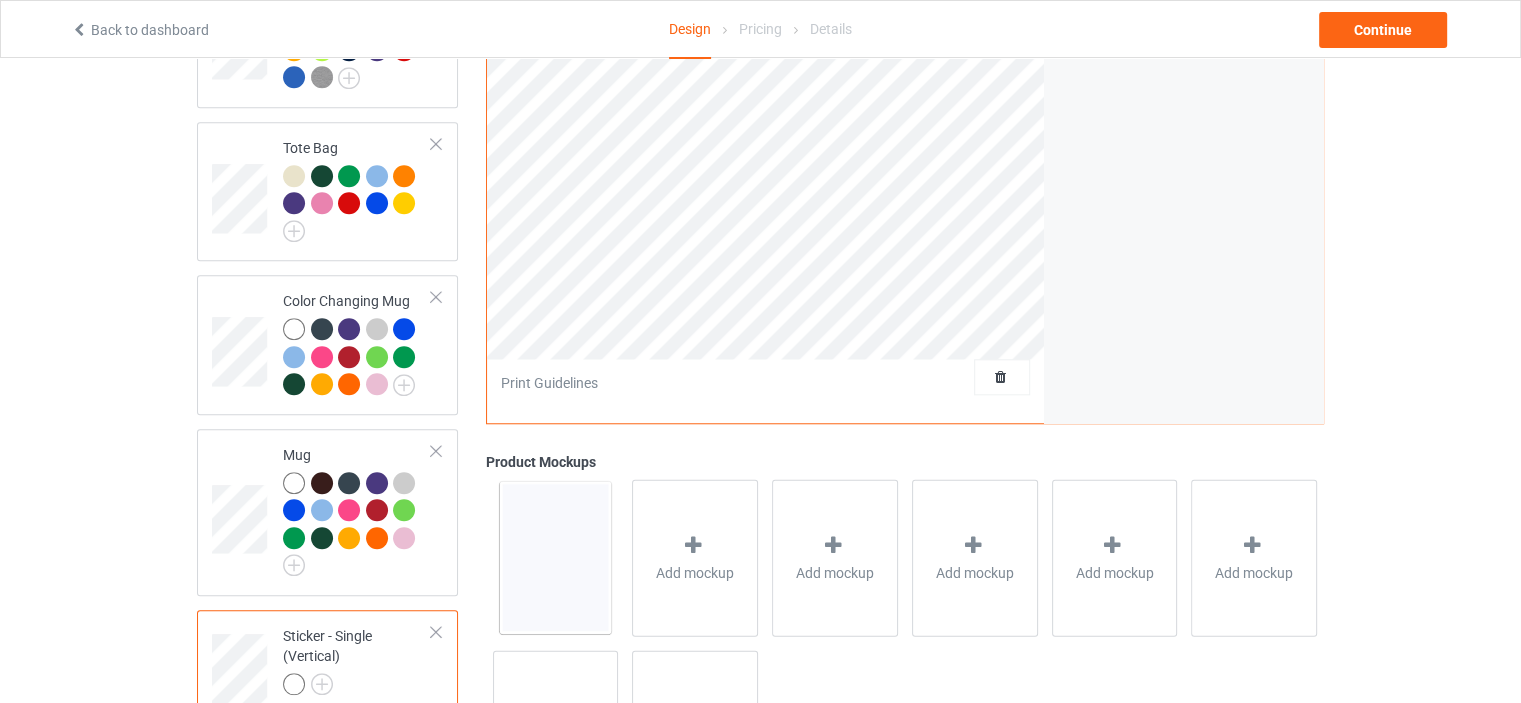 scroll, scrollTop: 1165, scrollLeft: 0, axis: vertical 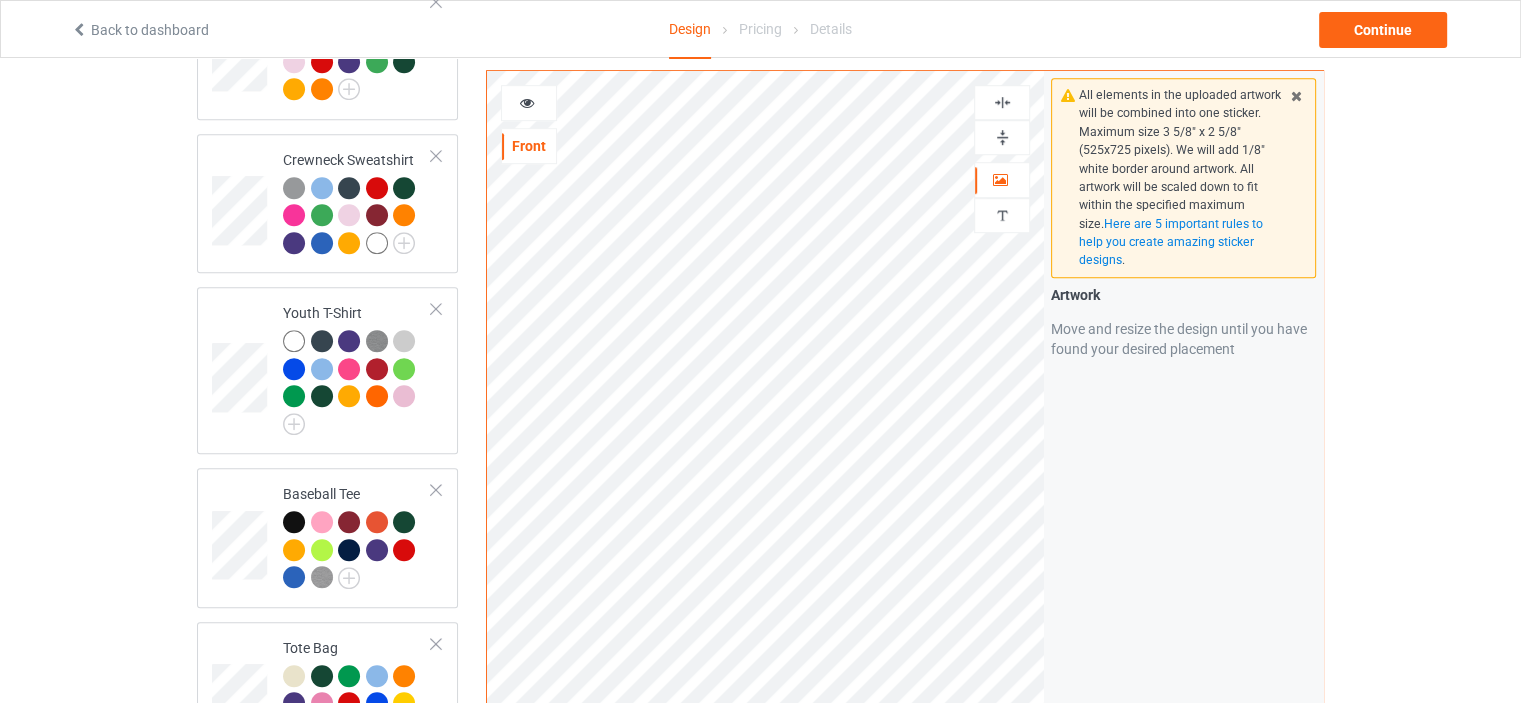 click at bounding box center (1002, 102) 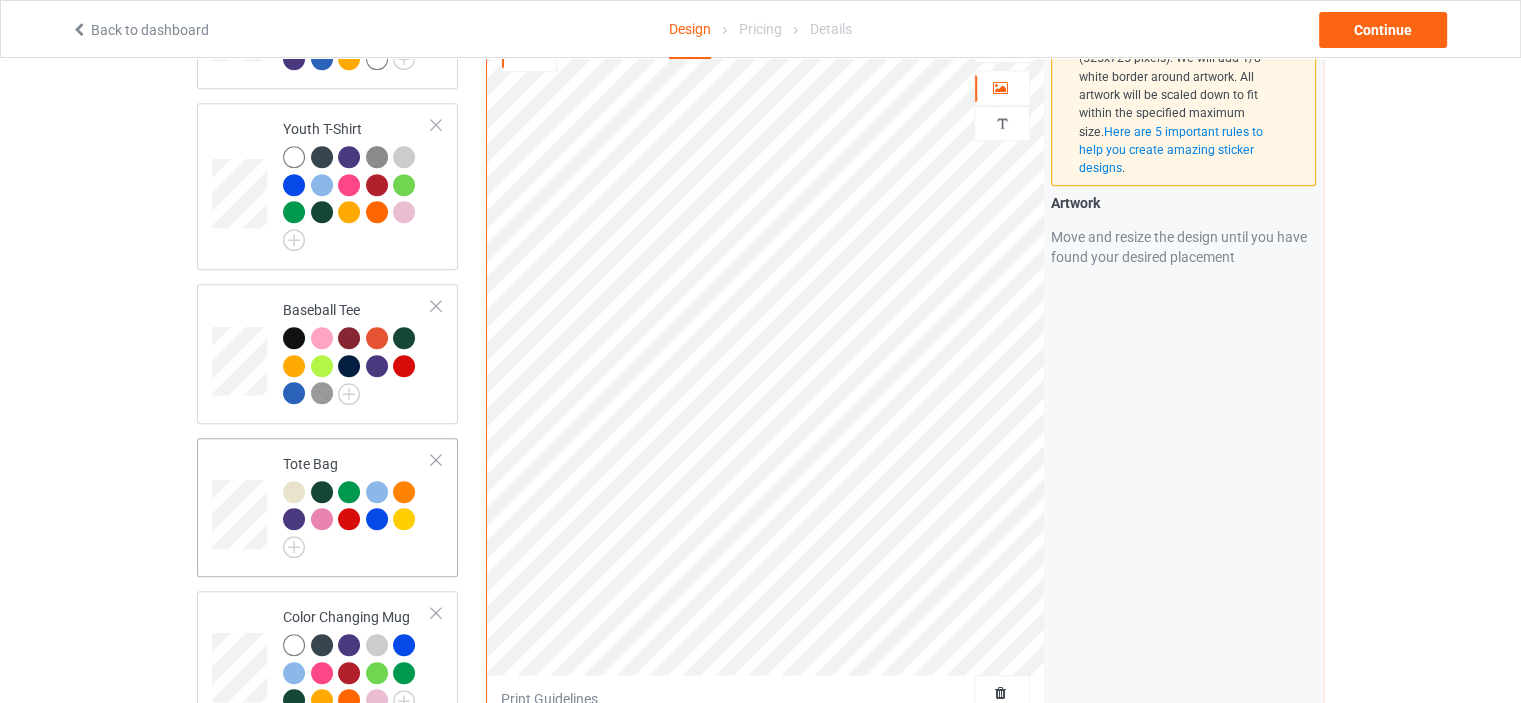 scroll, scrollTop: 1665, scrollLeft: 0, axis: vertical 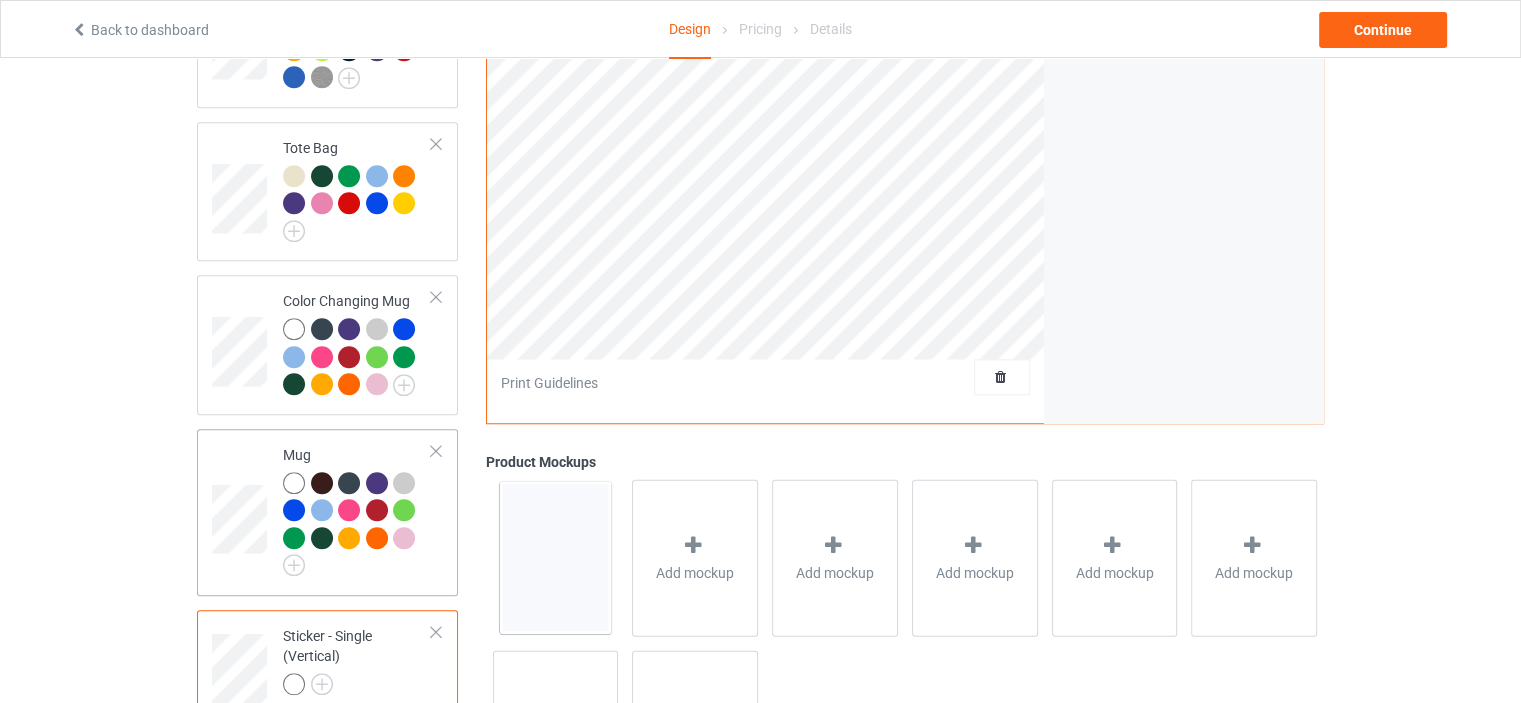 click at bounding box center (297, 486) 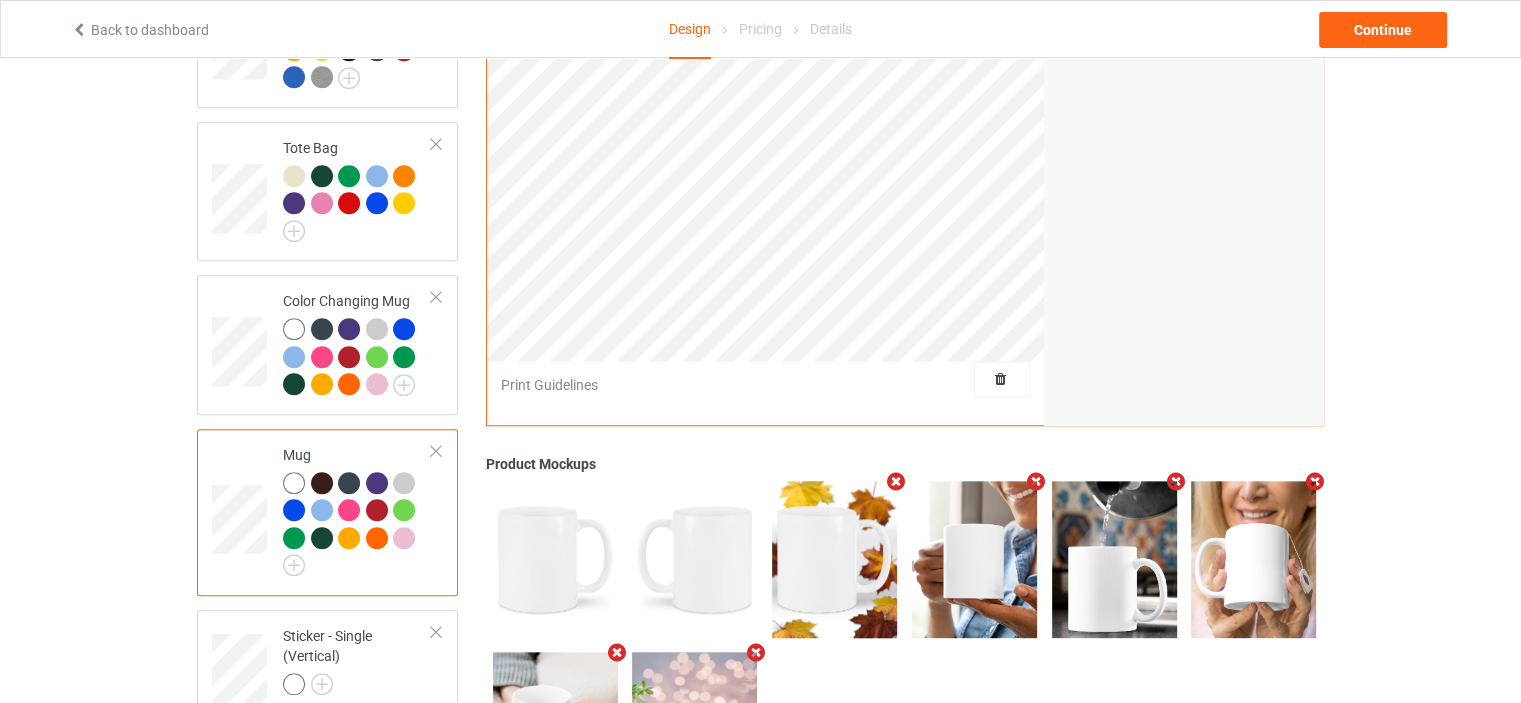 click at bounding box center (294, 483) 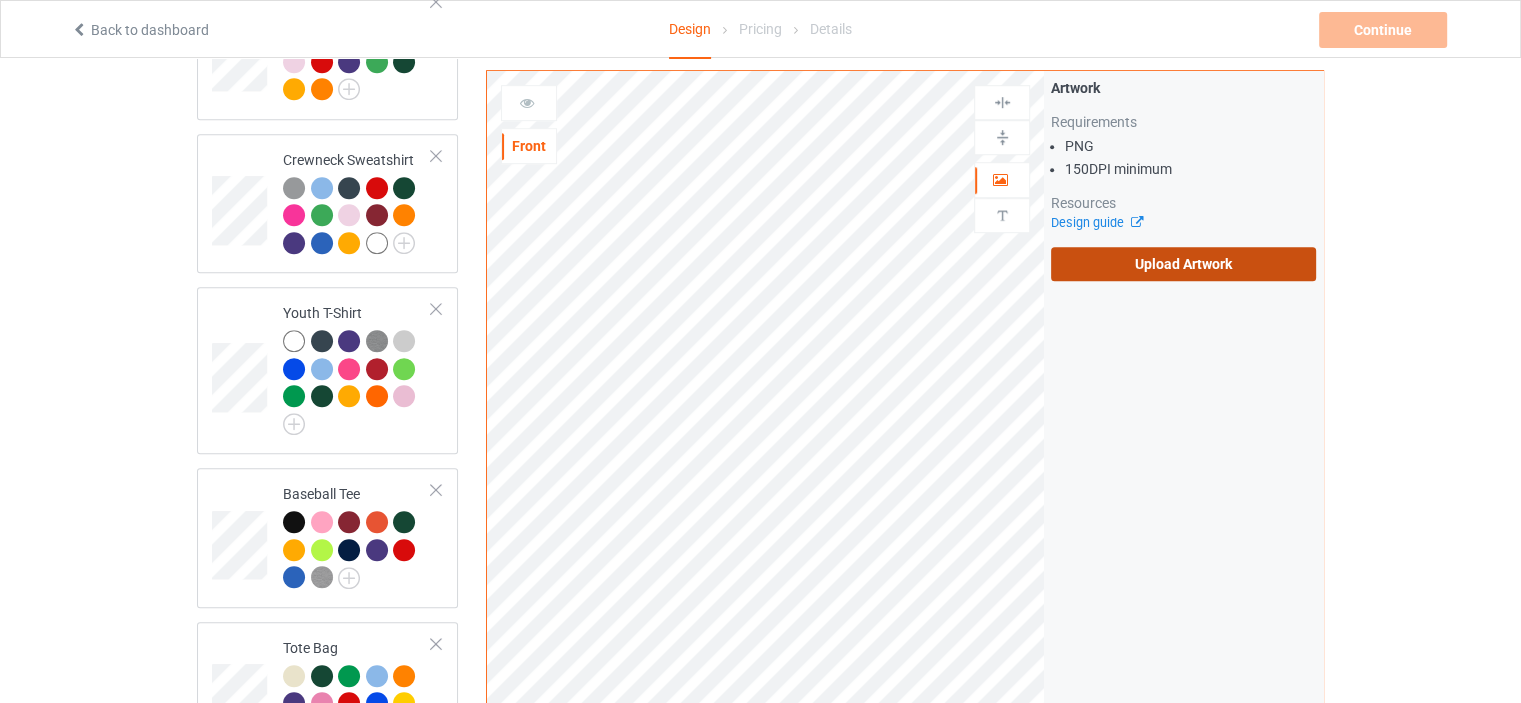 click on "Upload Artwork" at bounding box center (1183, 264) 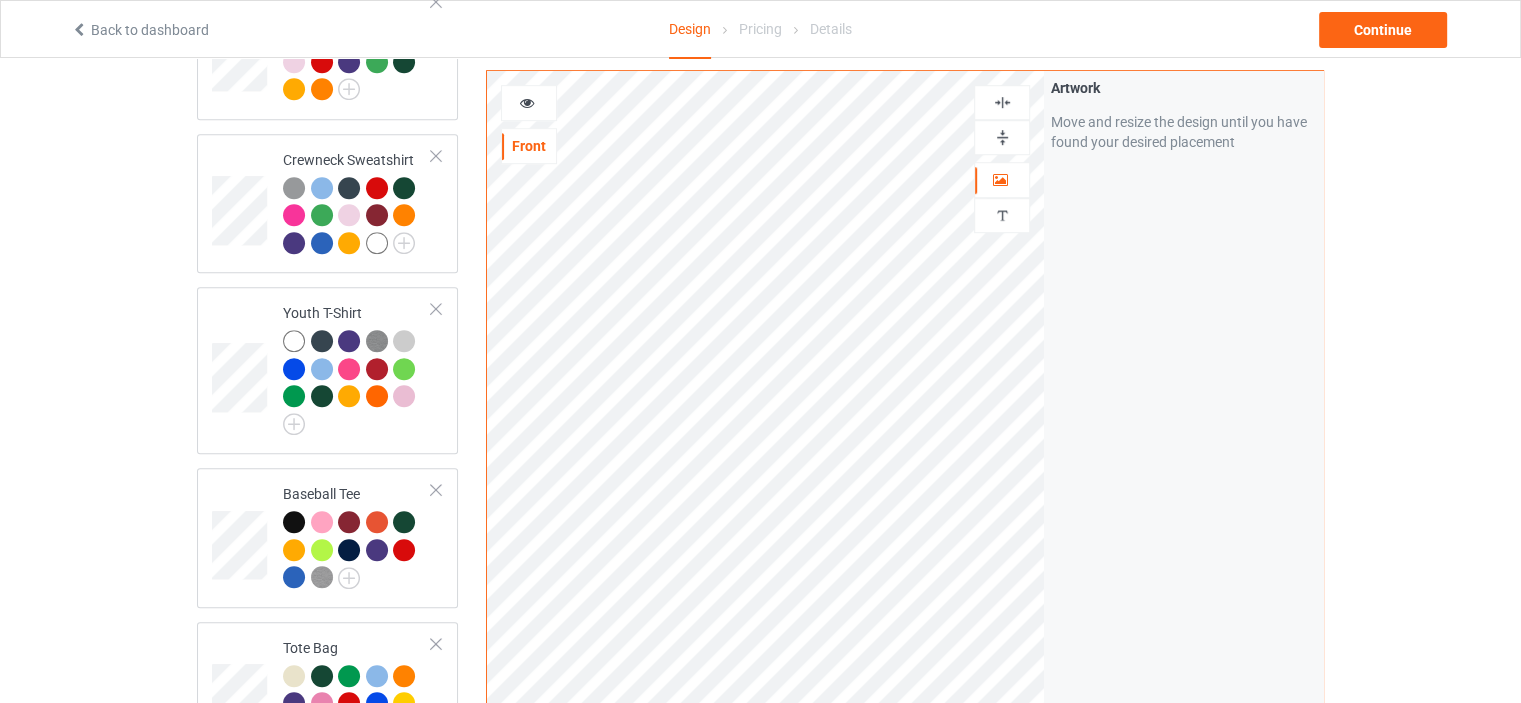 click at bounding box center (1002, 102) 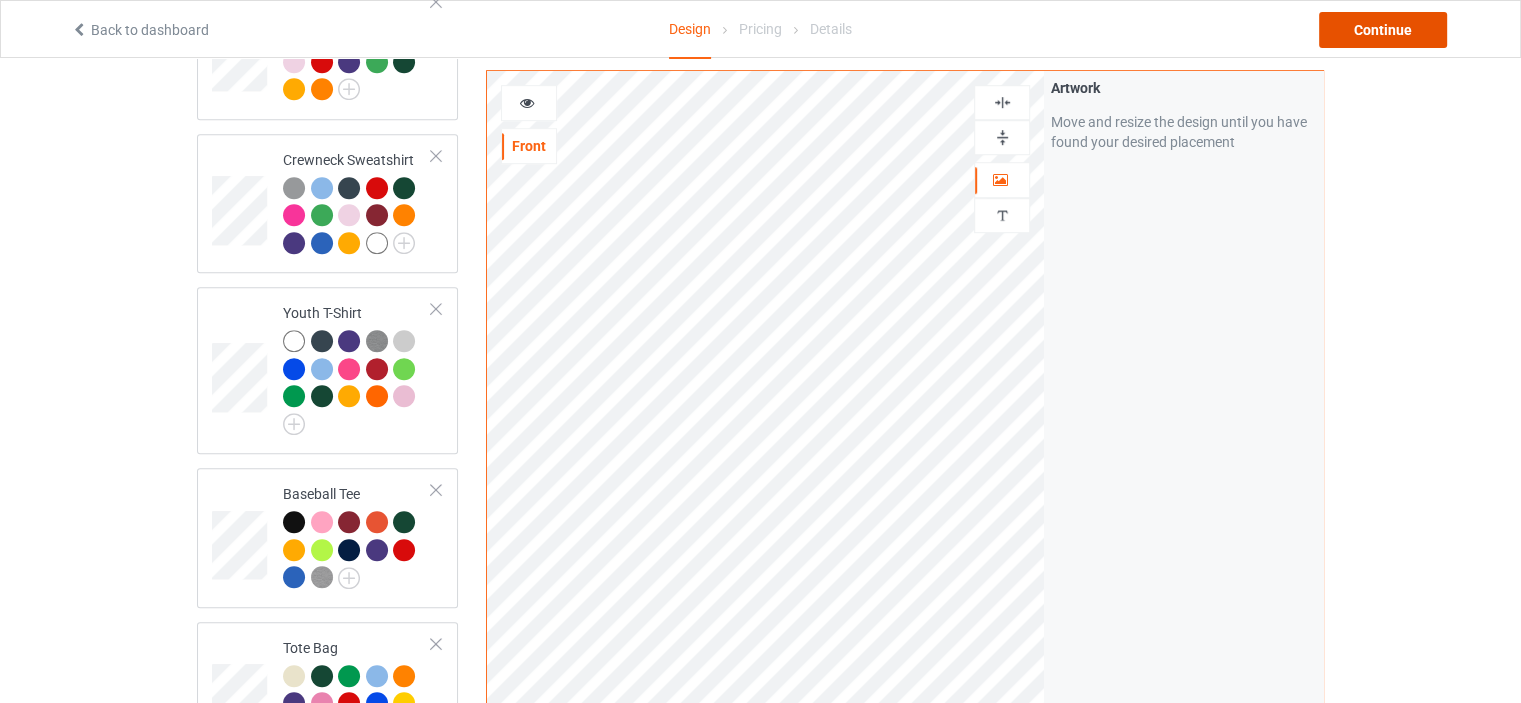 click on "Continue" at bounding box center [1383, 30] 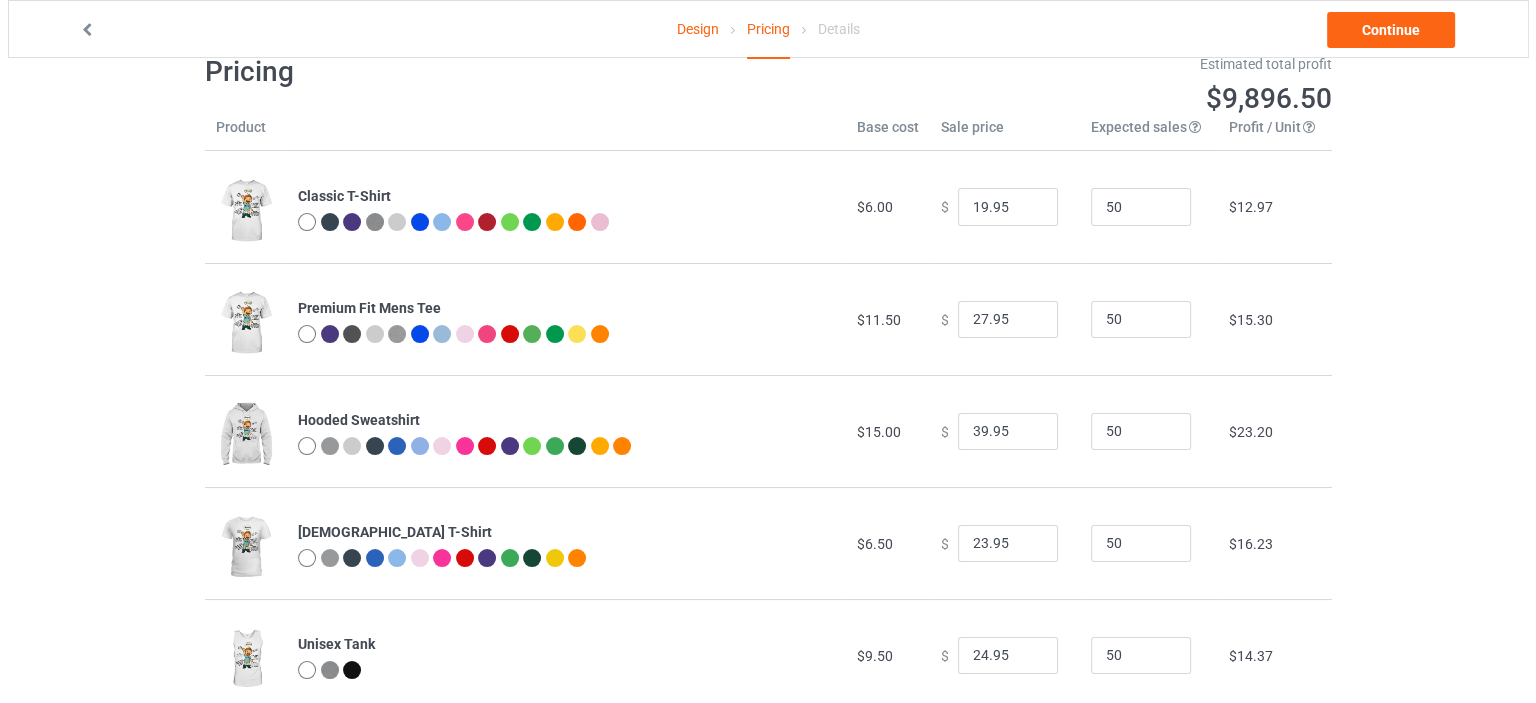 scroll, scrollTop: 0, scrollLeft: 0, axis: both 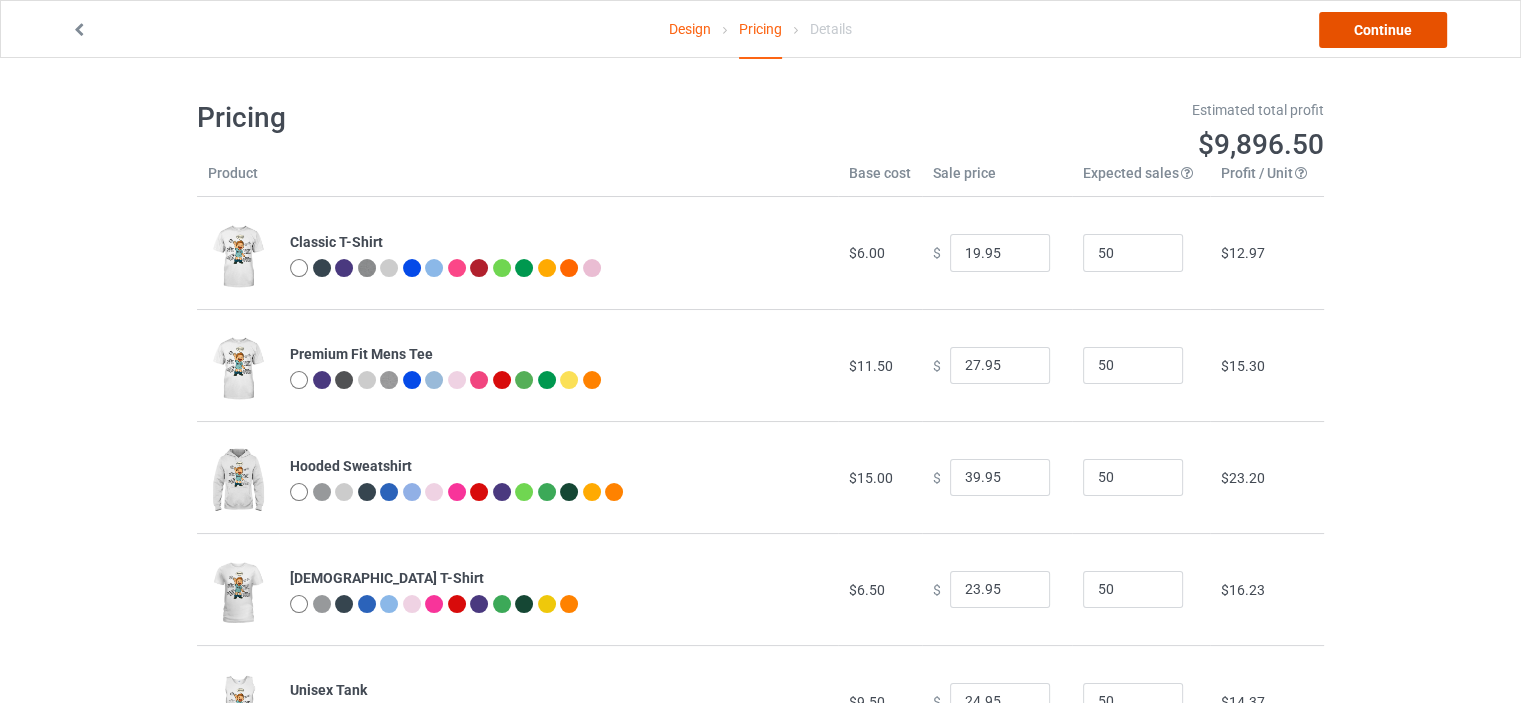 click on "Continue" at bounding box center (1383, 30) 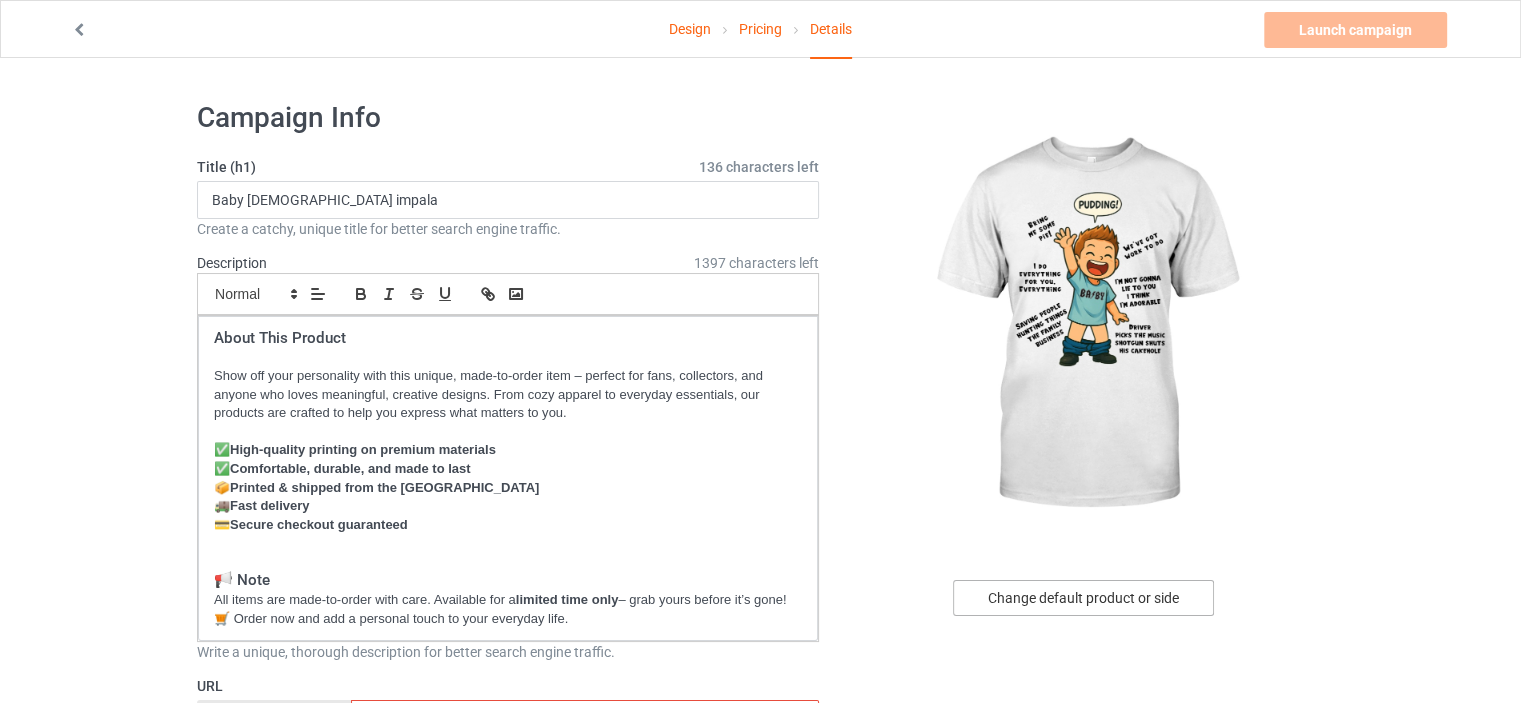 click on "Change default product or side" at bounding box center (1083, 598) 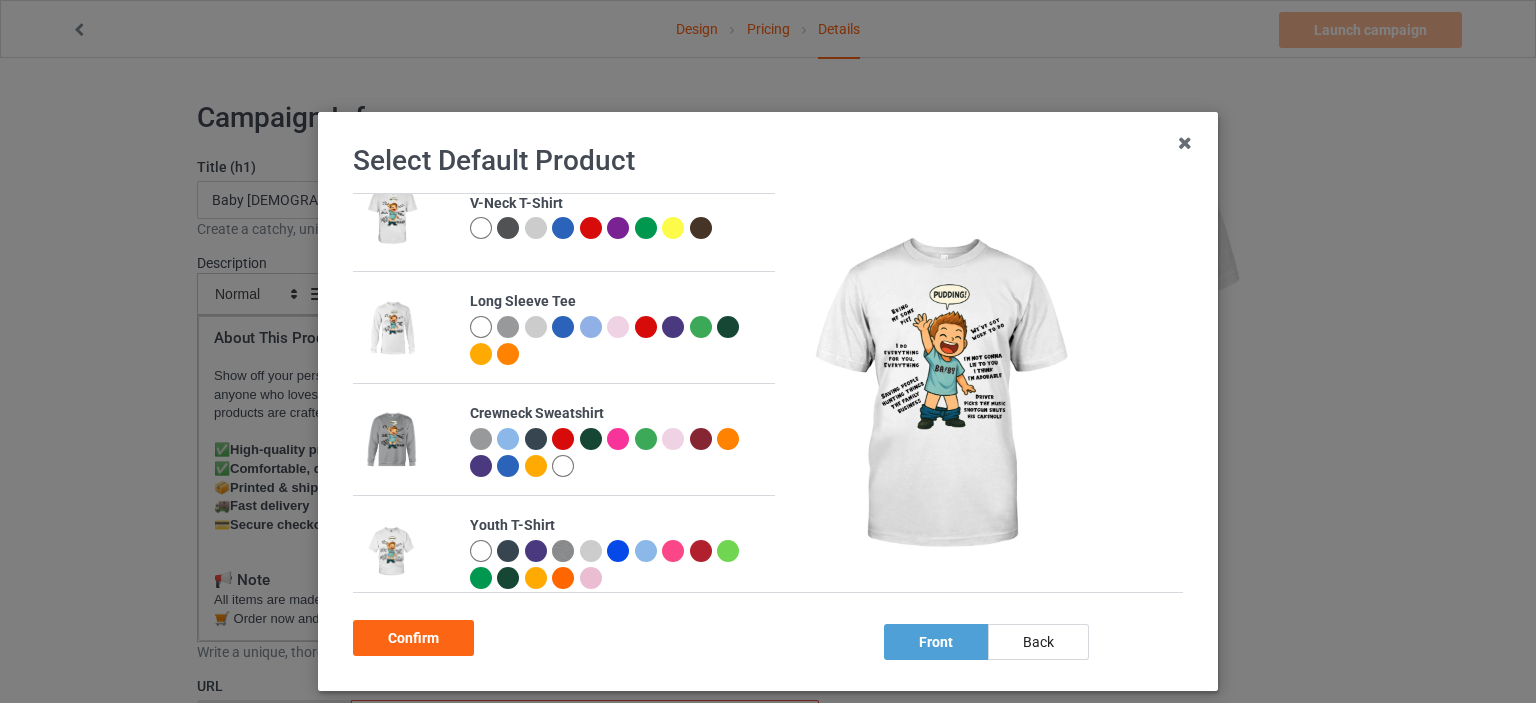 scroll, scrollTop: 1176, scrollLeft: 0, axis: vertical 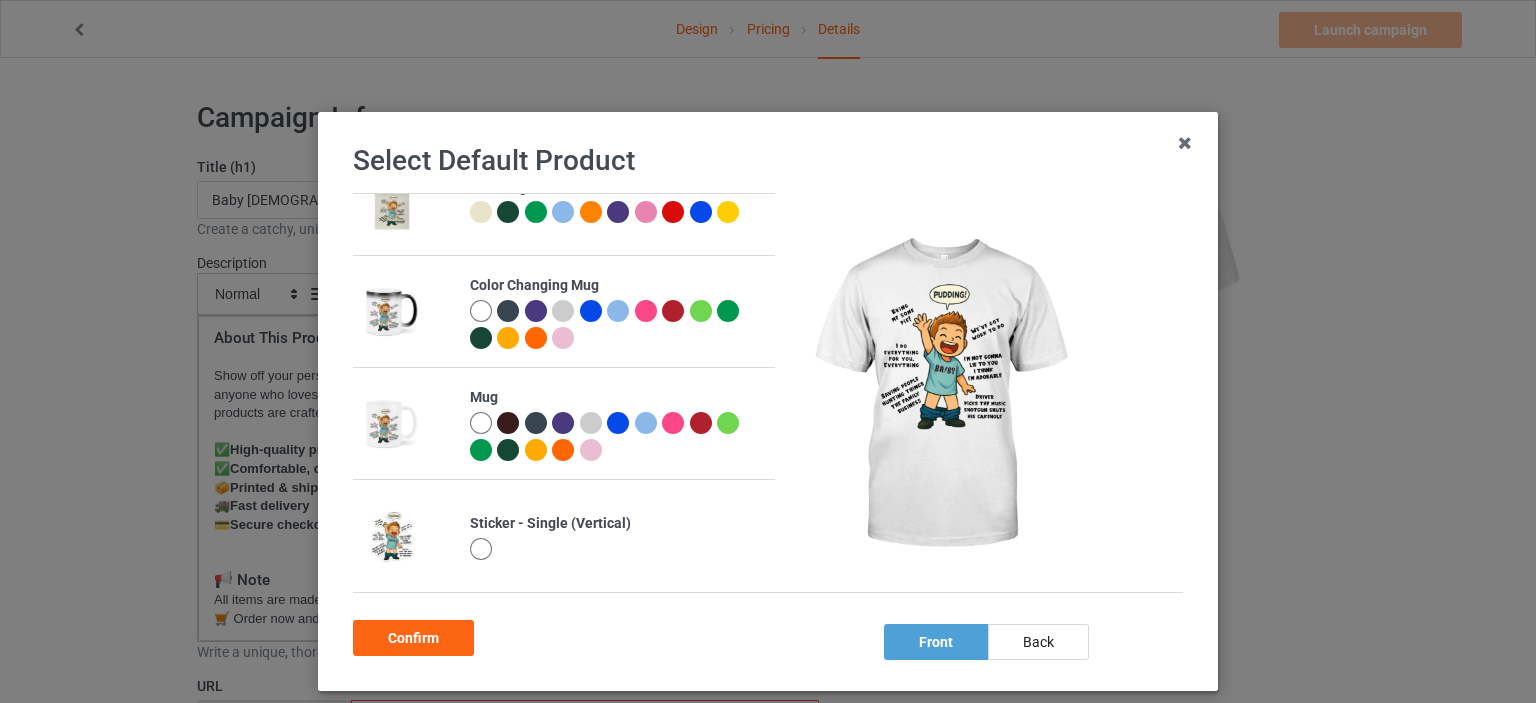 click at bounding box center [481, 423] 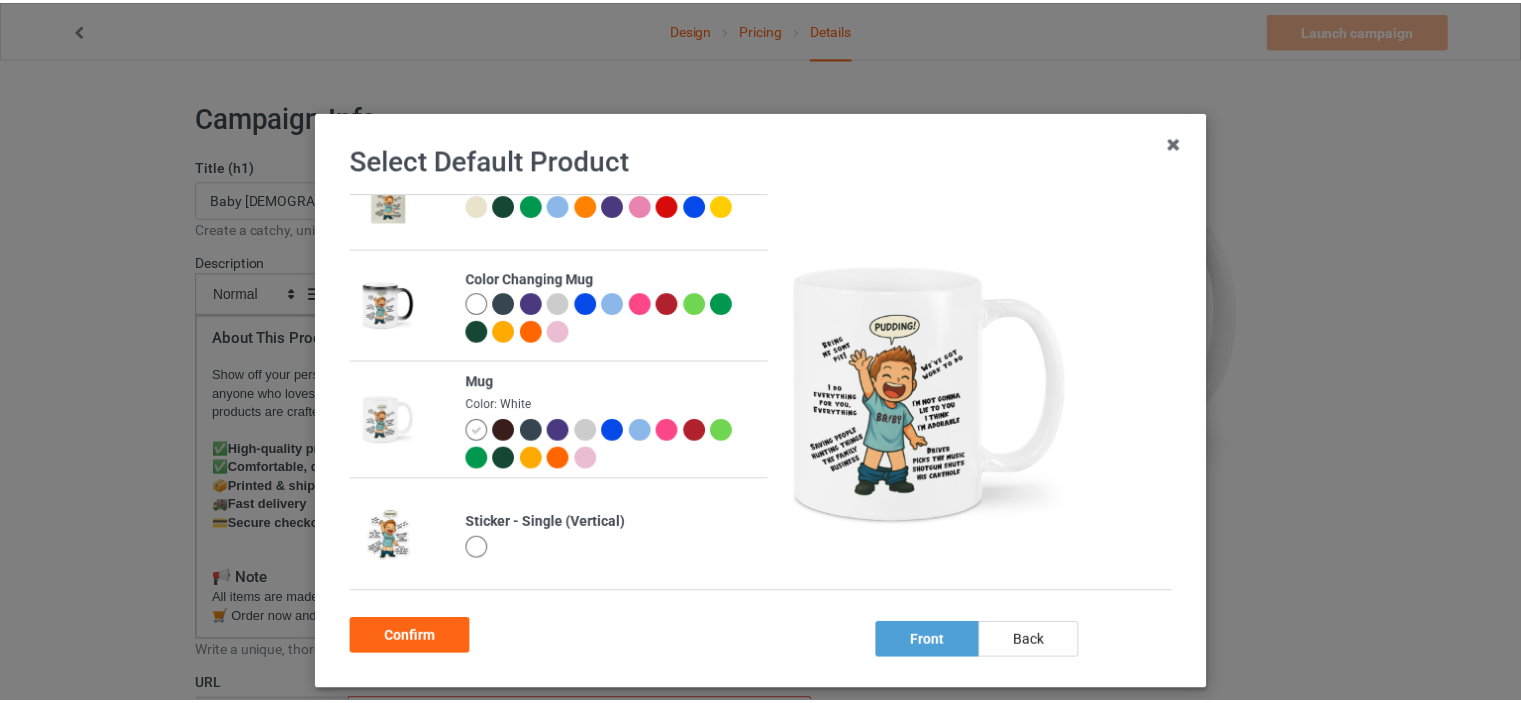 scroll, scrollTop: 1170, scrollLeft: 0, axis: vertical 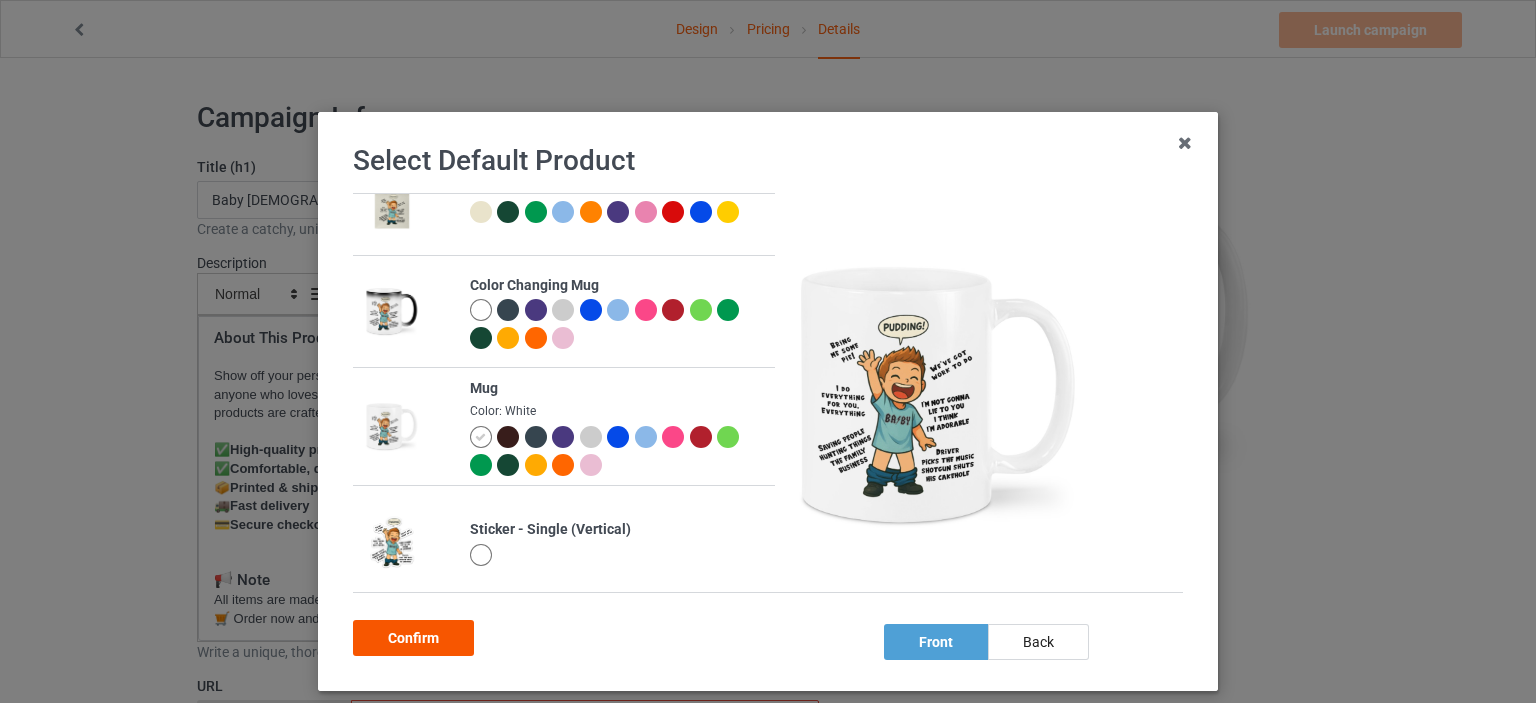 click on "Confirm" at bounding box center (413, 638) 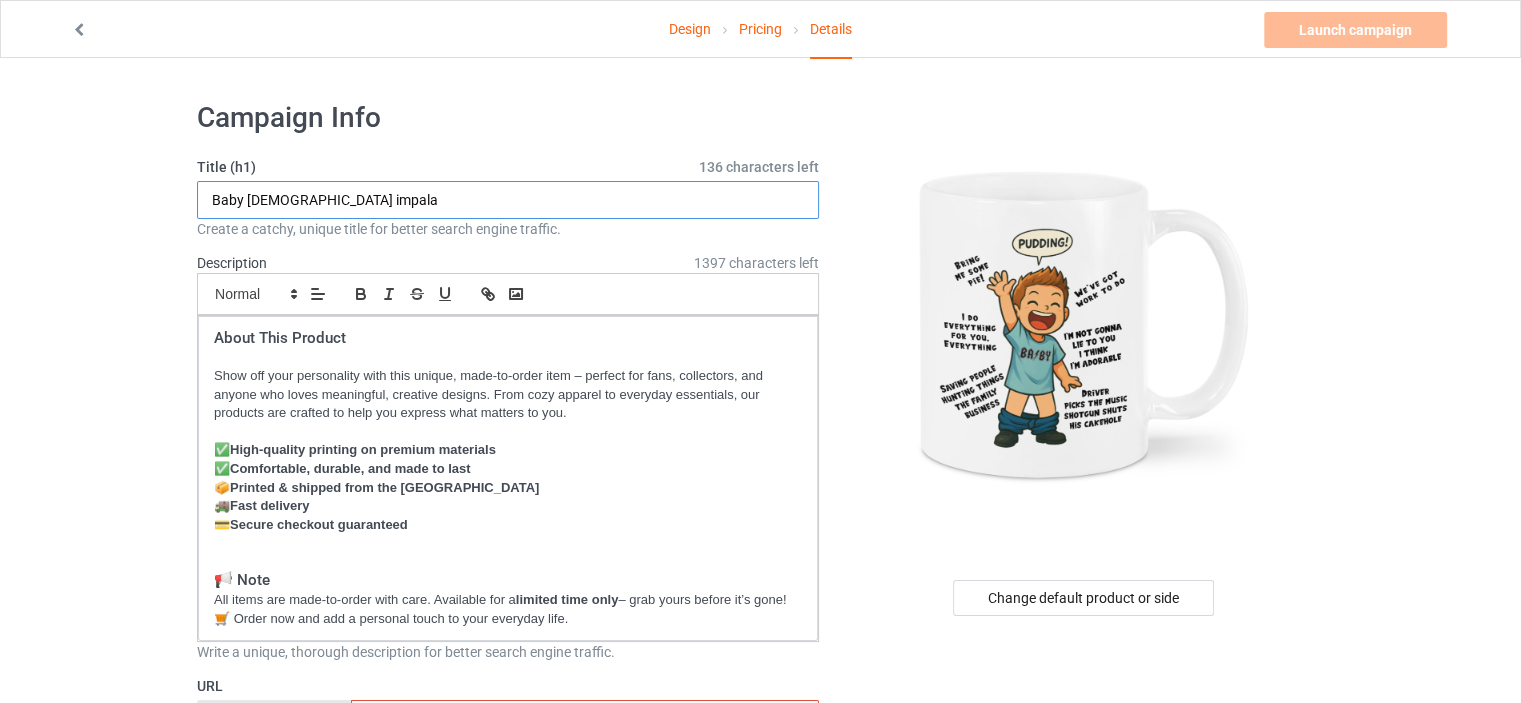 drag, startPoint x: 332, startPoint y: 193, endPoint x: 184, endPoint y: 203, distance: 148.33745 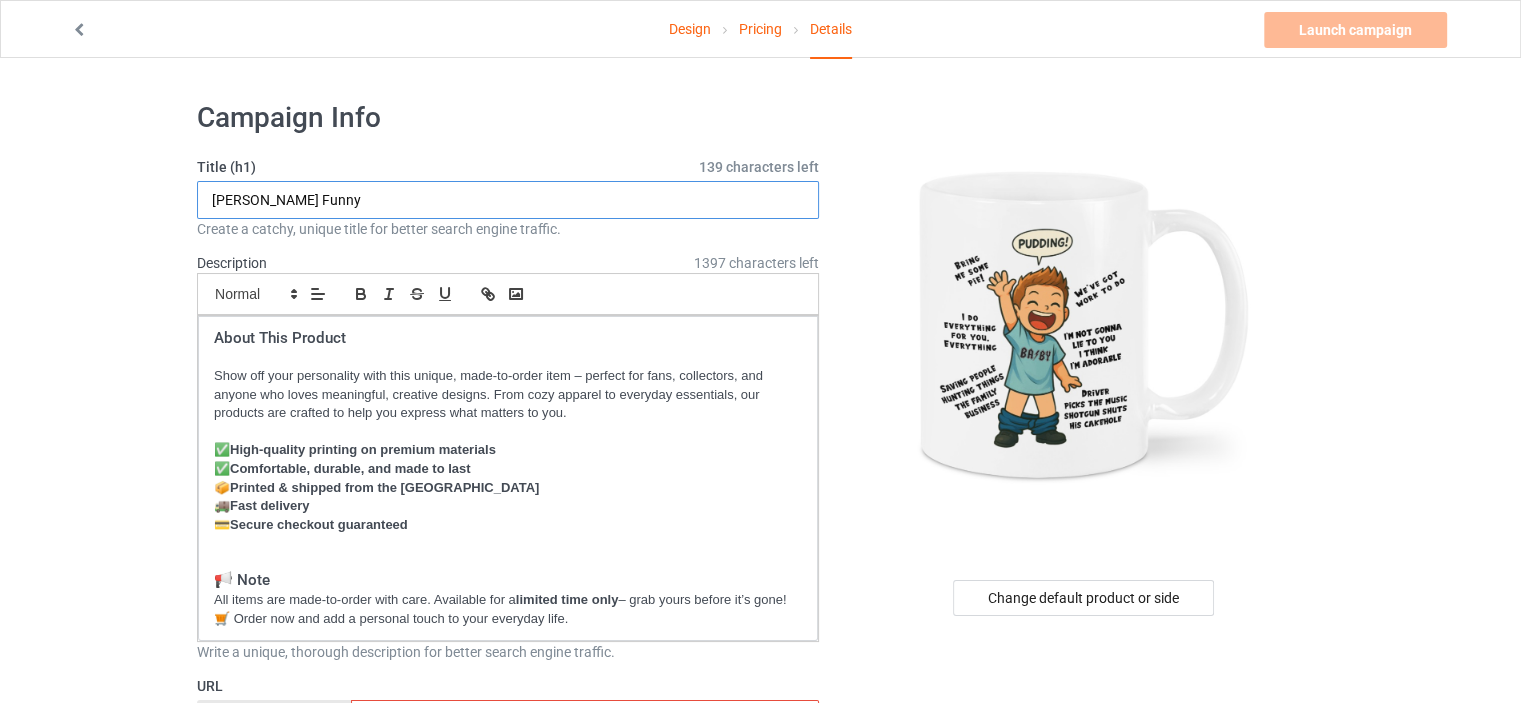 scroll, scrollTop: 200, scrollLeft: 0, axis: vertical 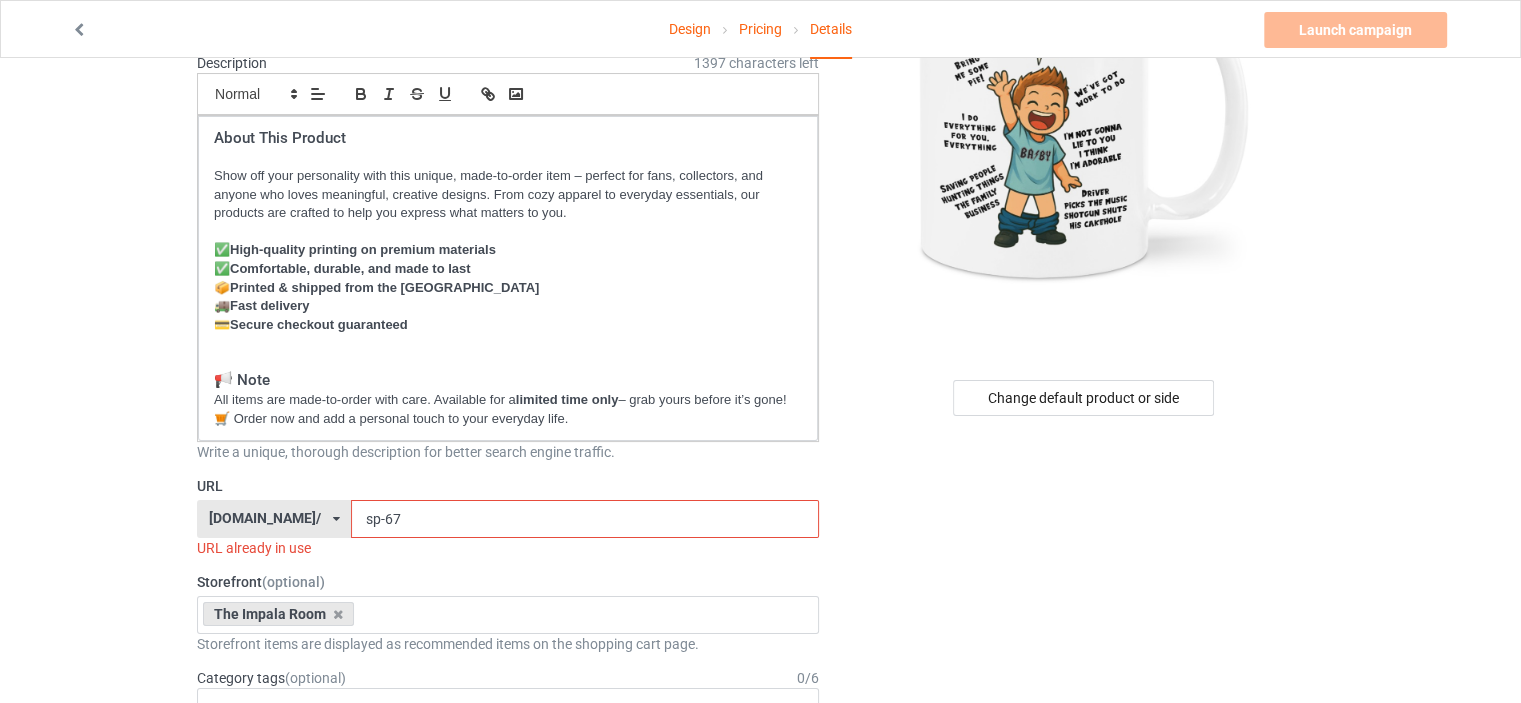 type on "Dean Funny" 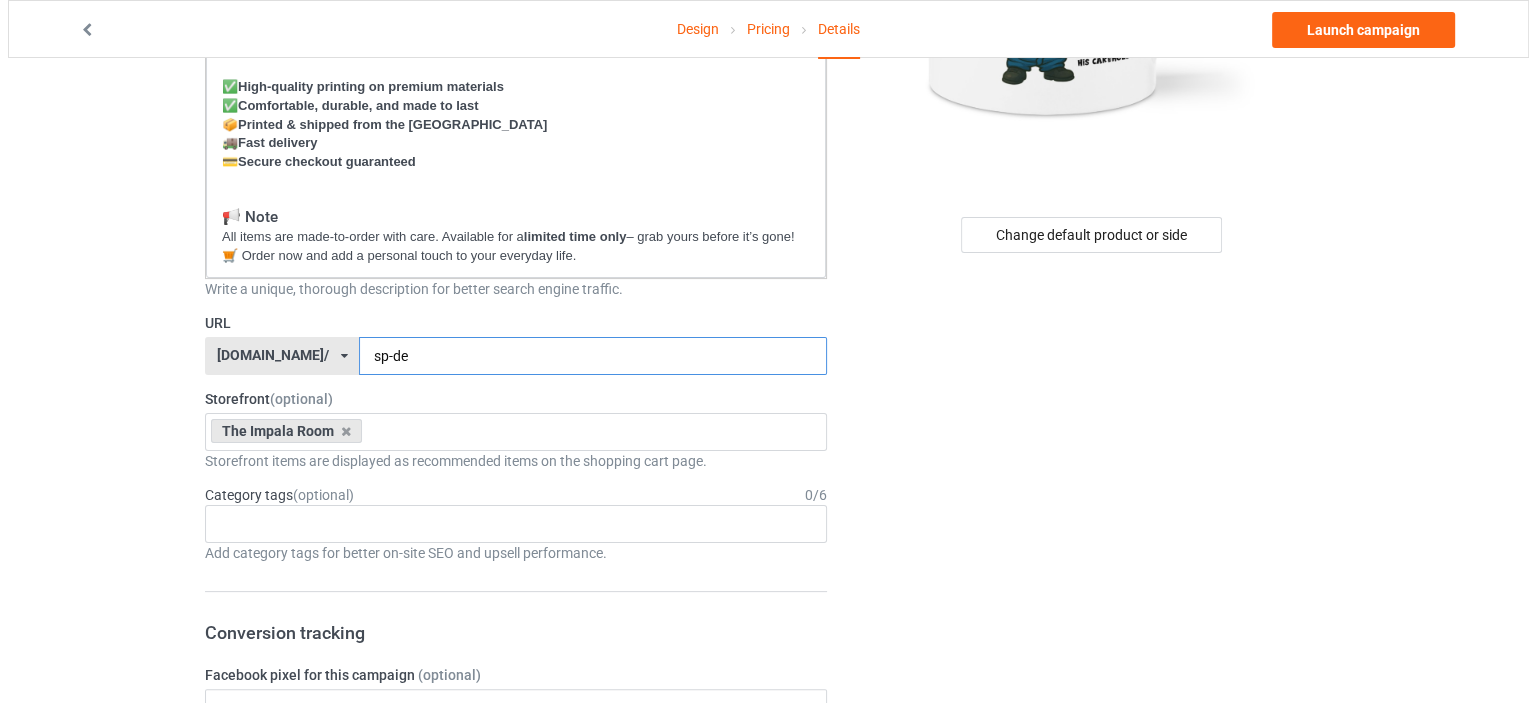 scroll, scrollTop: 0, scrollLeft: 0, axis: both 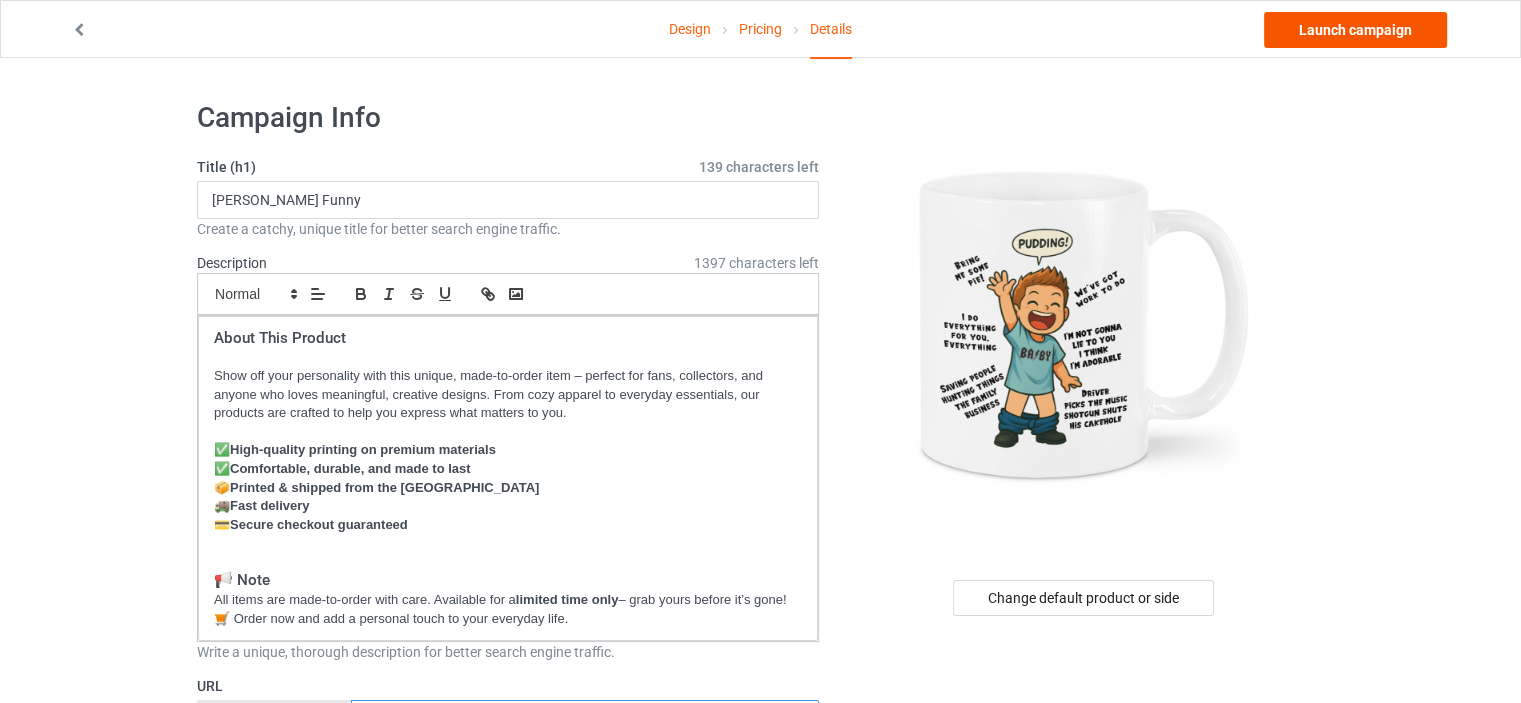 type on "sp-de" 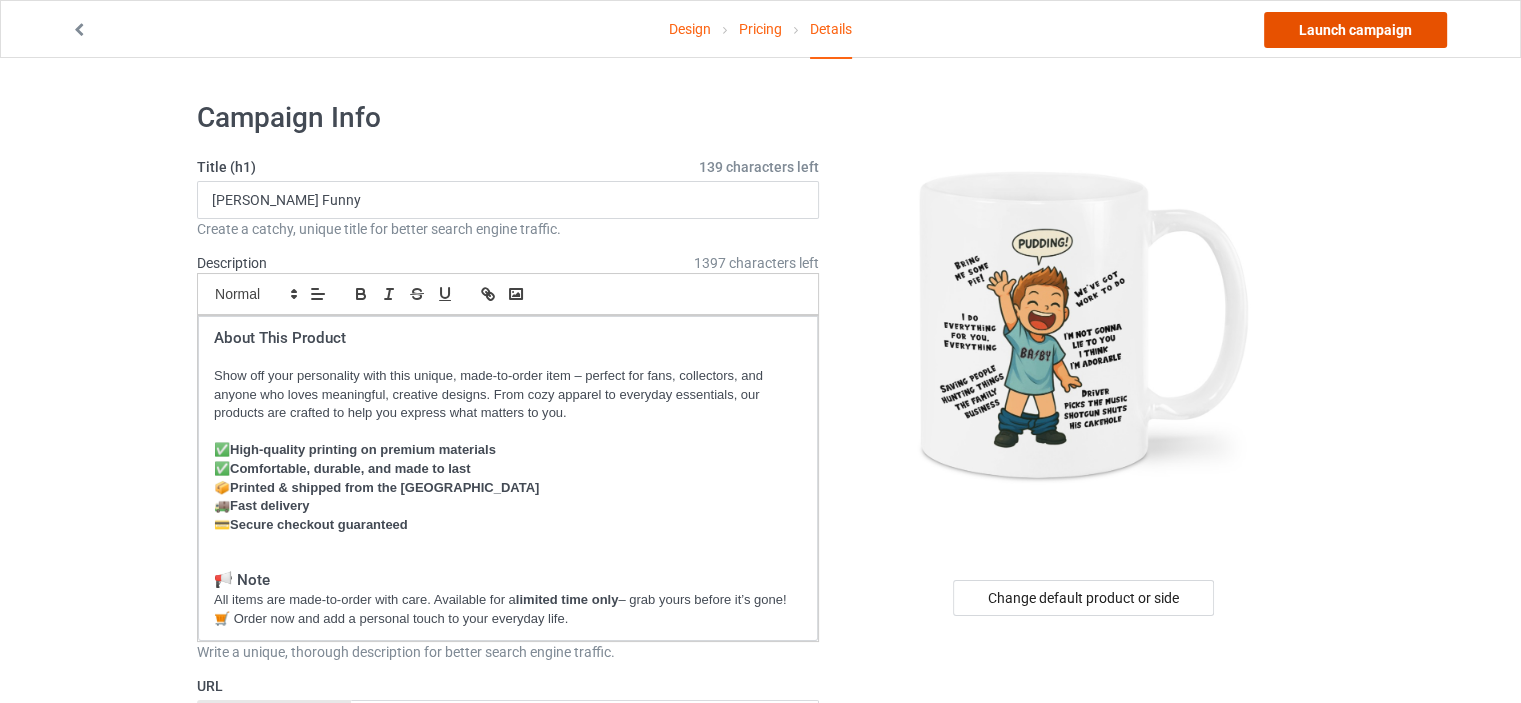 click on "Launch campaign" at bounding box center (1355, 30) 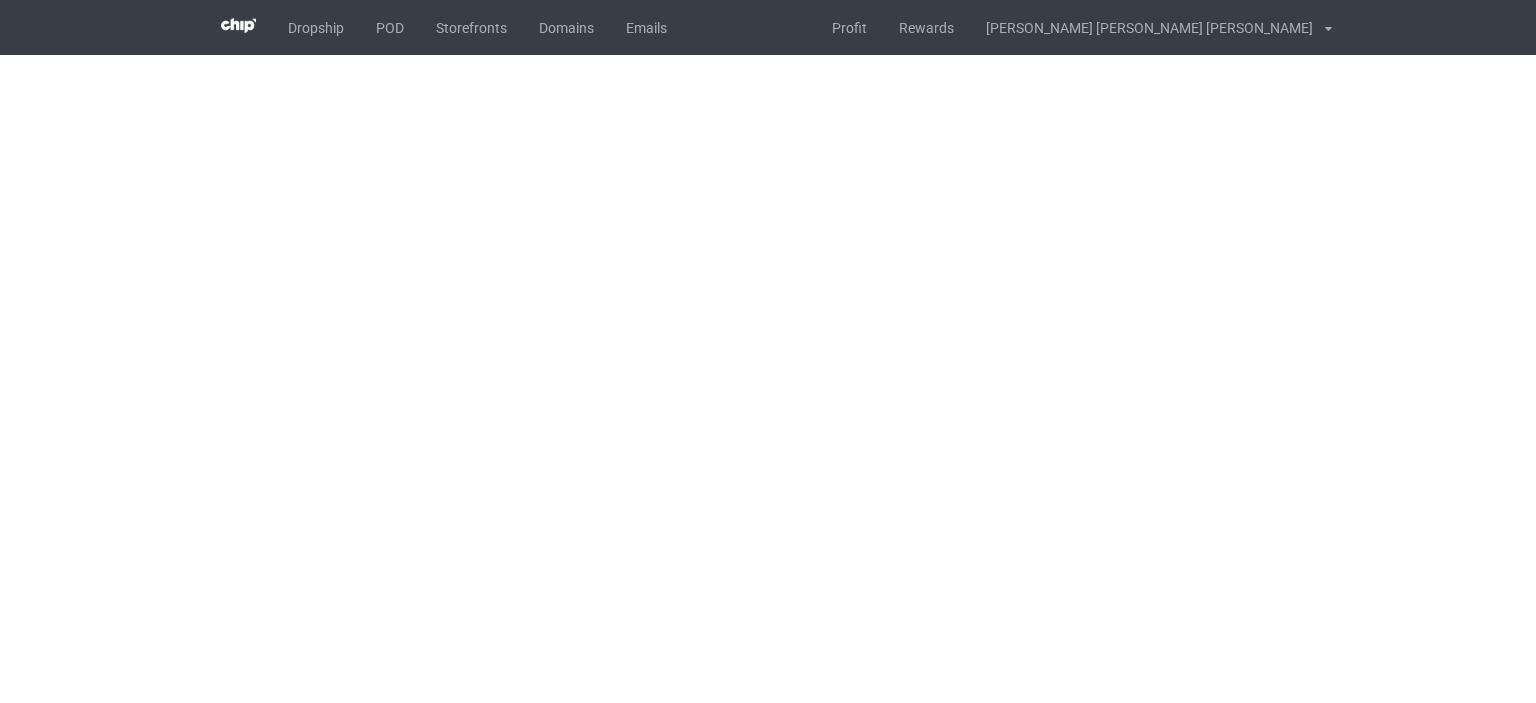 scroll, scrollTop: 0, scrollLeft: 0, axis: both 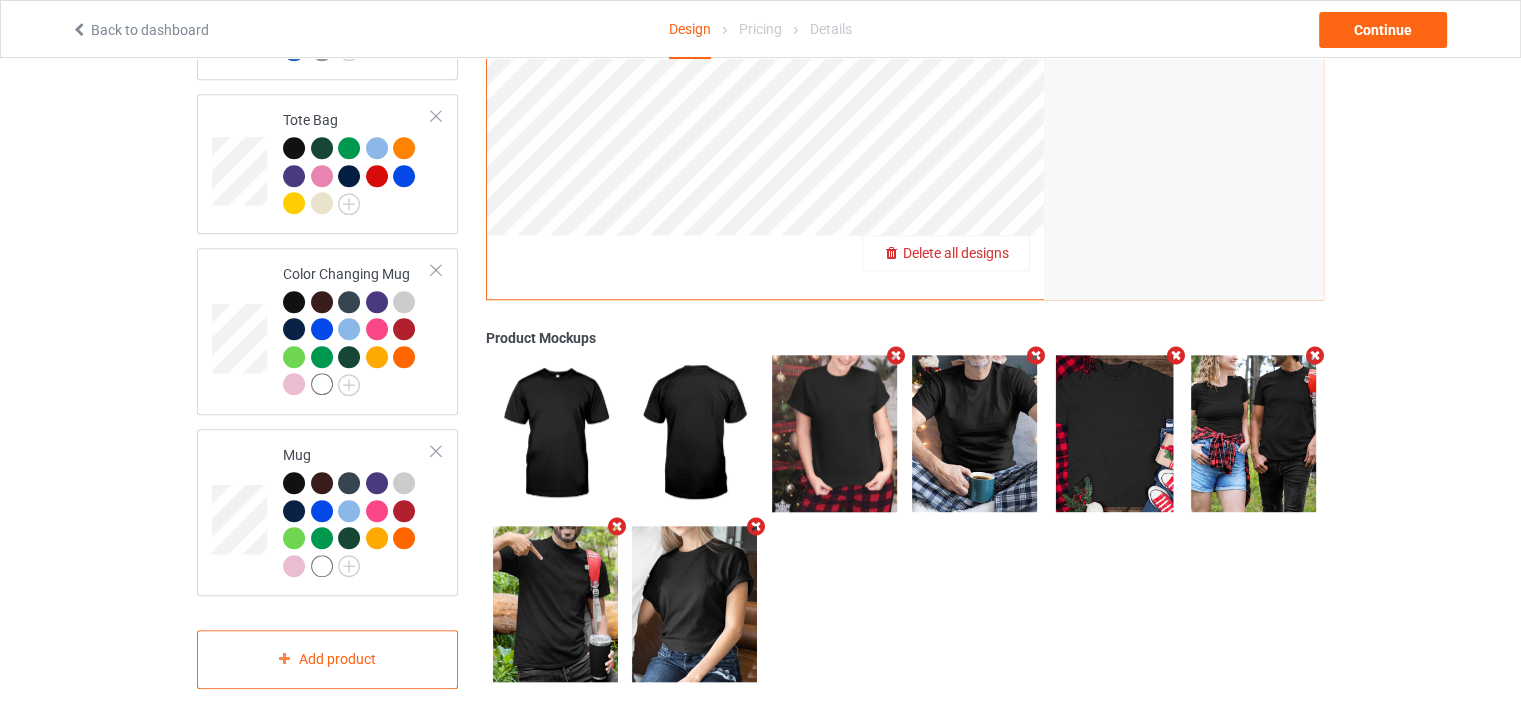 click on "Delete all designs" at bounding box center [946, 253] 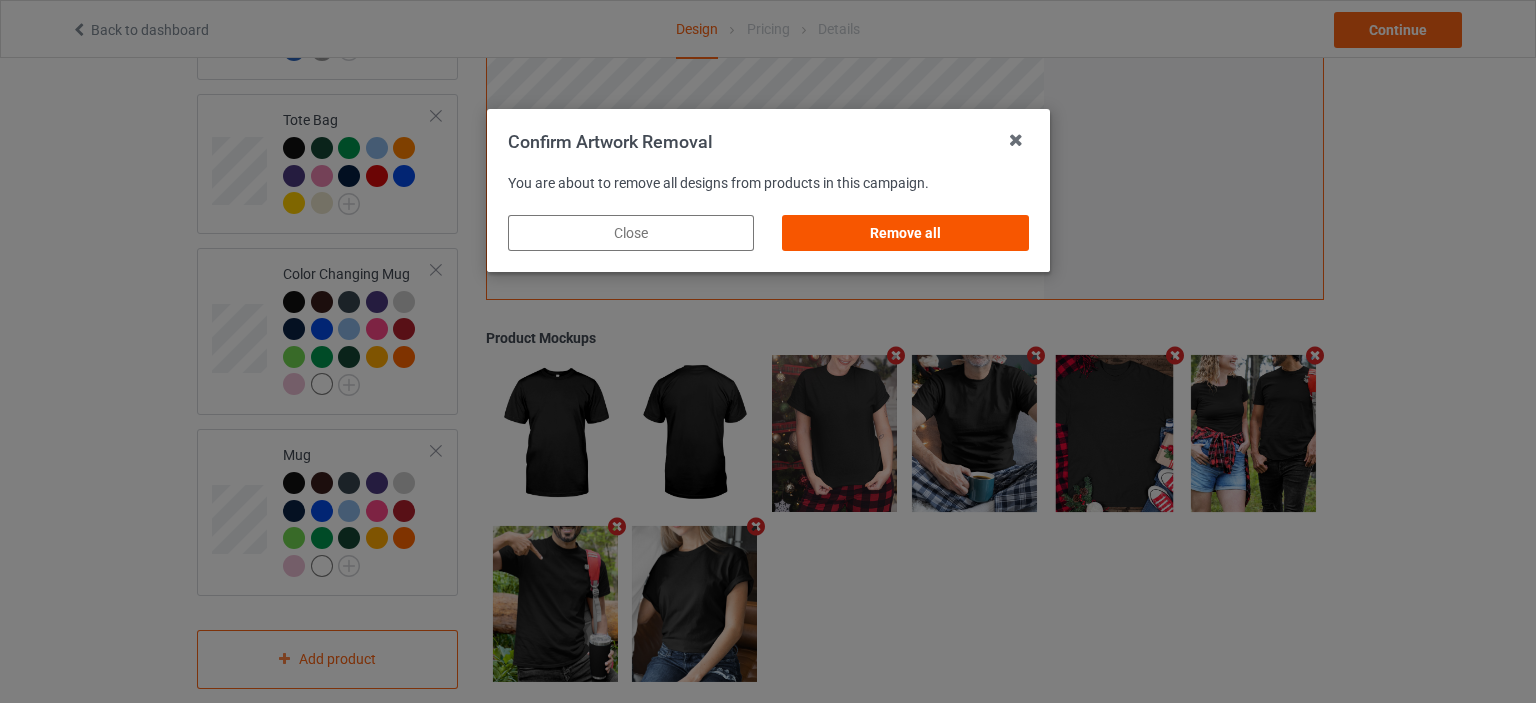 click on "Remove all" at bounding box center (905, 233) 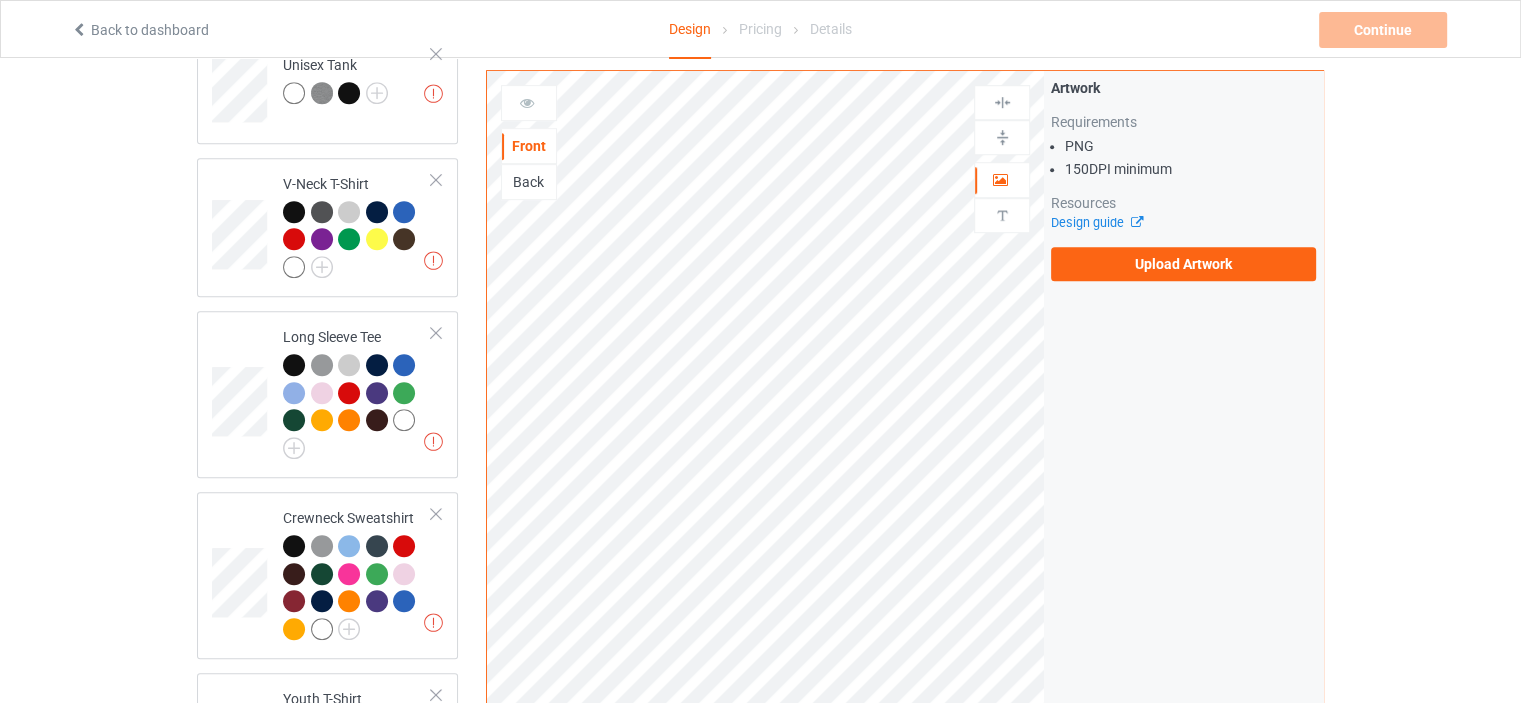 scroll, scrollTop: 758, scrollLeft: 0, axis: vertical 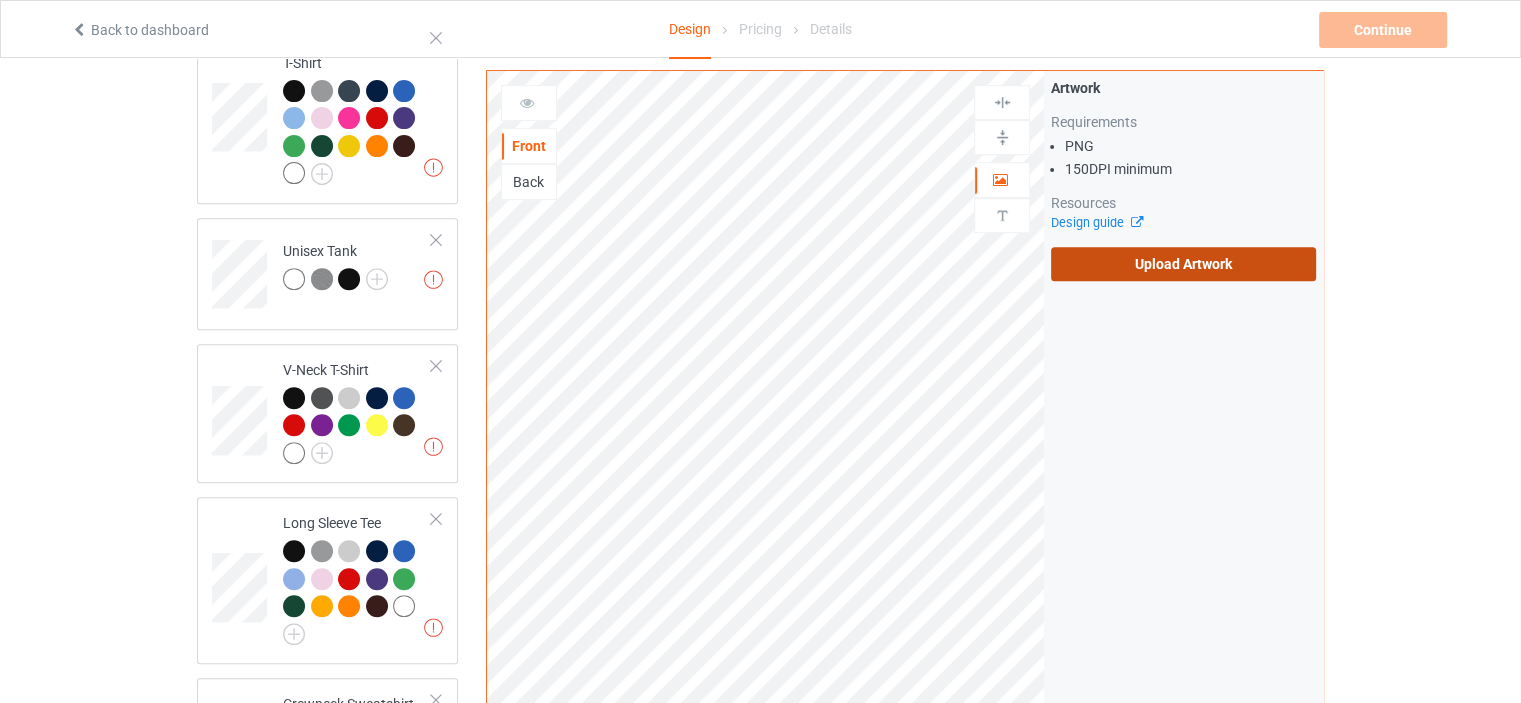 click on "Upload Artwork" at bounding box center [1183, 264] 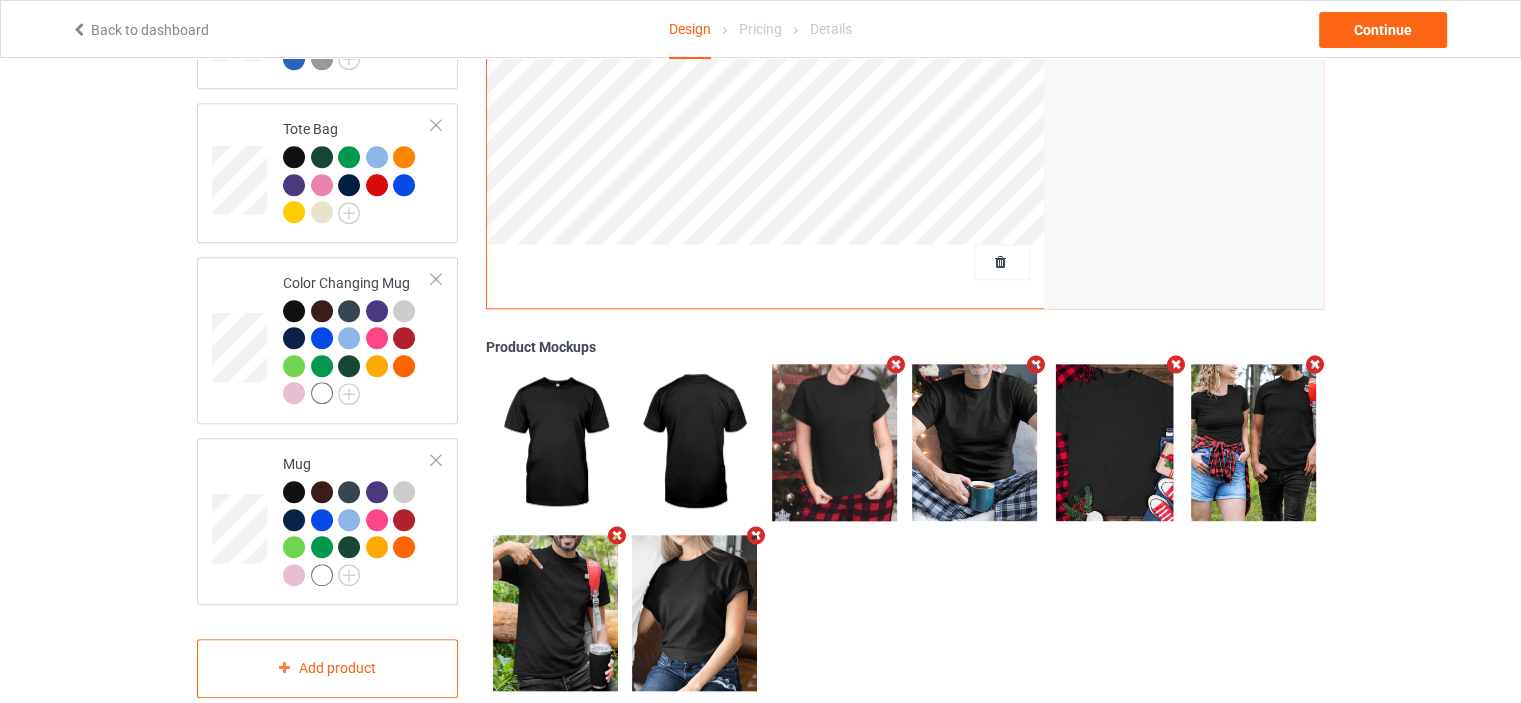 scroll, scrollTop: 1858, scrollLeft: 0, axis: vertical 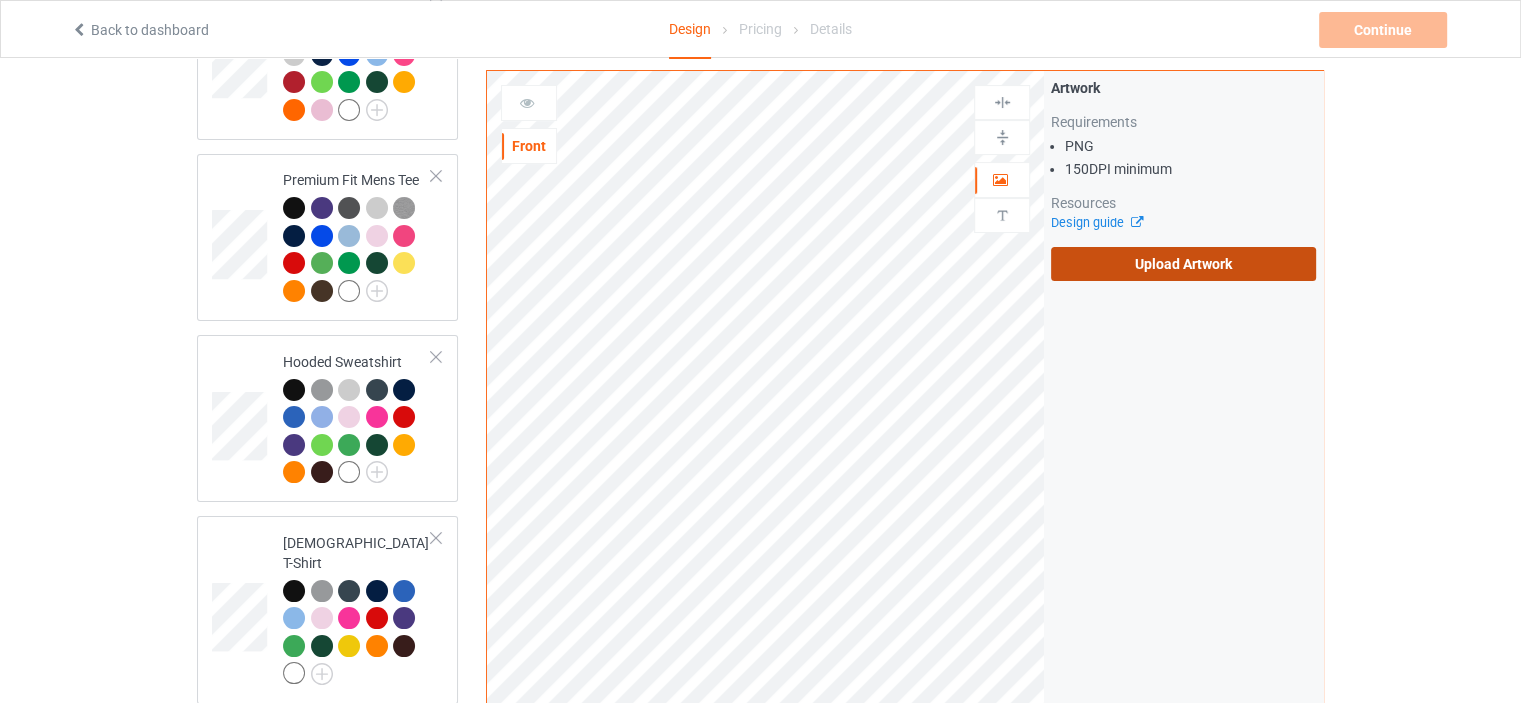 click on "Upload Artwork" at bounding box center [1183, 264] 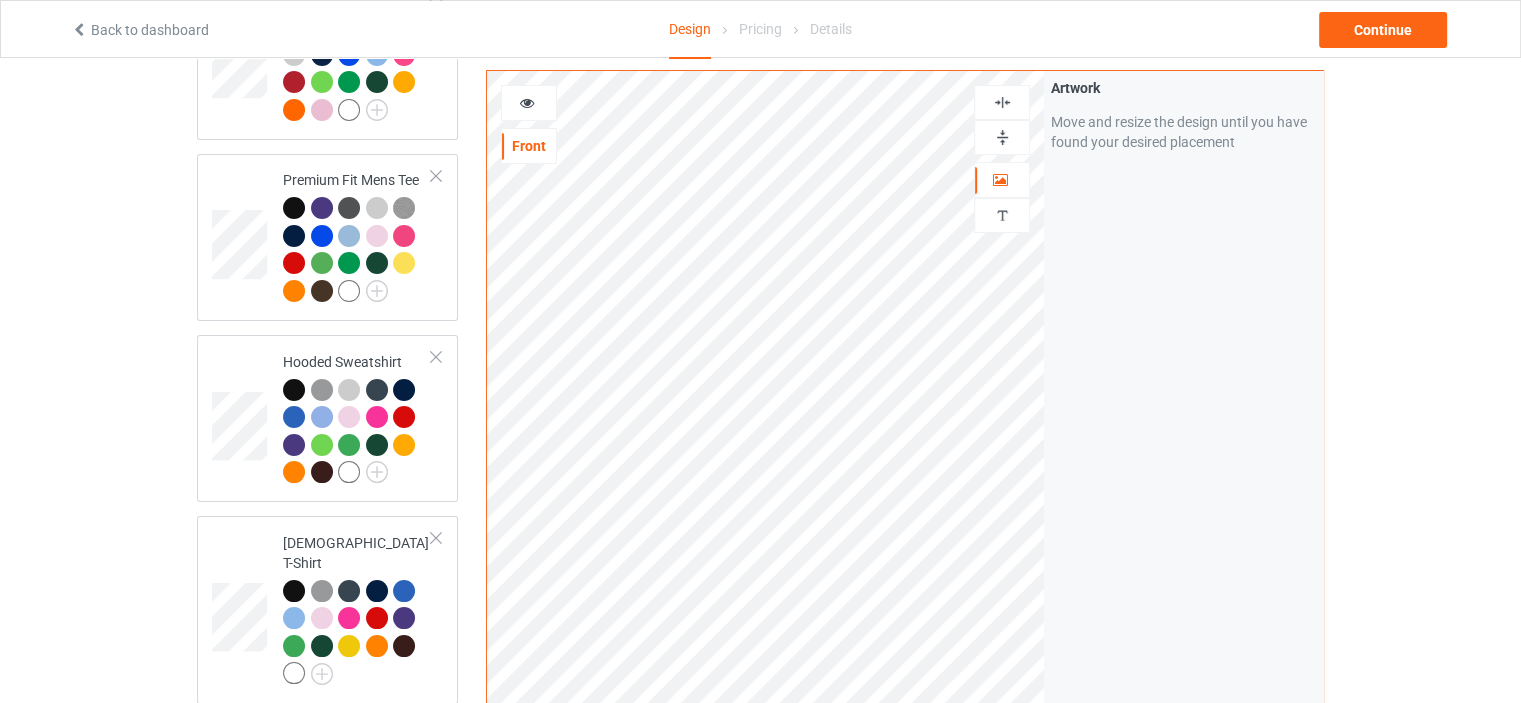 click at bounding box center (1002, 102) 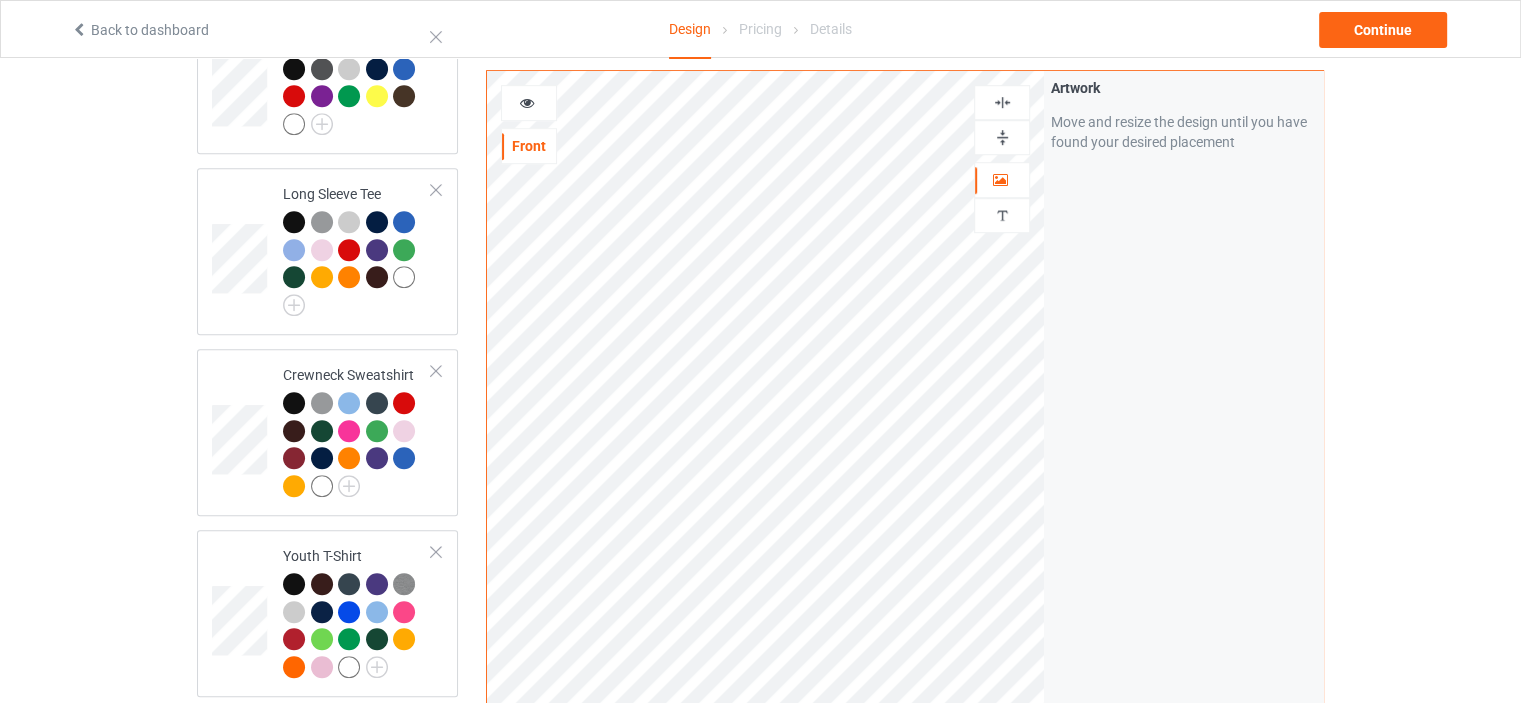 scroll, scrollTop: 1358, scrollLeft: 0, axis: vertical 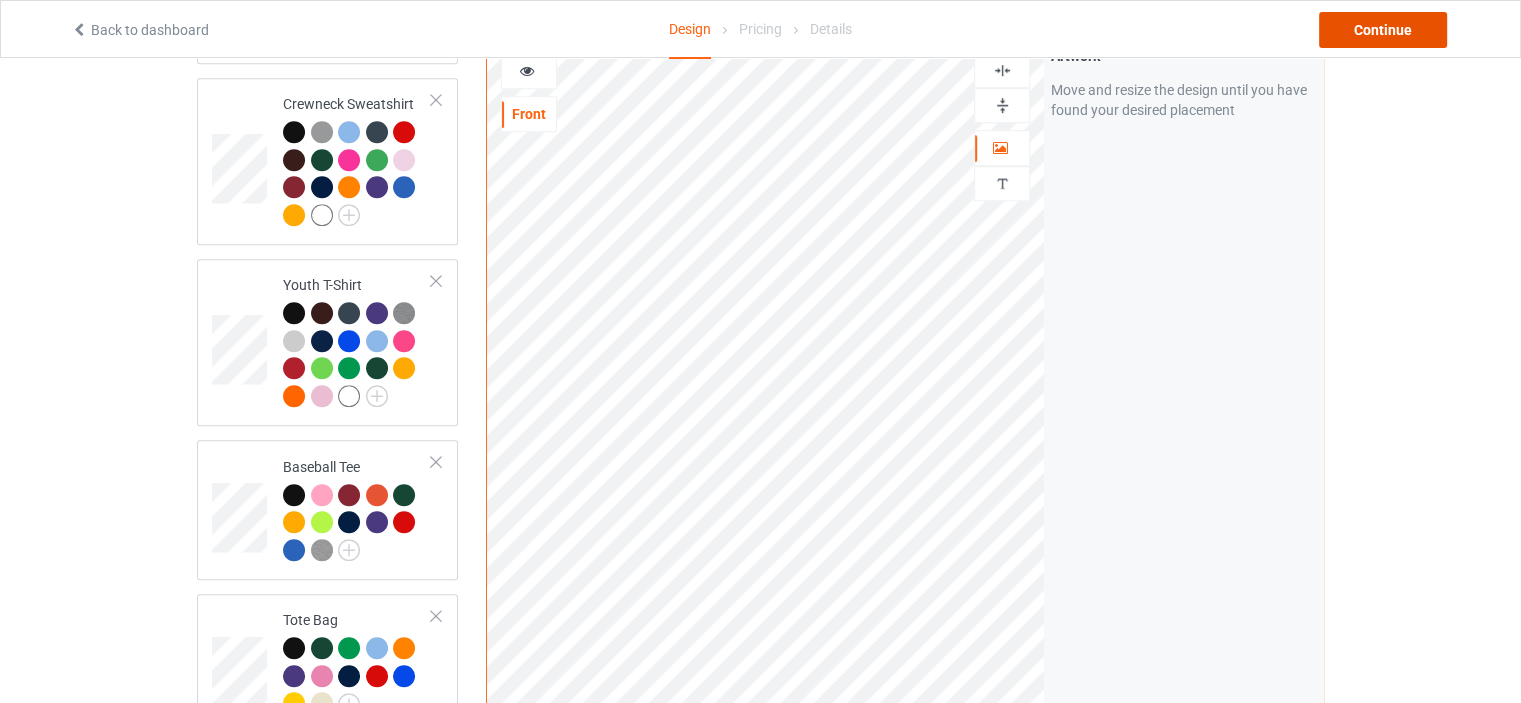 click on "Continue" at bounding box center (1383, 30) 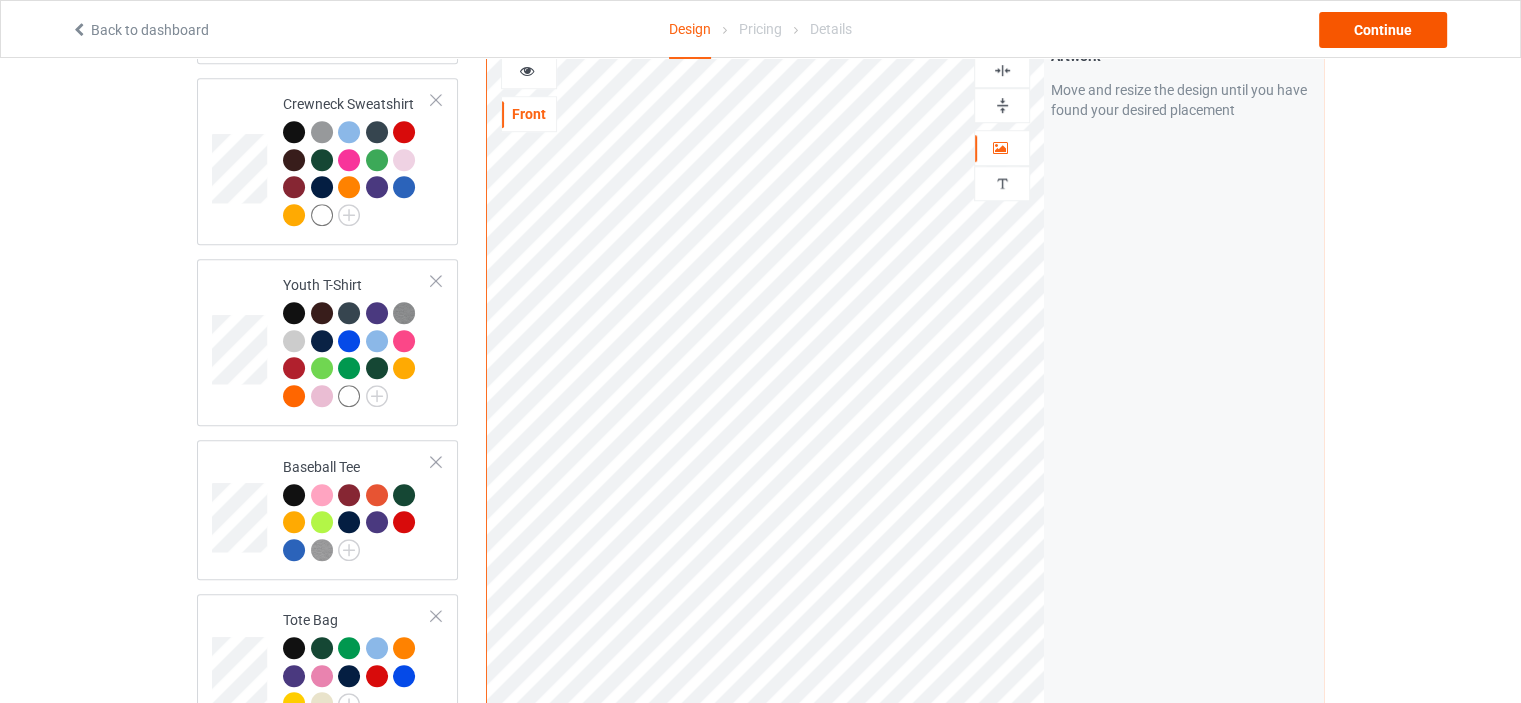 scroll, scrollTop: 0, scrollLeft: 0, axis: both 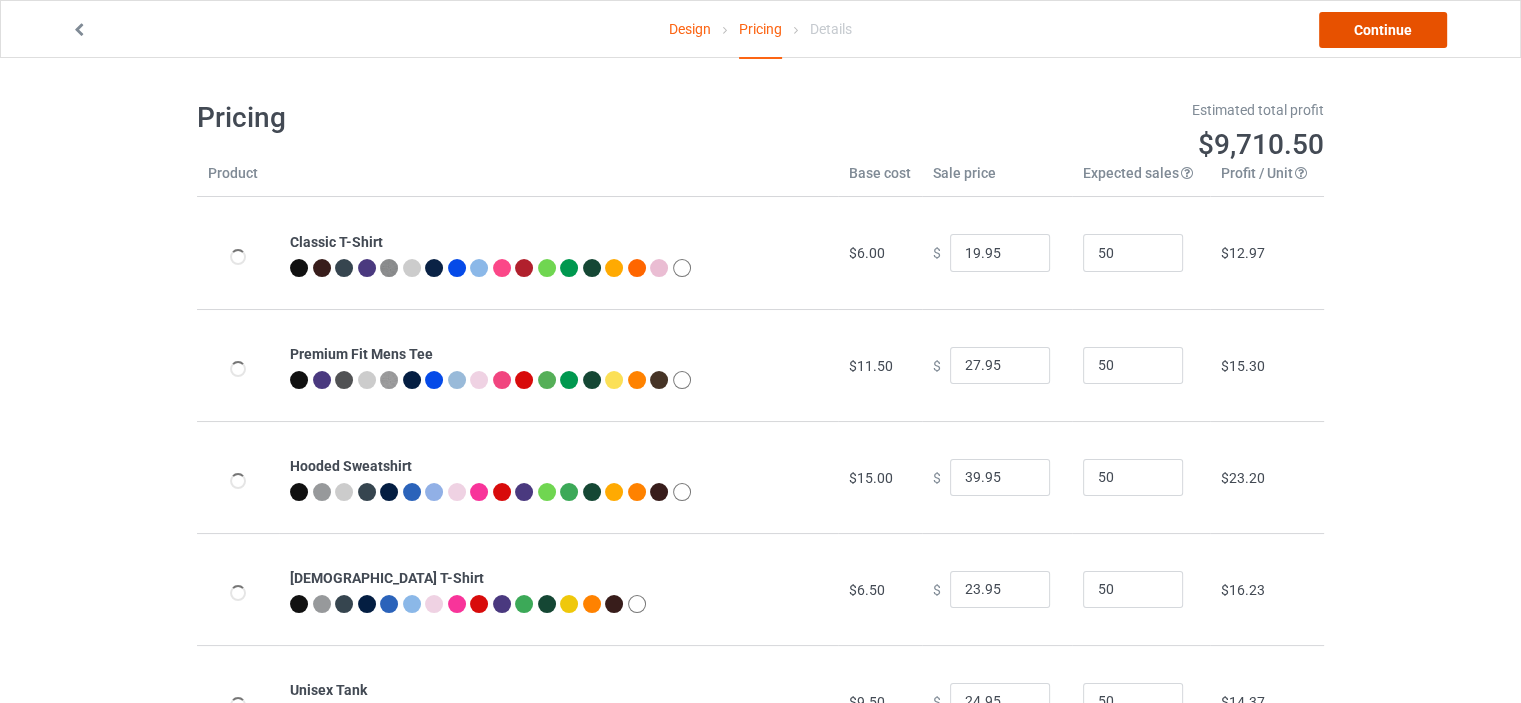 click on "Continue" at bounding box center (1383, 30) 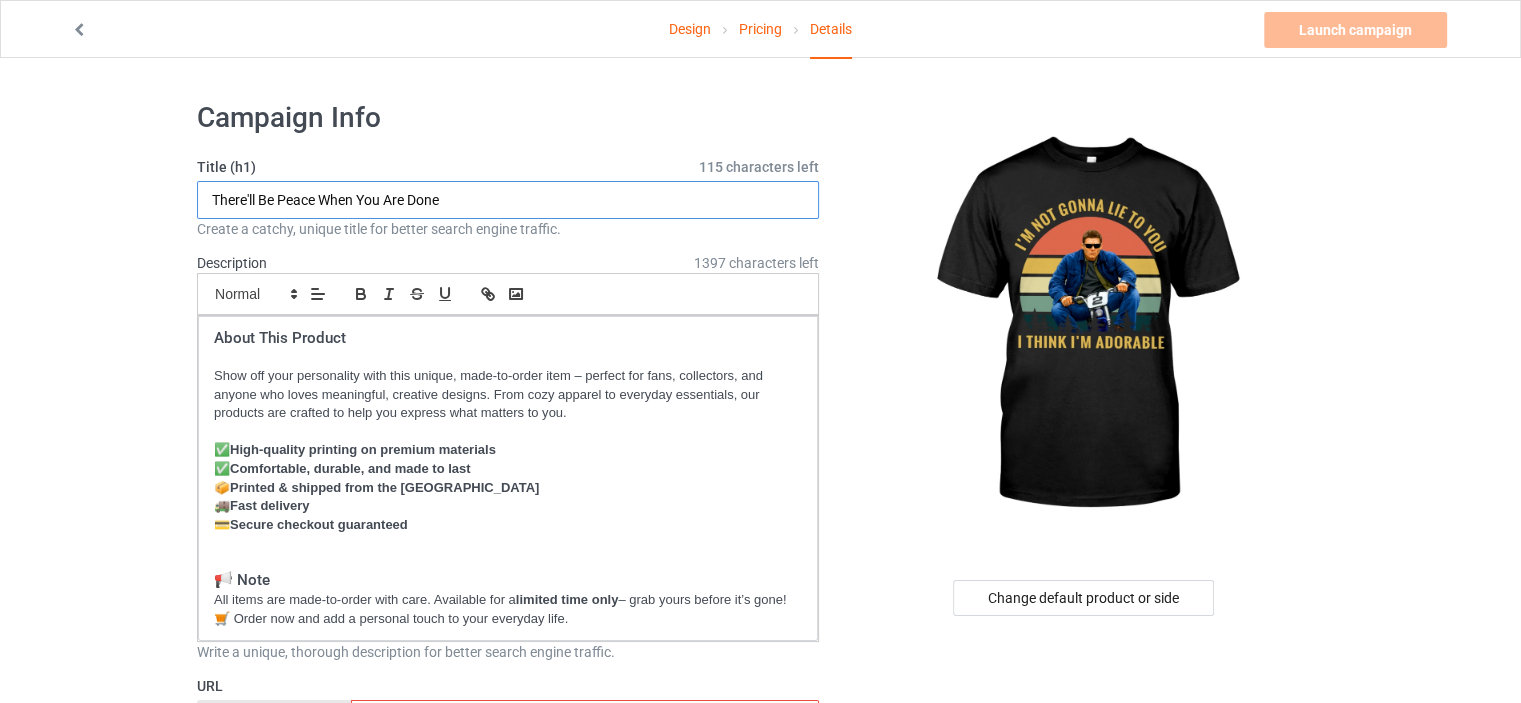 click on "There'll Be Peace When You Are Done" at bounding box center (508, 200) 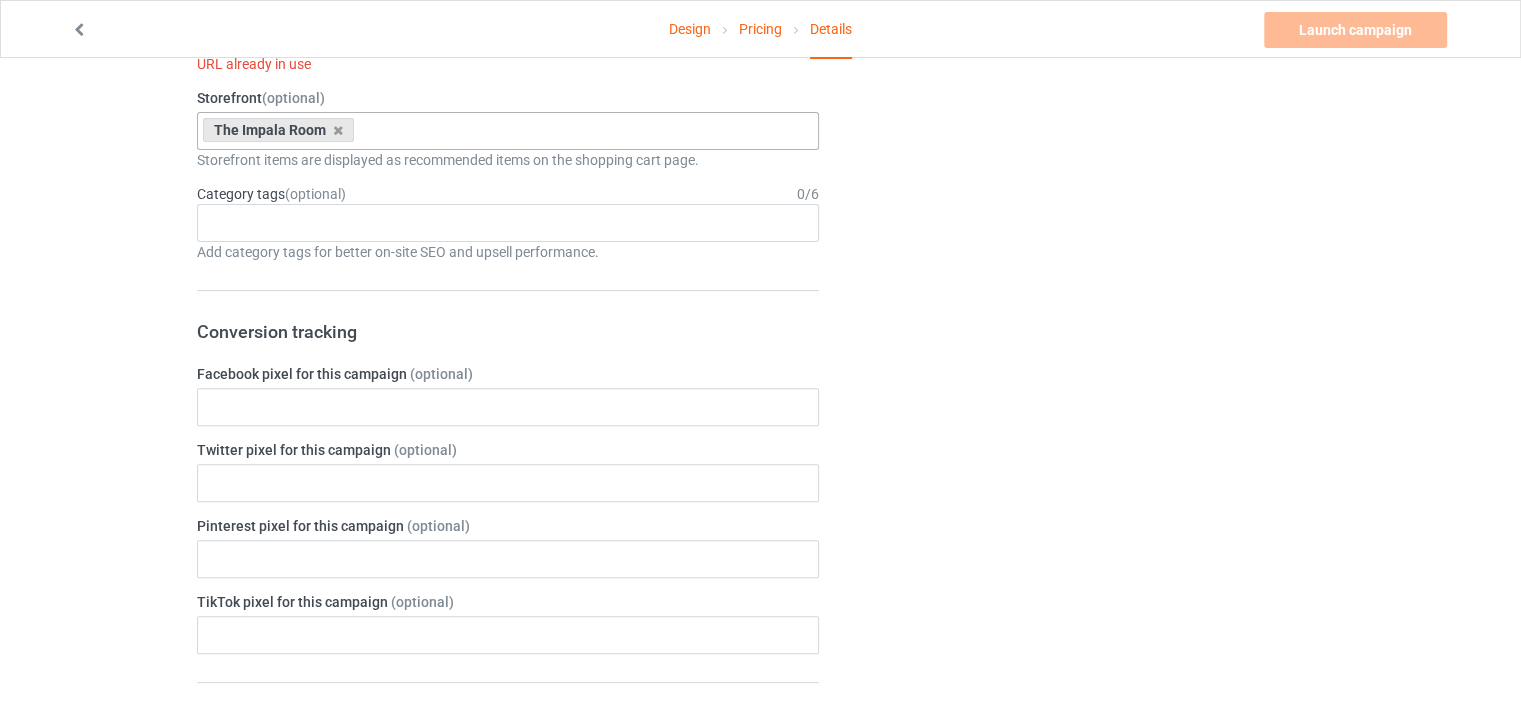 scroll, scrollTop: 600, scrollLeft: 0, axis: vertical 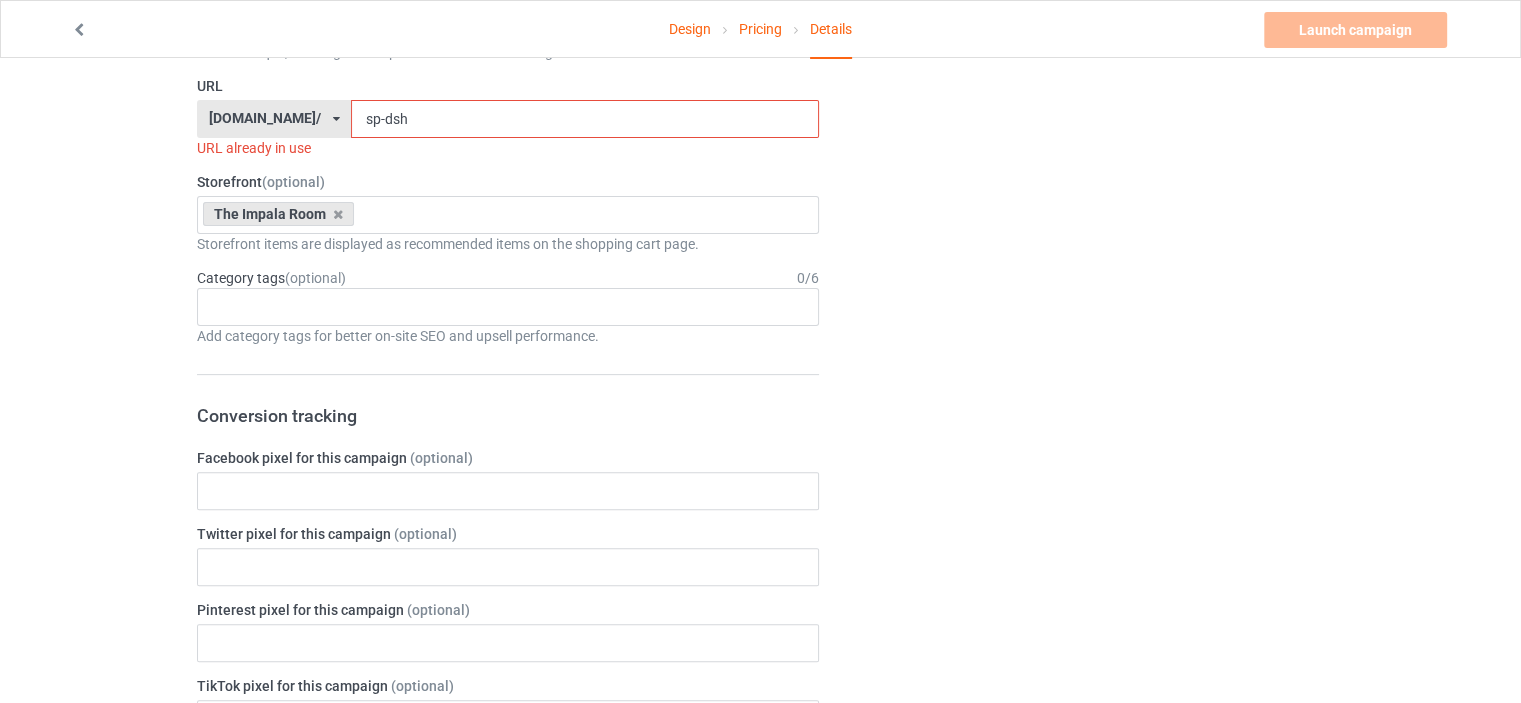 type on "[PERSON_NAME] - I Think I'm Adorable" 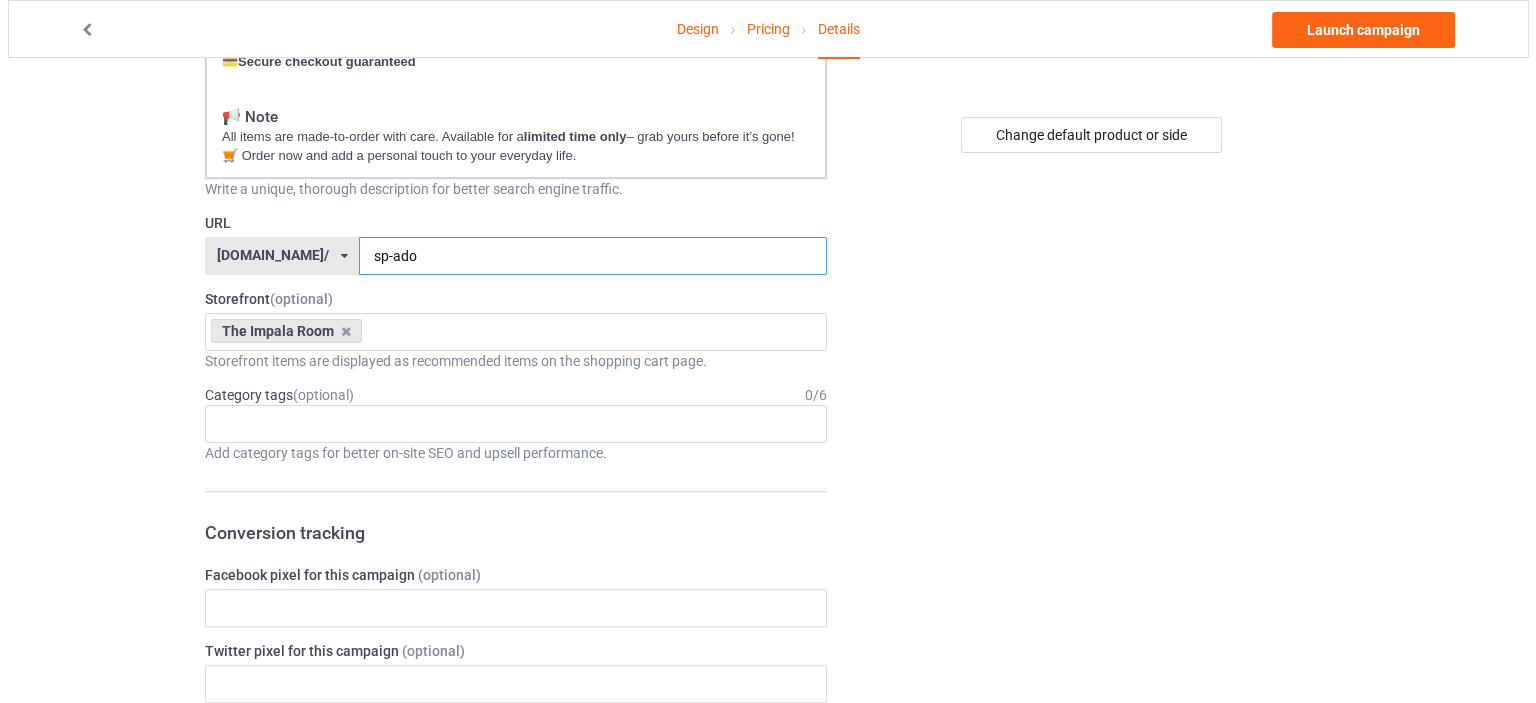scroll, scrollTop: 0, scrollLeft: 0, axis: both 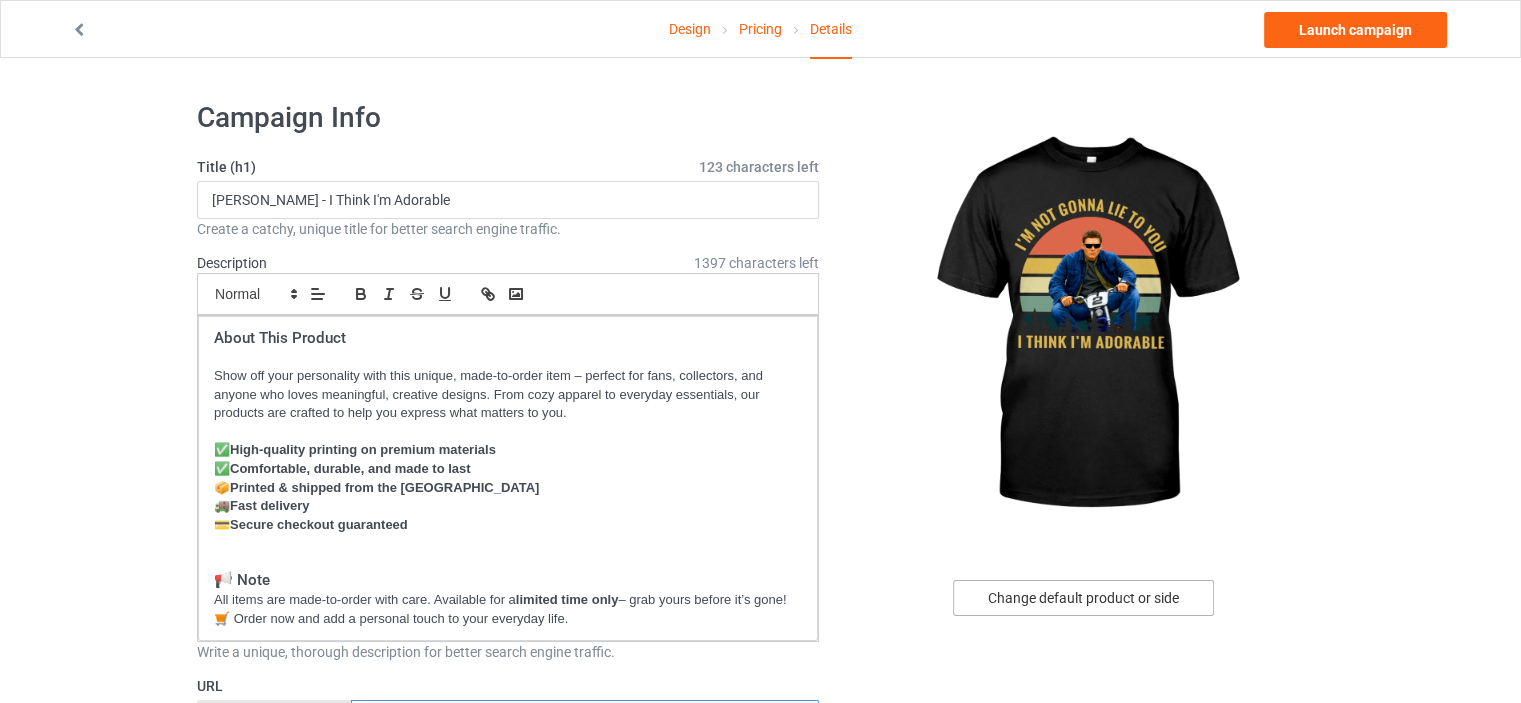 type on "sp-ado" 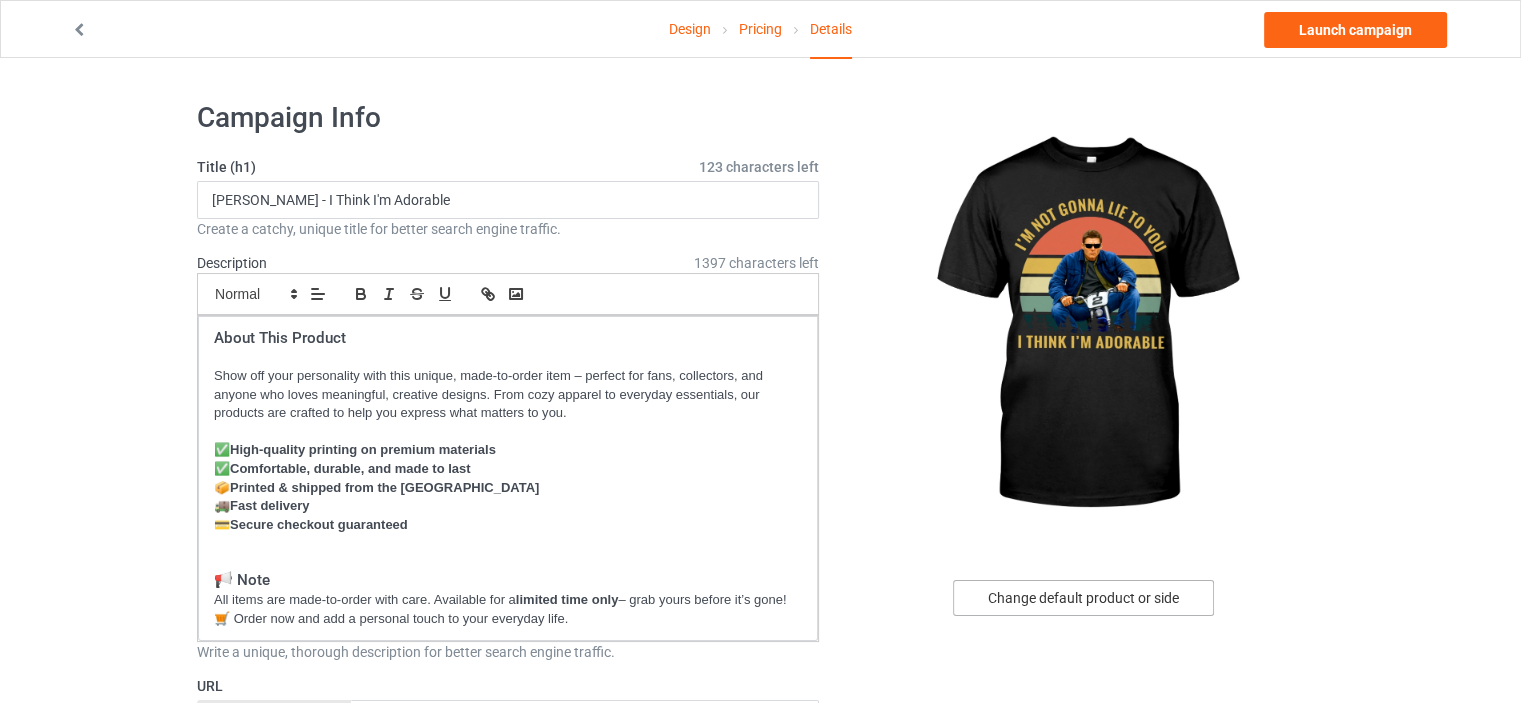 click on "Change default product or side" at bounding box center (1083, 598) 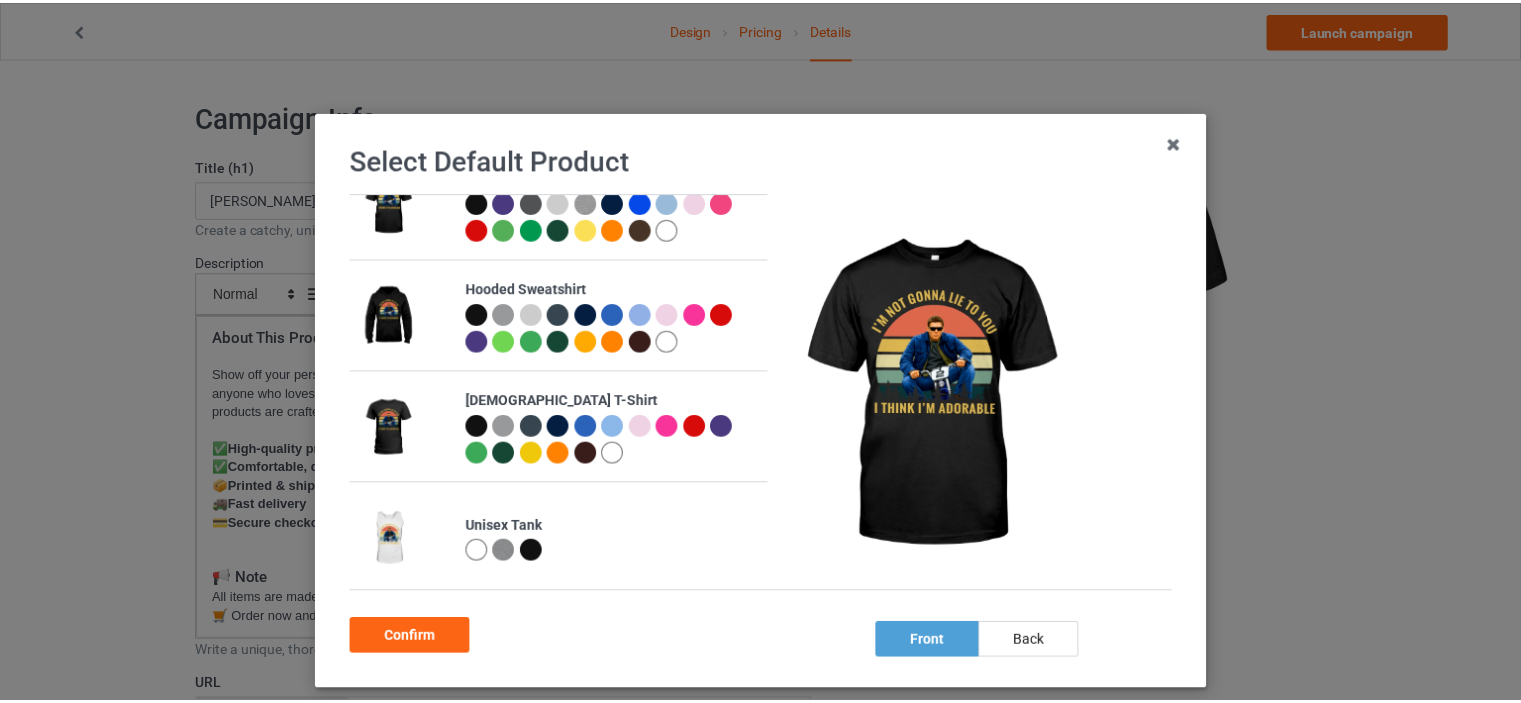scroll, scrollTop: 64, scrollLeft: 0, axis: vertical 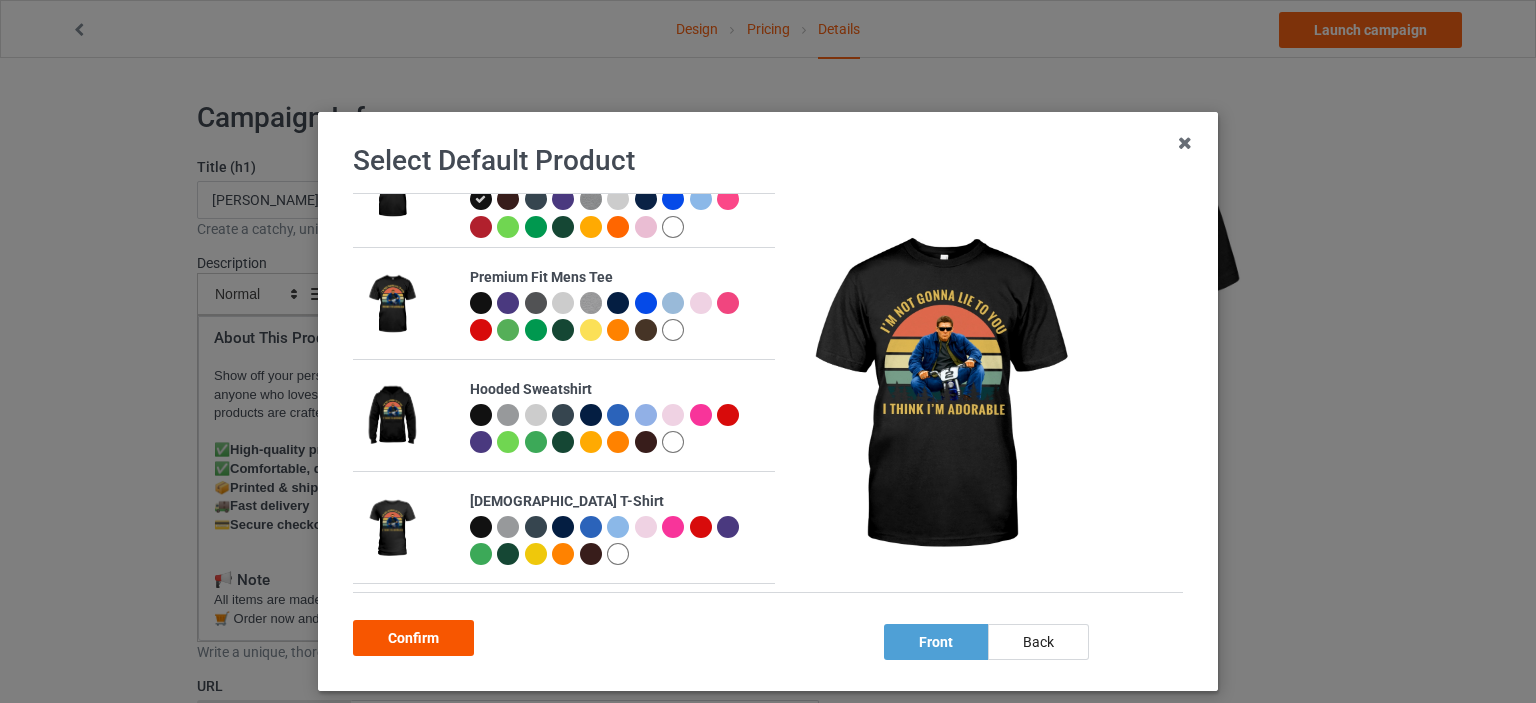 click on "Confirm" at bounding box center (413, 638) 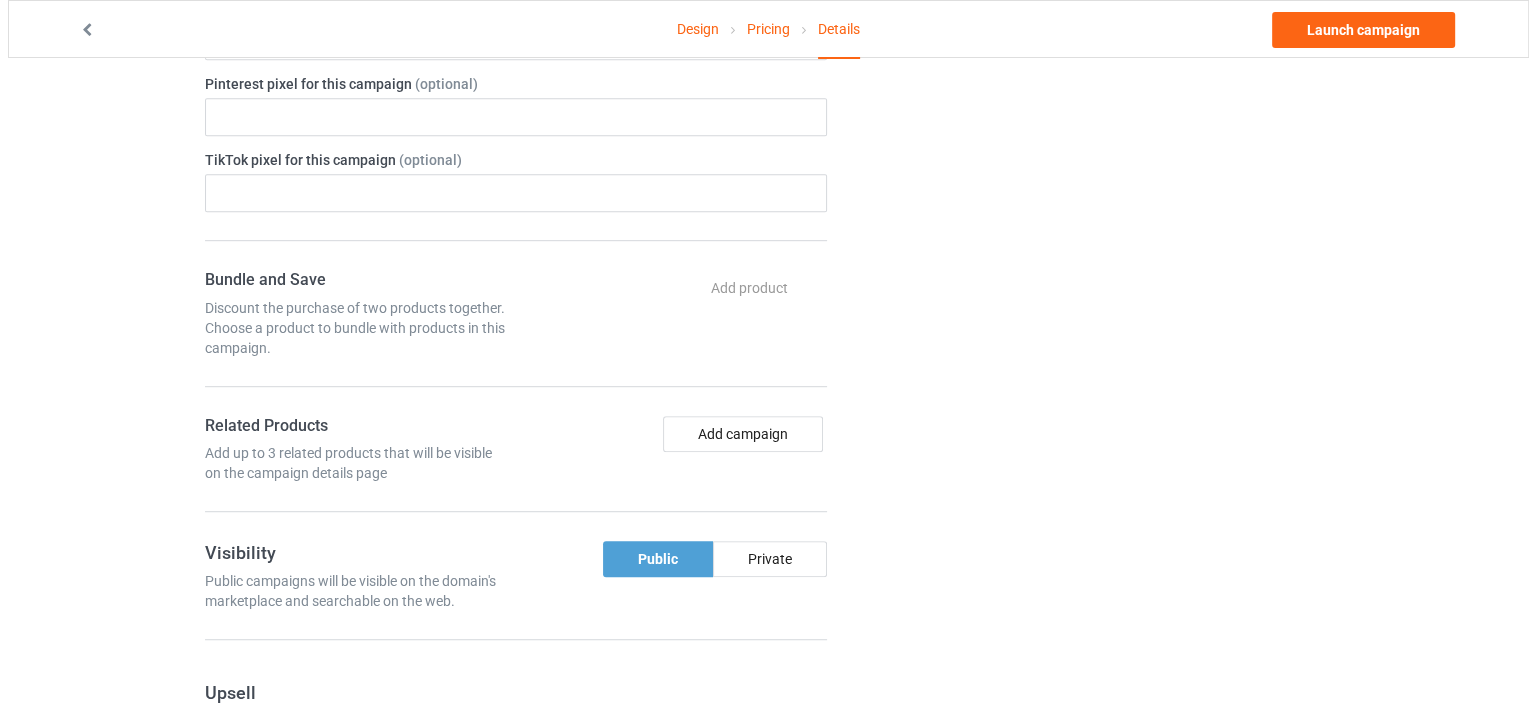scroll, scrollTop: 1363, scrollLeft: 0, axis: vertical 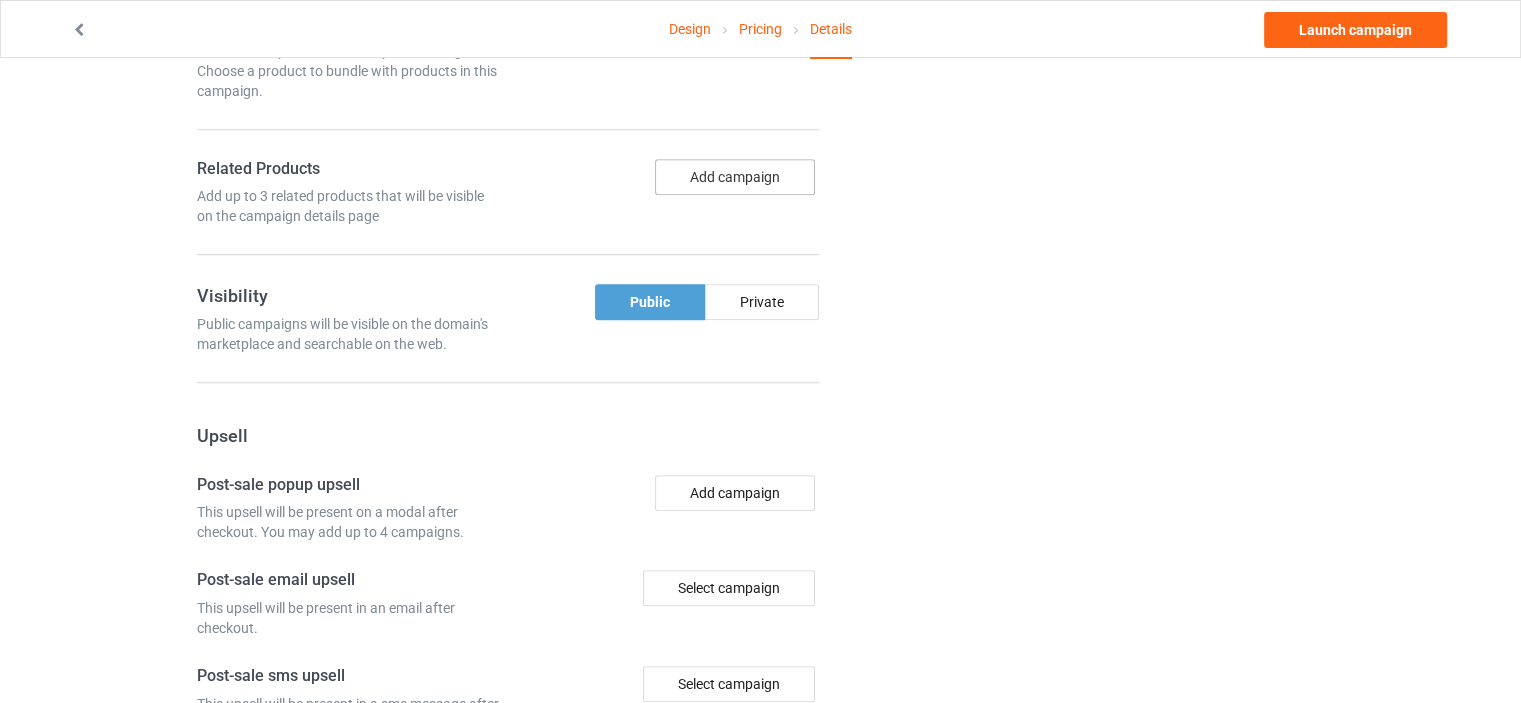 click on "Add campaign" at bounding box center (735, 177) 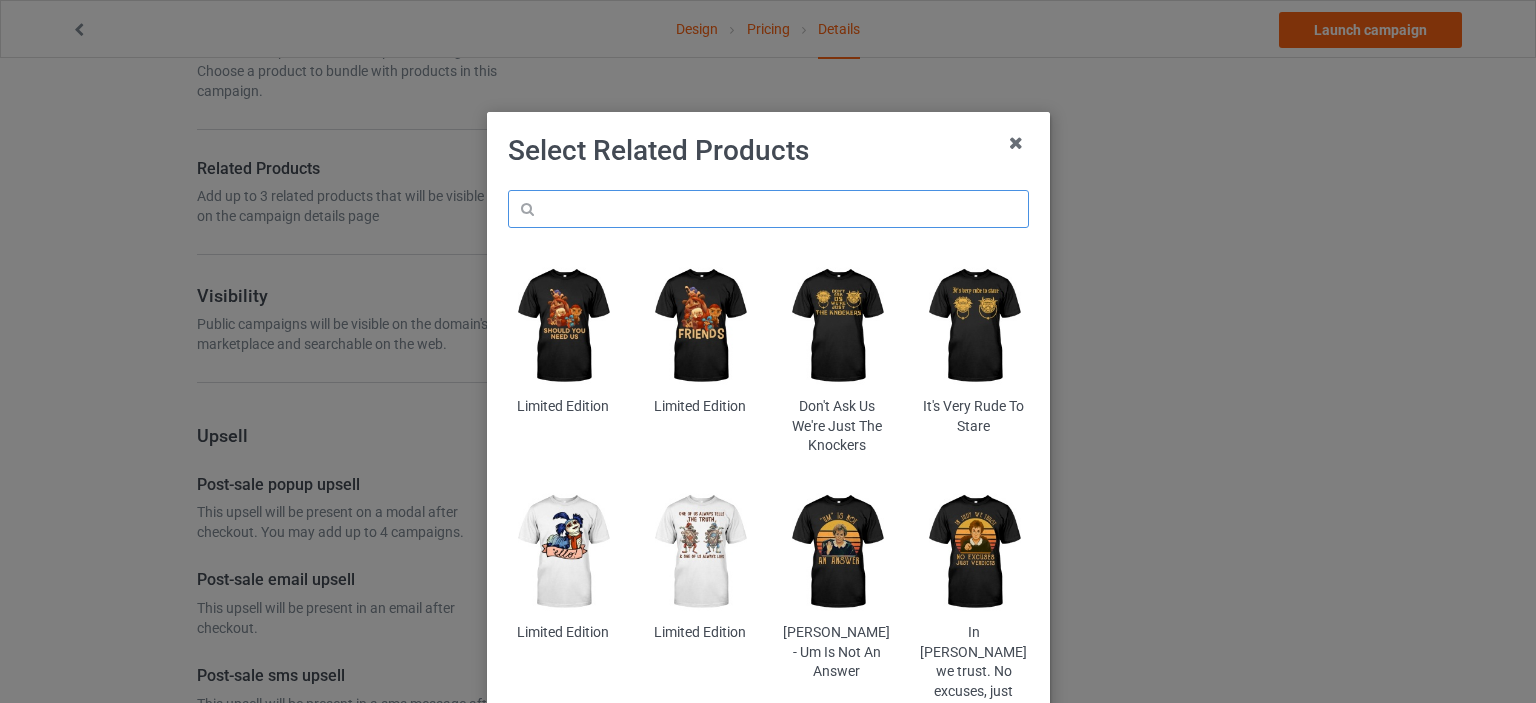 click at bounding box center [768, 209] 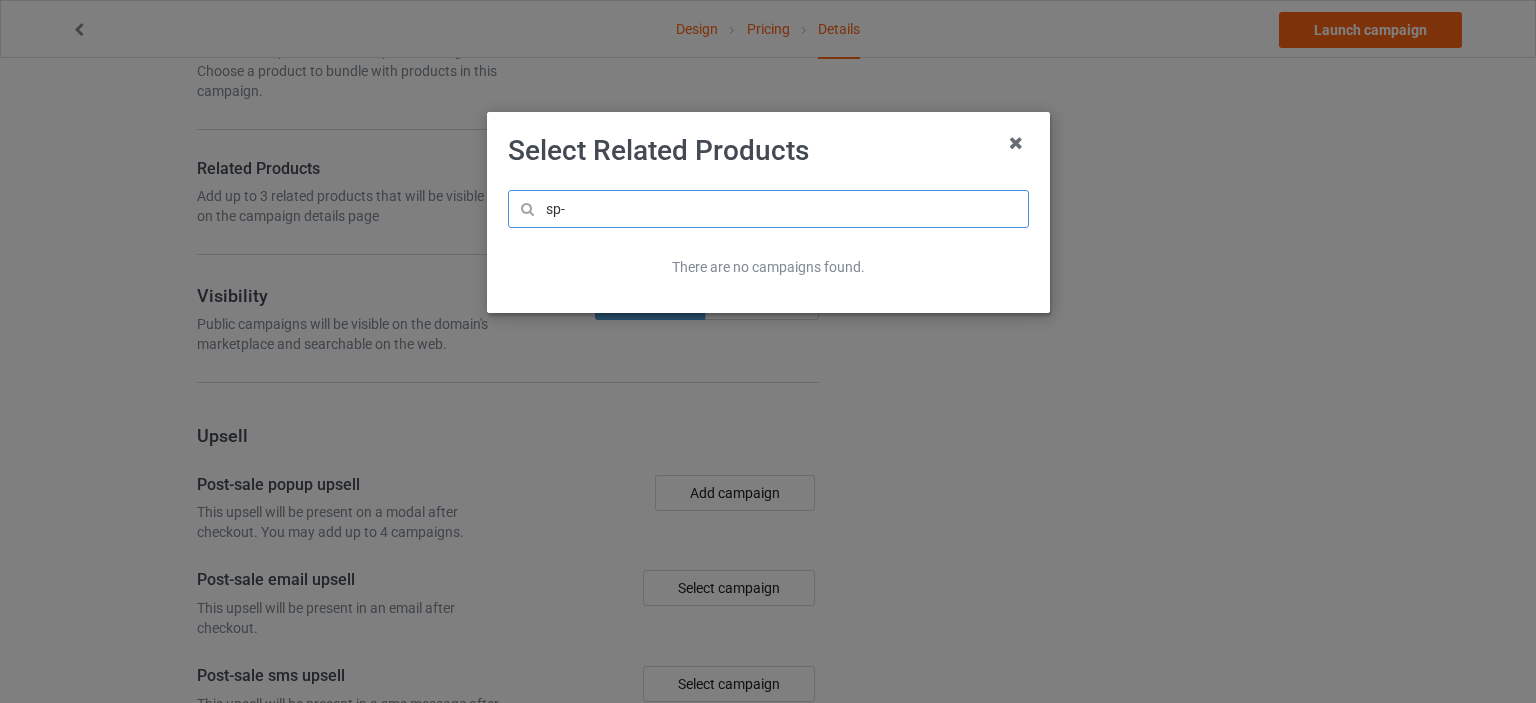click on "sp-" at bounding box center (768, 209) 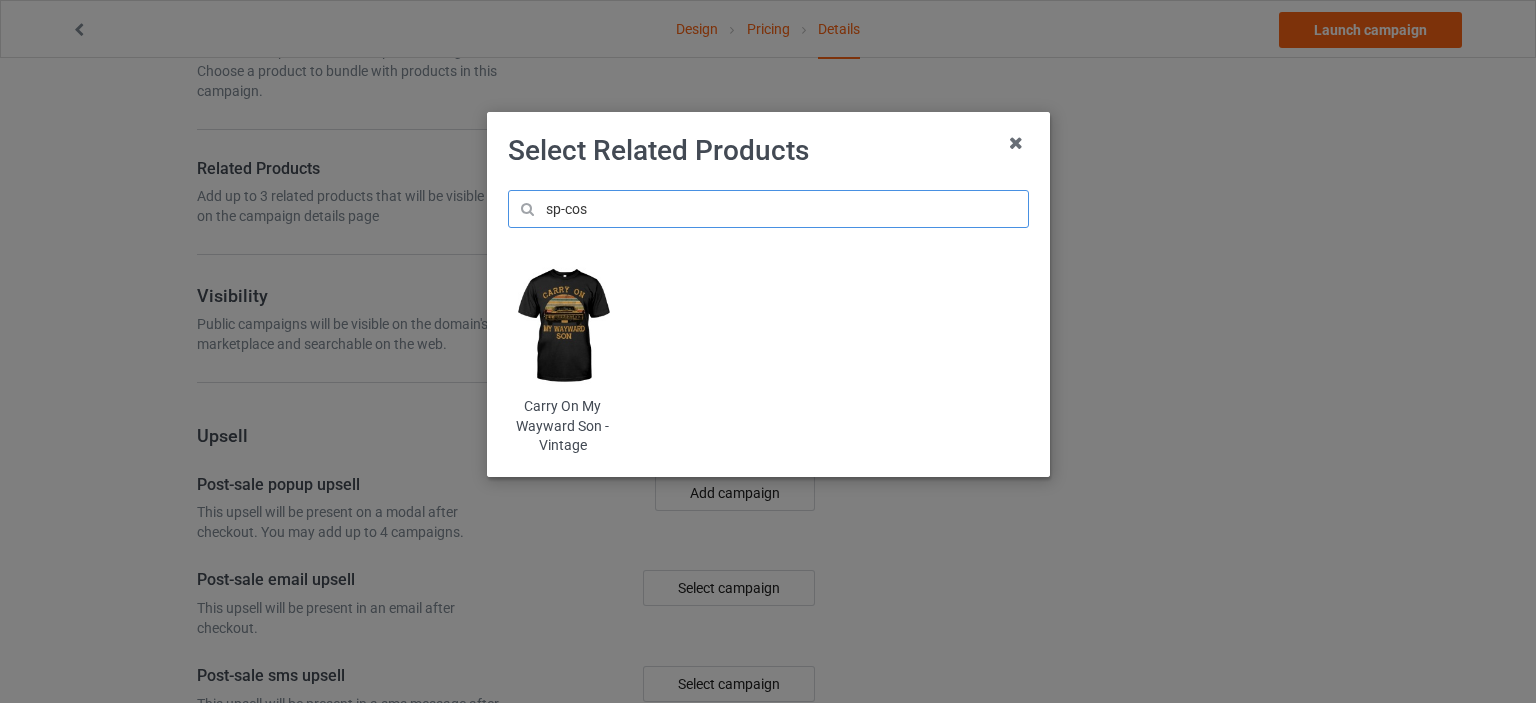 type on "sp-cos" 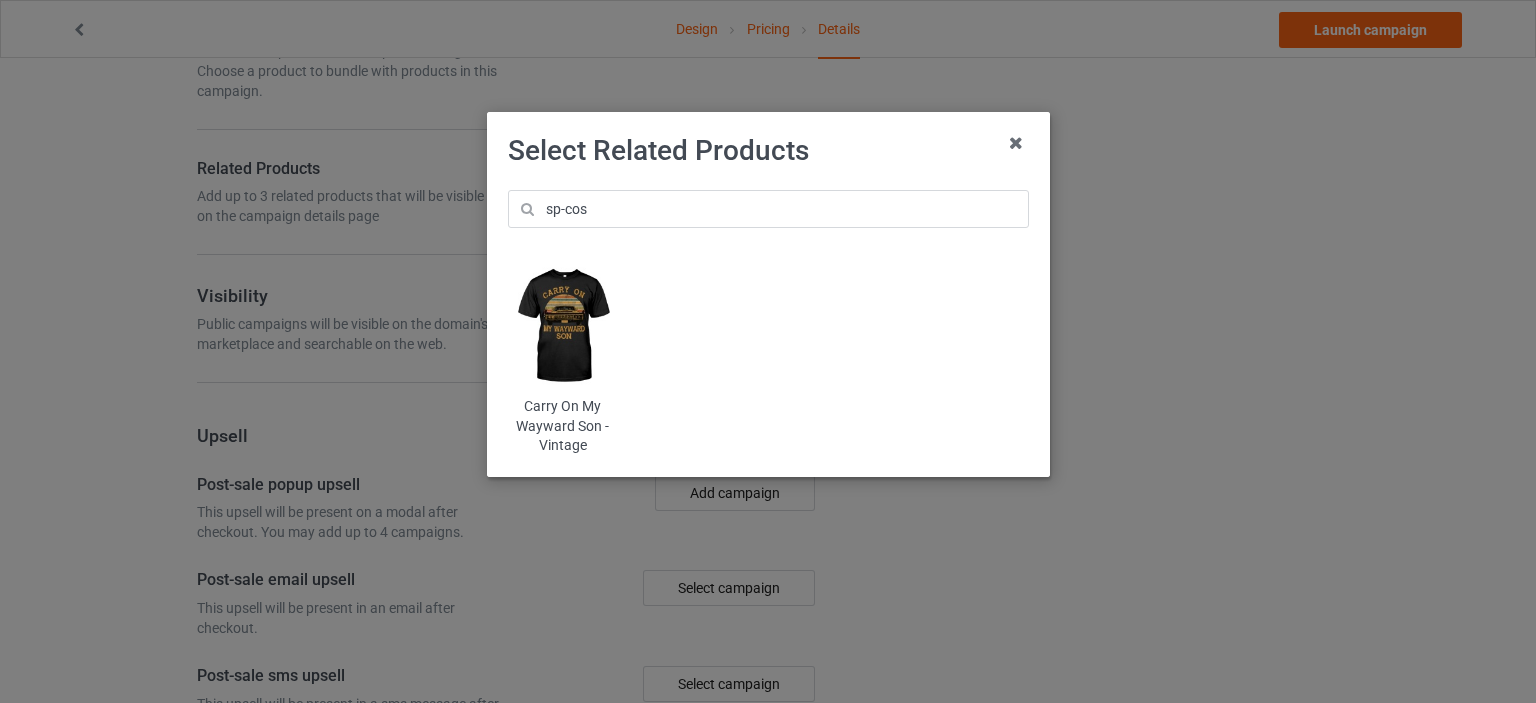 click at bounding box center [562, 326] 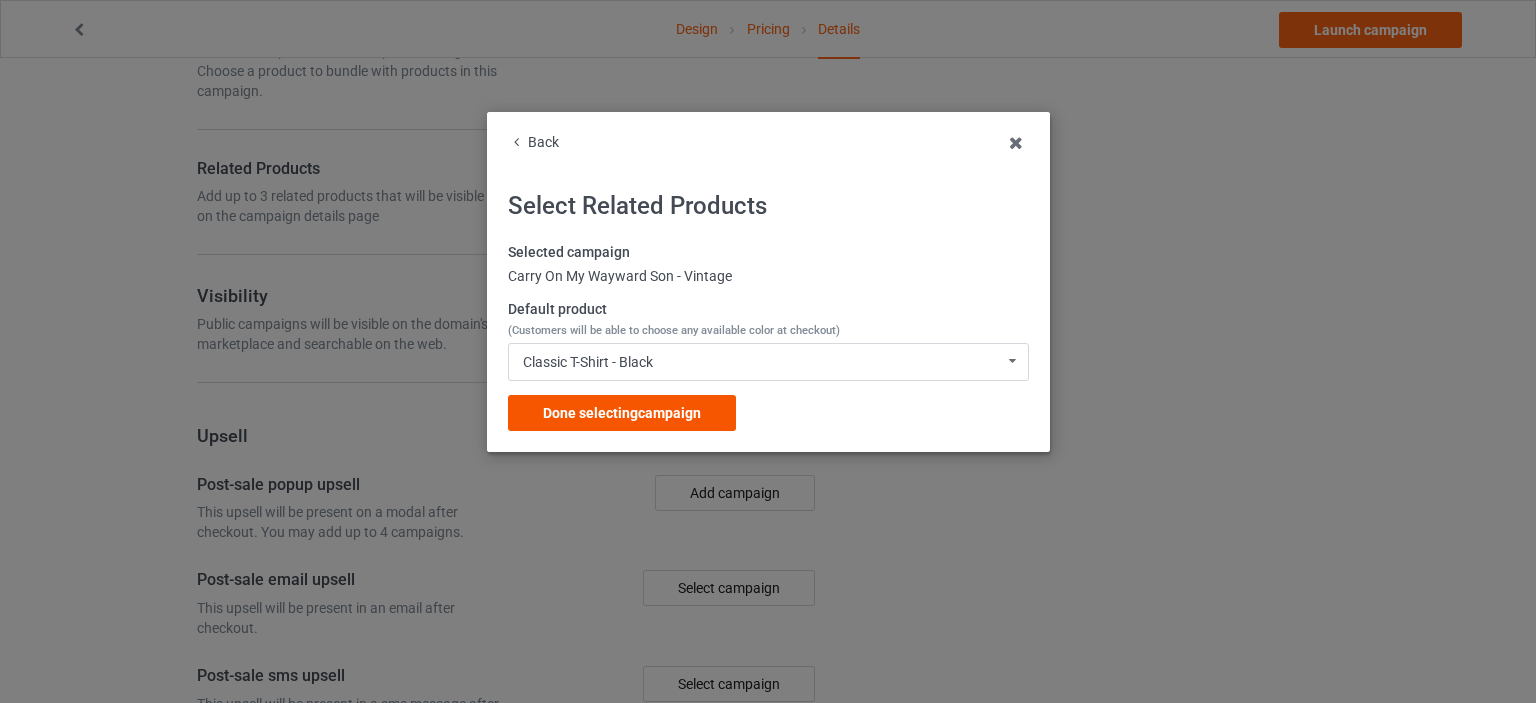 click on "Done selecting  campaign" at bounding box center (622, 413) 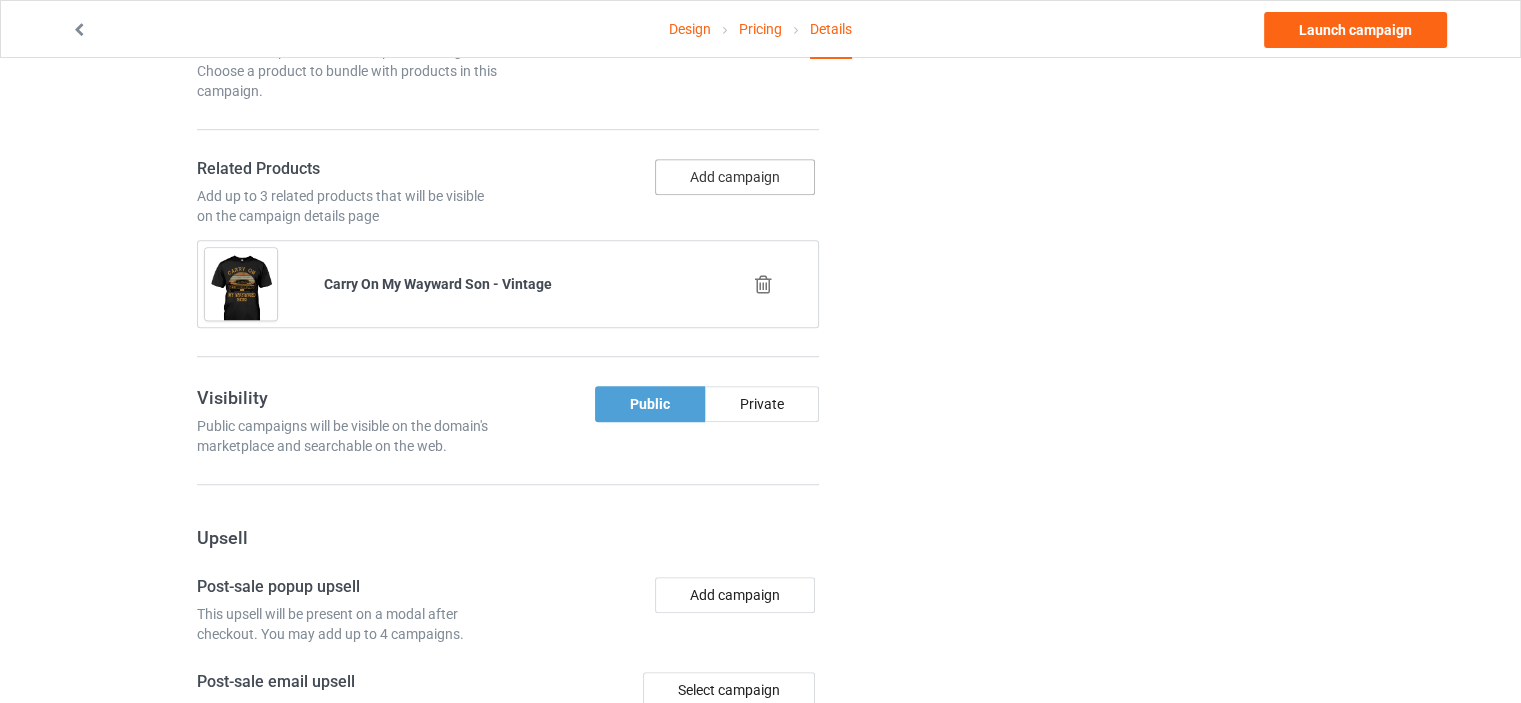 click on "Add campaign" at bounding box center (735, 177) 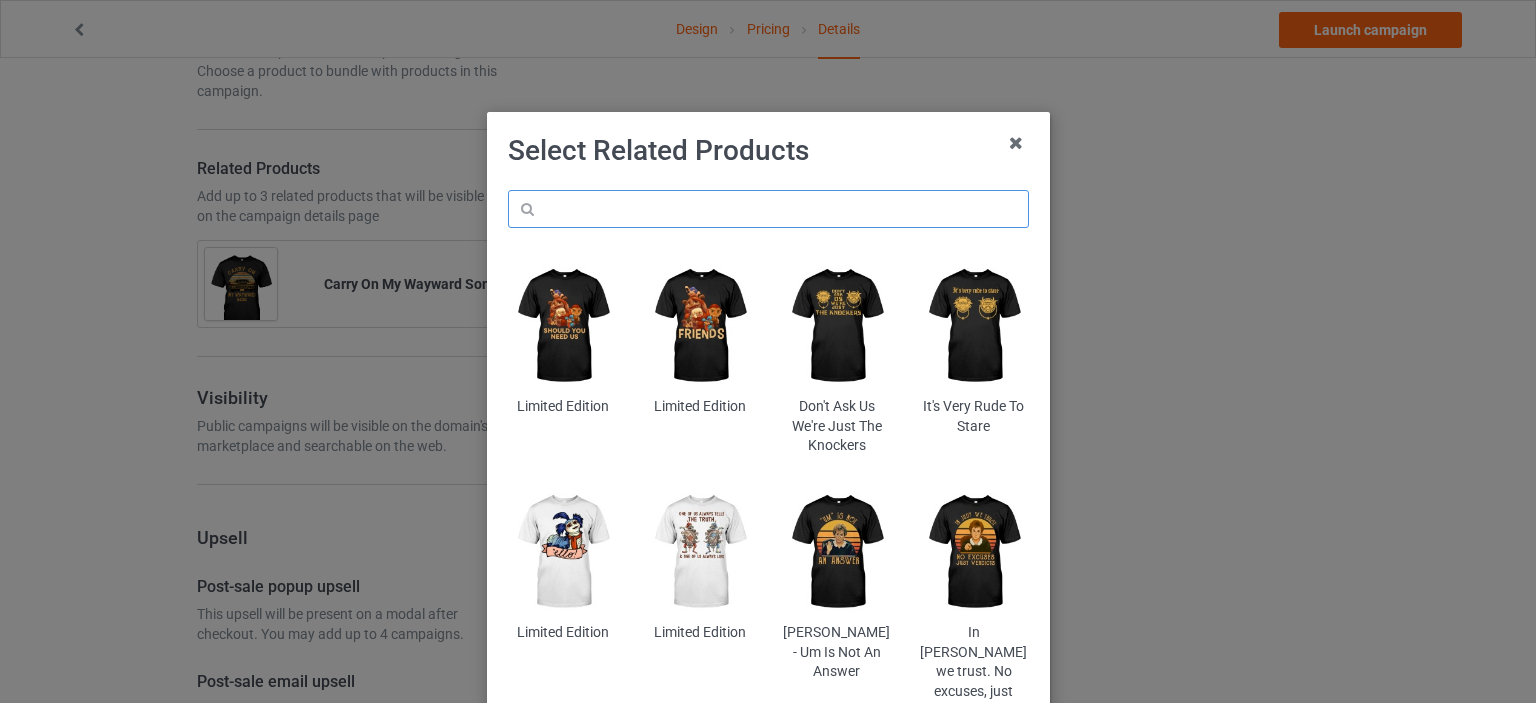 click at bounding box center [768, 209] 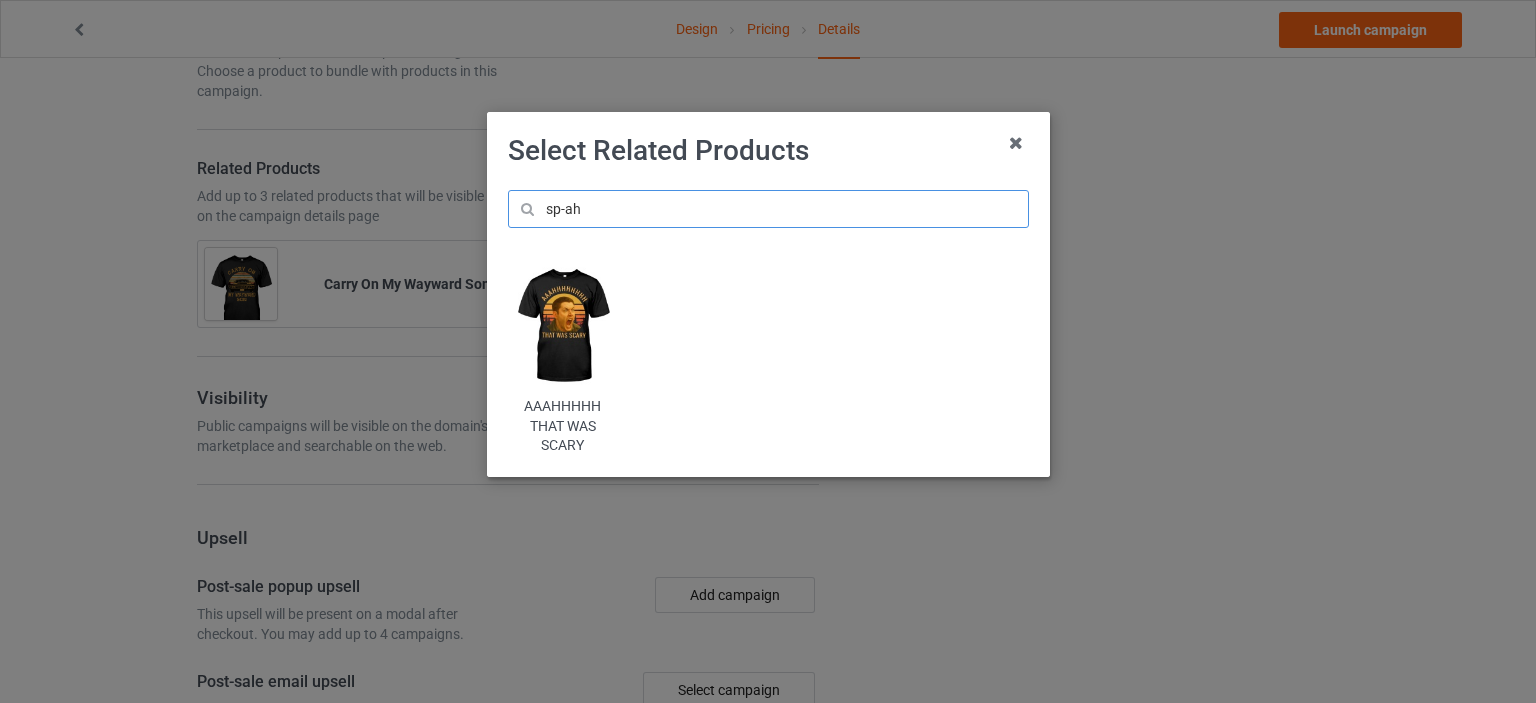 type on "sp-ah" 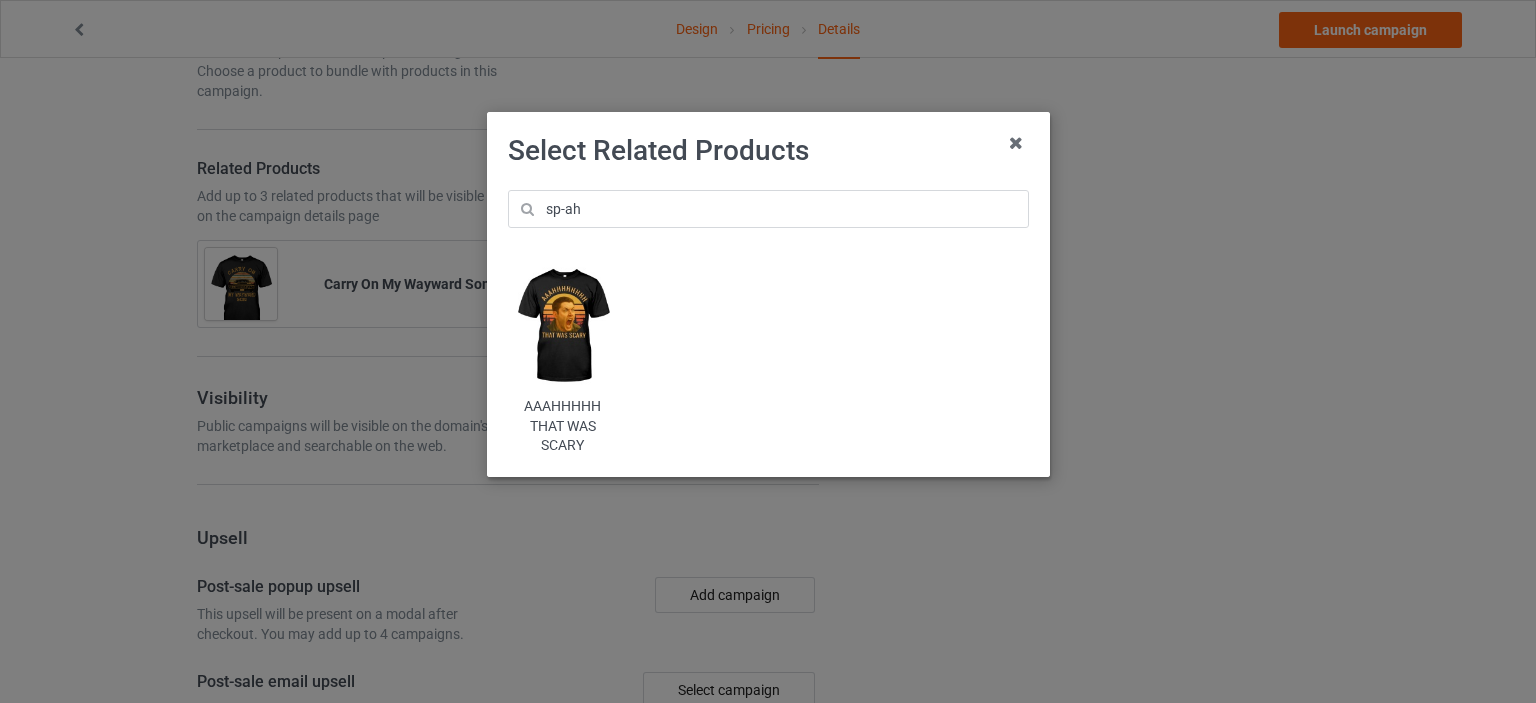 click at bounding box center (562, 326) 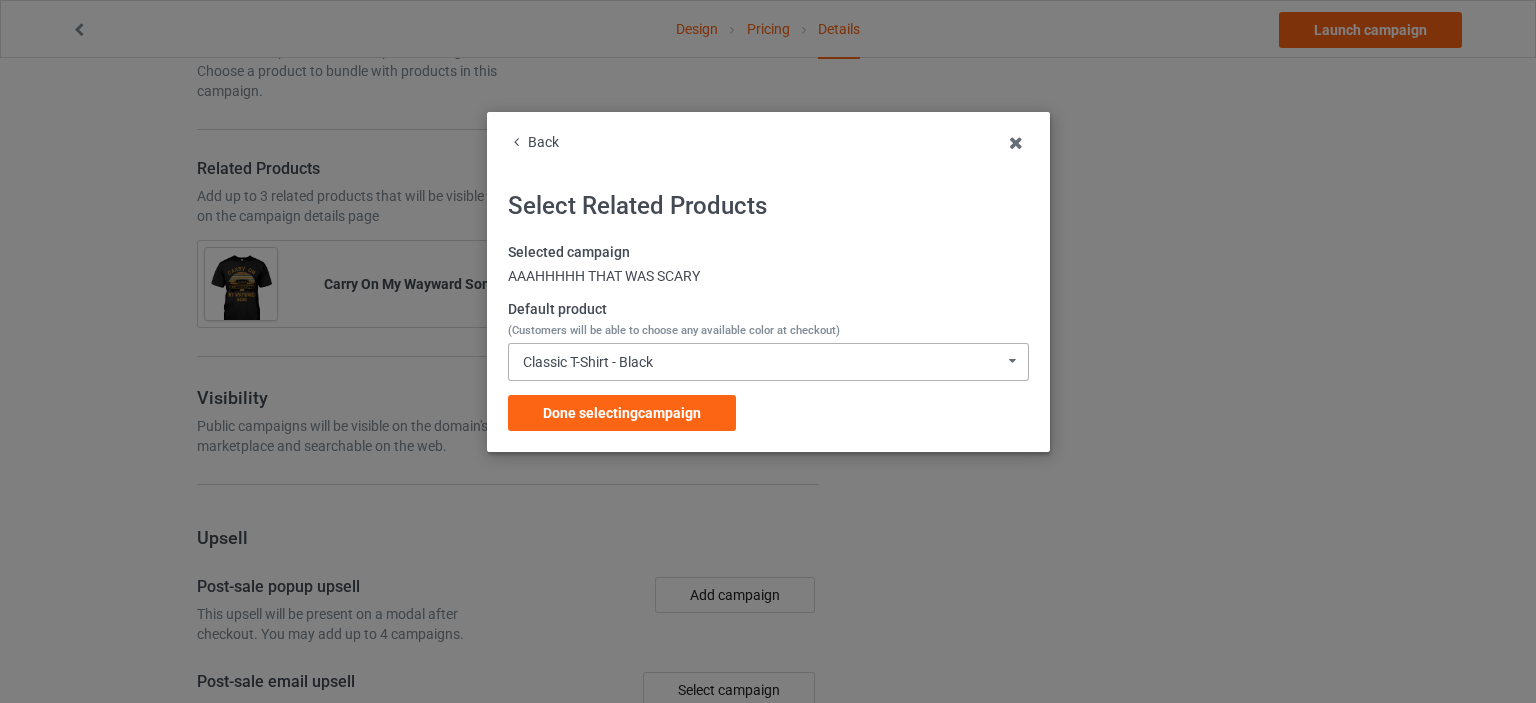 click on "Classic T-Shirt - Black Classic T-Shirt - Black Classic T-Shirt - Chocolate Classic T-Shirt - Charcoal Grey Classic T-Shirt - Purple Classic T-Shirt - Athletic Heather Classic T-Shirt - Ash Classic T-Shirt - J Navy Classic T-Shirt - Royal Classic T-Shirt - Light Blue Classic T-Shirt - Cyber Pink Classic T-Shirt - True Red Classic T-Shirt - Kiwi Classic T-Shirt - [PERSON_NAME] Classic T-Shirt - Forest Green Classic T-Shirt - Gold Classic T-Shirt - Burnt Orange Classic T-Shirt - Classic Pink Classic T-Shirt - White Premium Fit Mens Tee - Black Premium Fit Mens Tee - Purple Premium Fit Mens Tee - Asphalt Premium Fit Mens Tee - Ash Premium Fit Mens Tee - Heather Premium Fit Mens Tee - Navy Premium Fit Mens Tee - Royal Premium Fit Mens Tee - Baby Blue Premium Fit Mens Tee - Light Pink Premium Fit Mens Tee - Fuchsia Premium Fit Mens Tee - Red Premium Fit Mens Tee - Grass Green Premium Fit Mens Tee - [PERSON_NAME] Premium Fit Mens Tee - Forest Premium Fit Mens Tee - Sunshine Premium Fit Mens Tee - Orange Hooded Sweatshirt - Black" at bounding box center (768, 362) 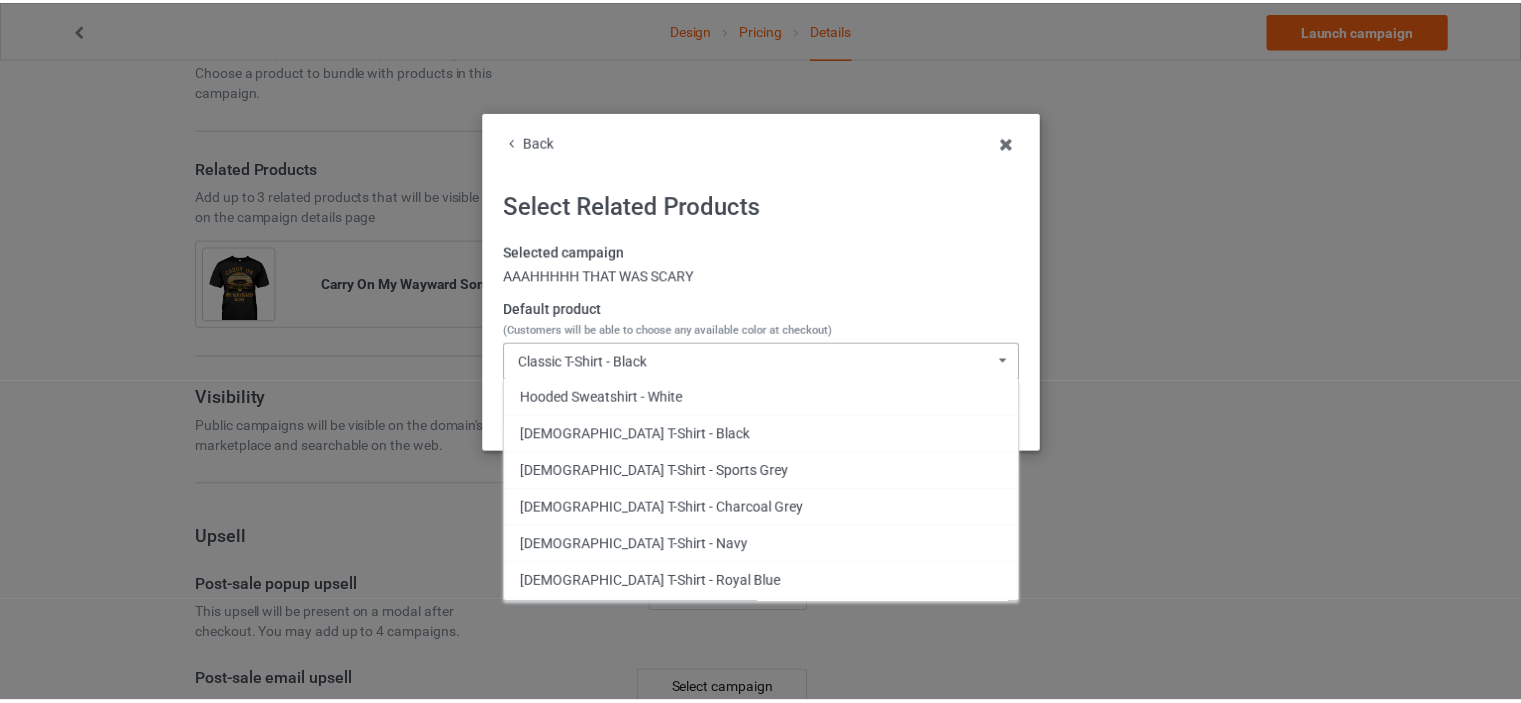 scroll, scrollTop: 2000, scrollLeft: 0, axis: vertical 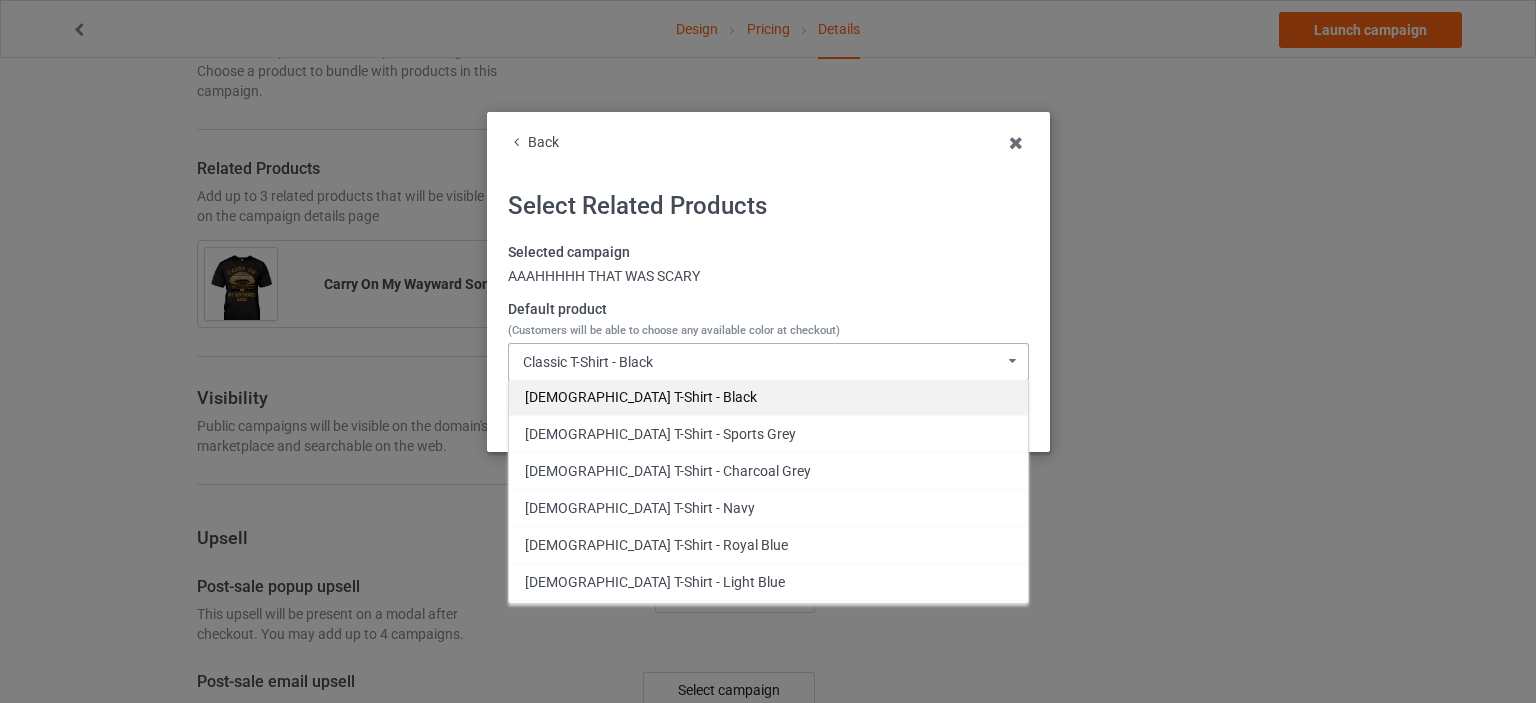 click on "[DEMOGRAPHIC_DATA] T-Shirt - Black" at bounding box center [768, 396] 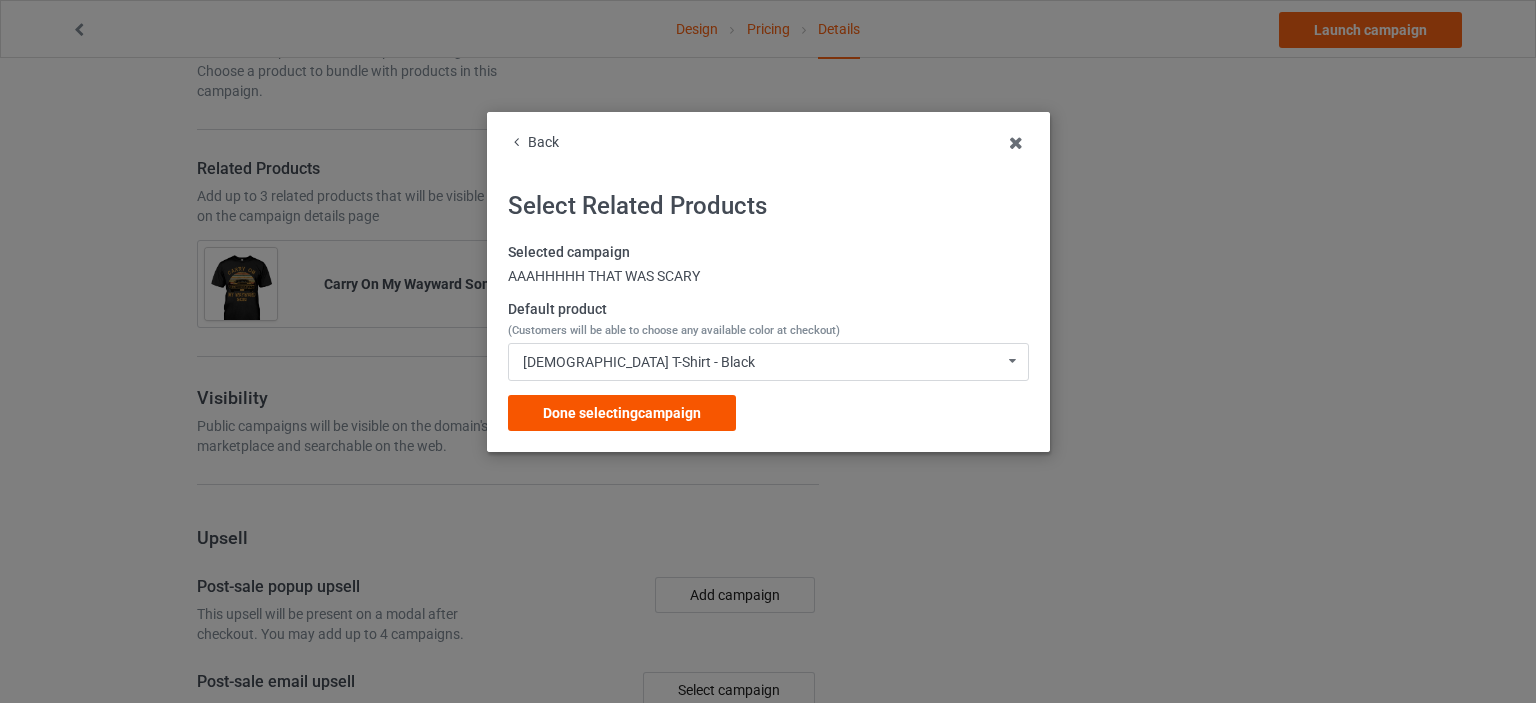 click on "Done selecting  campaign" at bounding box center [622, 413] 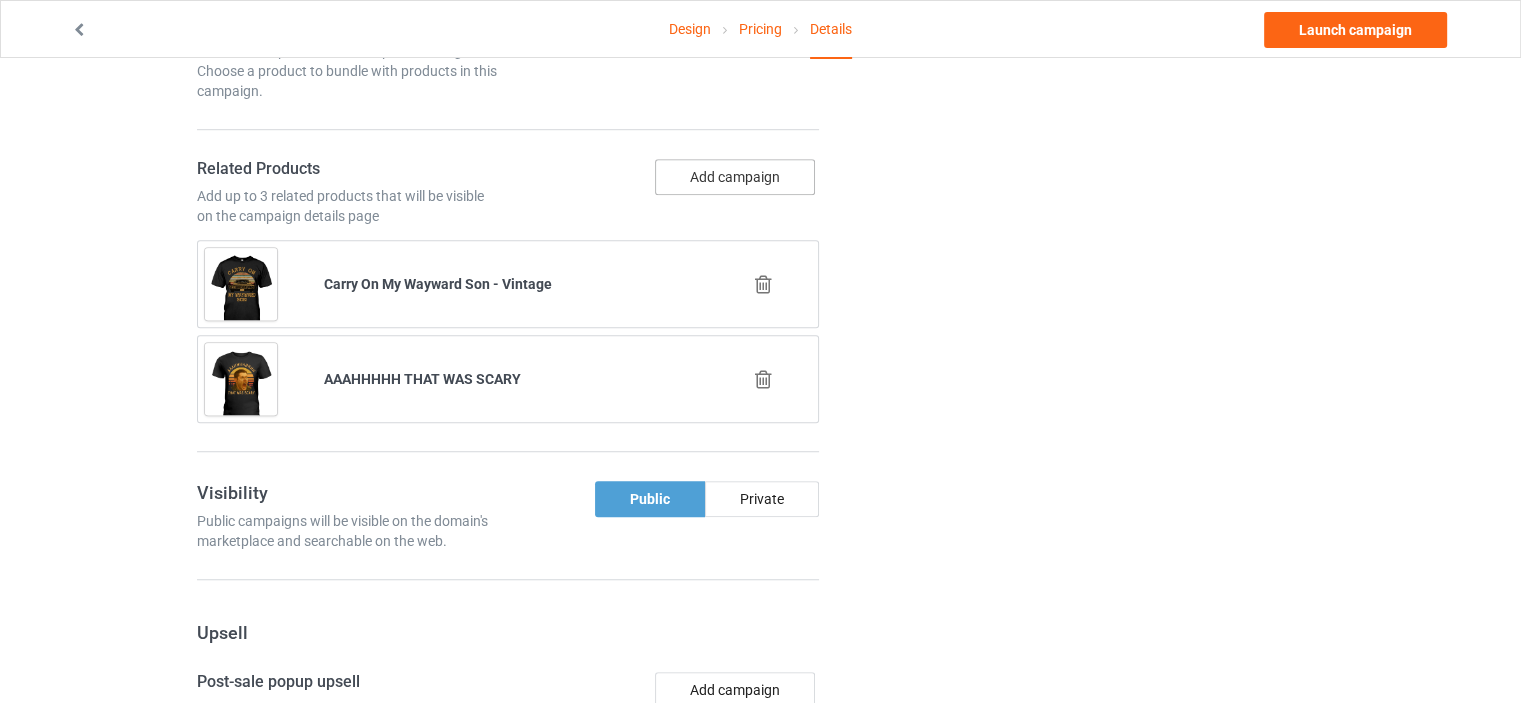 click on "Add campaign" at bounding box center (735, 177) 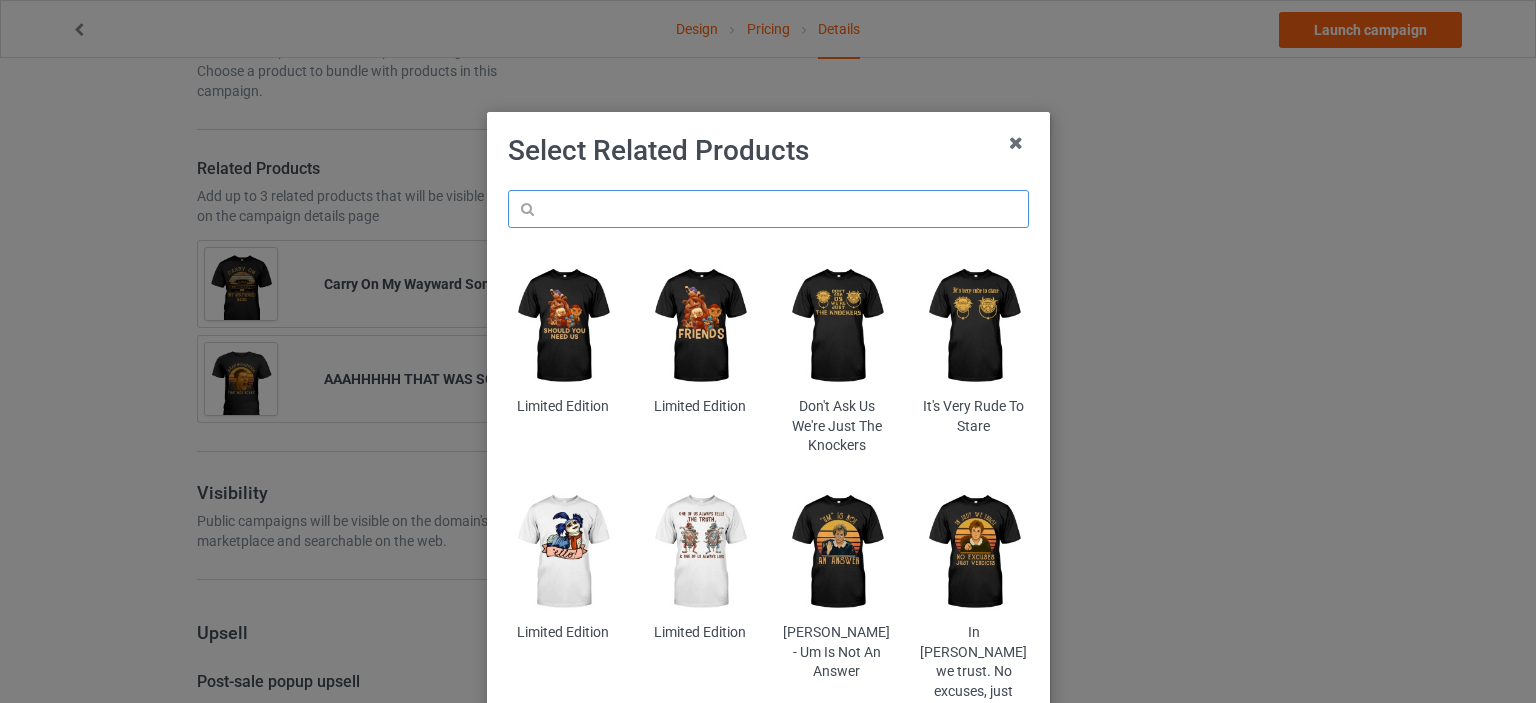 click at bounding box center (768, 209) 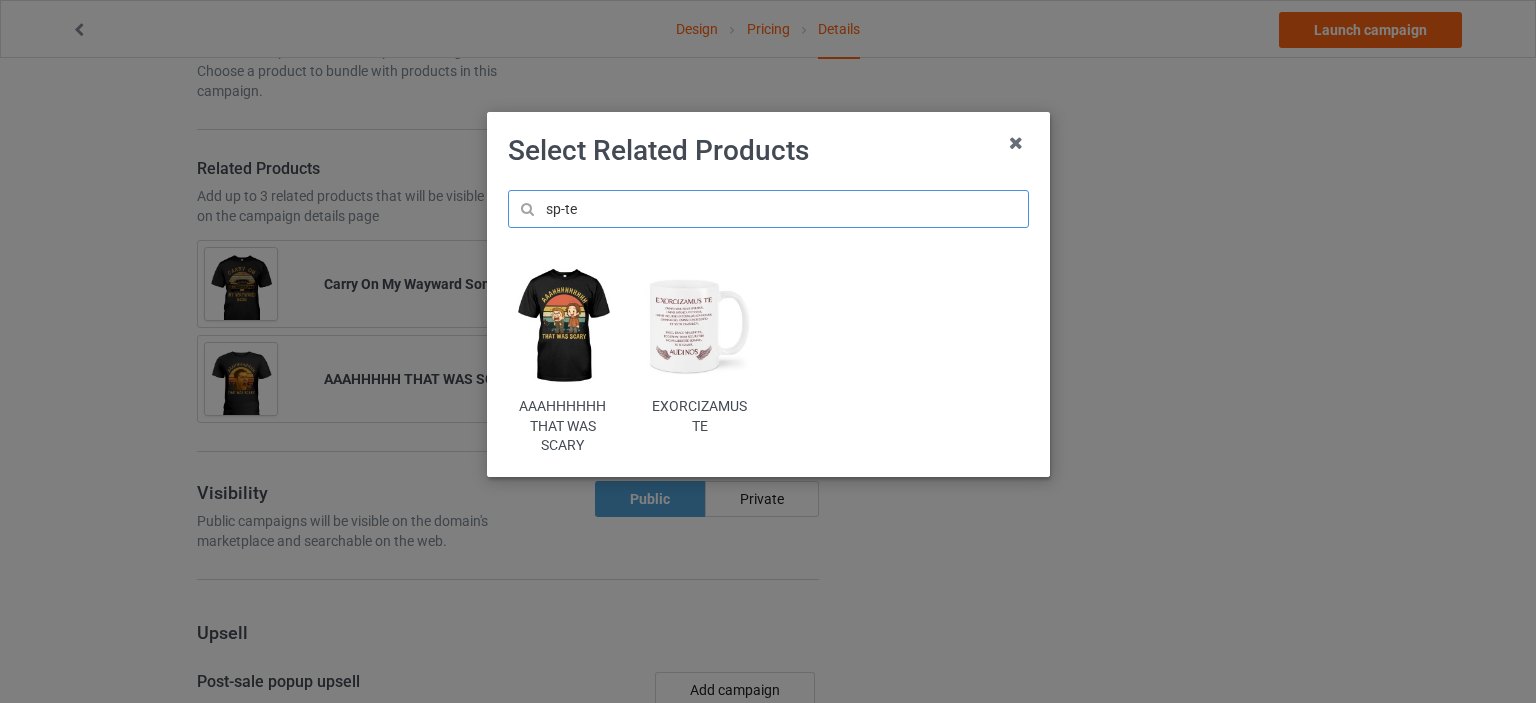 type on "sp-te" 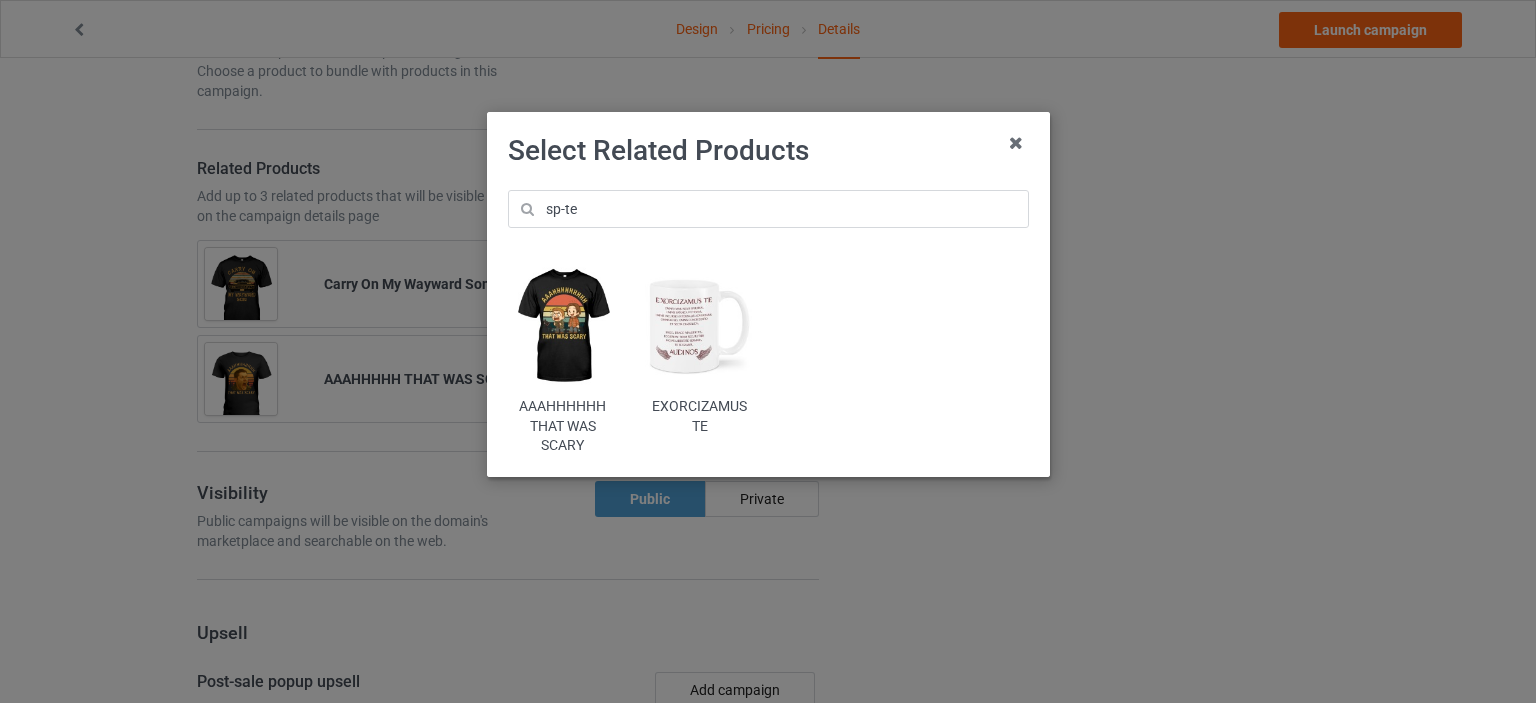 click at bounding box center (562, 326) 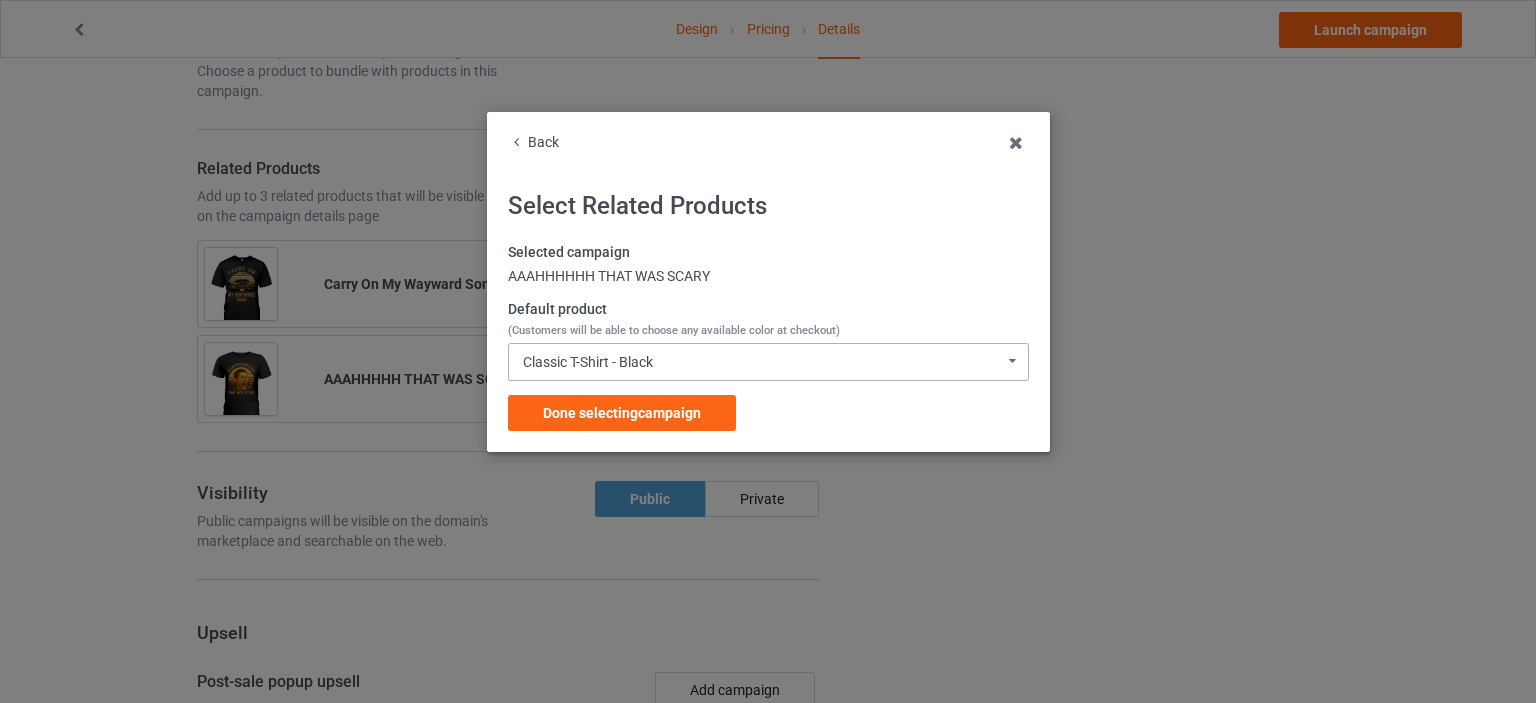 click on "Classic T-Shirt - Black Classic T-Shirt - Black Classic T-Shirt - Chocolate Classic T-Shirt - Charcoal Grey Classic T-Shirt - Purple Classic T-Shirt - Athletic Heather Classic T-Shirt - Ash Classic T-Shirt - J Navy Classic T-Shirt - Royal Classic T-Shirt - Light Blue Classic T-Shirt - Cyber Pink Classic T-Shirt - True Red Classic T-Shirt - Kiwi Classic T-Shirt - [PERSON_NAME] Classic T-Shirt - Forest Green Classic T-Shirt - Gold Classic T-Shirt - Burnt Orange Classic T-Shirt - Classic Pink Classic T-Shirt - White Premium Fit Mens Tee - Black Premium Fit Mens Tee - Purple Premium Fit Mens Tee - Asphalt Premium Fit Mens Tee - Ash Premium Fit Mens Tee - Heather Premium Fit Mens Tee - Navy Premium Fit Mens Tee - Royal Premium Fit Mens Tee - Baby Blue Premium Fit Mens Tee - Light Pink Premium Fit Mens Tee - Fuchsia Premium Fit Mens Tee - Red Premium Fit Mens Tee - Grass Green Premium Fit Mens Tee - [PERSON_NAME] Premium Fit Mens Tee - Forest Premium Fit Mens Tee - Sunshine Premium Fit Mens Tee - Orange Hooded Sweatshirt - Black" at bounding box center (768, 362) 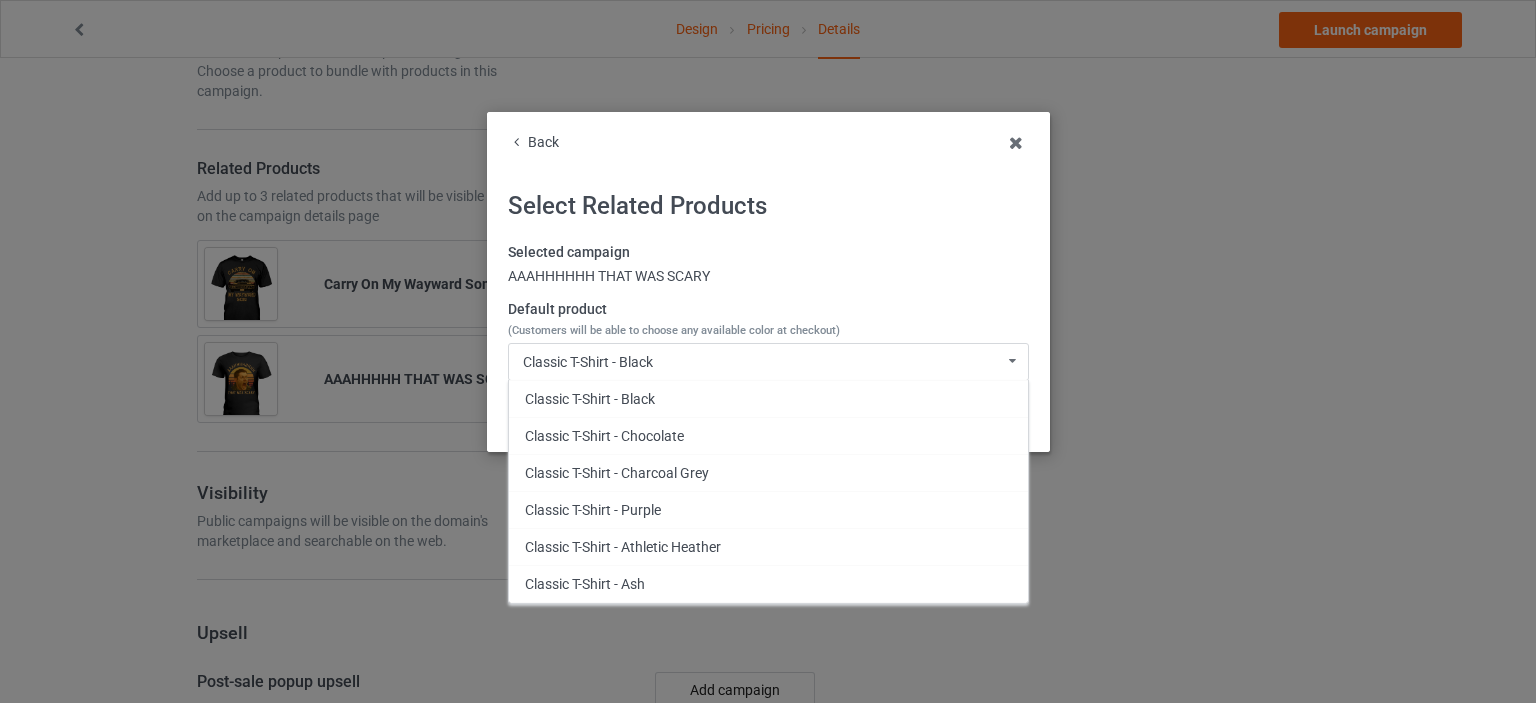 click on "Back Select Related Products Selected campaign AAAHHHHHH THAT WAS SCARY Default product (Customers will be able to choose any available color at checkout) Classic T-Shirt - Black Classic T-Shirt - Black Classic T-Shirt - Chocolate Classic T-Shirt - Charcoal Grey Classic T-Shirt - Purple Classic T-Shirt - Athletic Heather Classic T-Shirt - Ash Classic T-Shirt - J Navy Classic T-Shirt - Royal Classic T-Shirt - Light Blue Classic T-Shirt - Cyber Pink Classic T-Shirt - True Red Classic T-Shirt - Kiwi Classic T-Shirt - [PERSON_NAME] Classic T-Shirt - Forest Green Classic T-Shirt - Gold Classic T-Shirt - Burnt Orange Classic T-Shirt - Classic Pink Classic T-Shirt - White Premium Fit Mens Tee - Black Premium Fit Mens Tee - Purple Premium Fit Mens Tee - Asphalt Premium Fit Mens Tee - Ash Premium Fit Mens Tee - Heather Premium Fit Mens Tee - Navy Premium Fit Mens Tee - Royal Premium Fit Mens Tee - Baby Blue Premium Fit Mens Tee - Light Pink Premium Fit Mens Tee - Fuchsia Premium Fit Mens Tee - Red Premium Fit Mens Tee - [PERSON_NAME]" at bounding box center [768, 351] 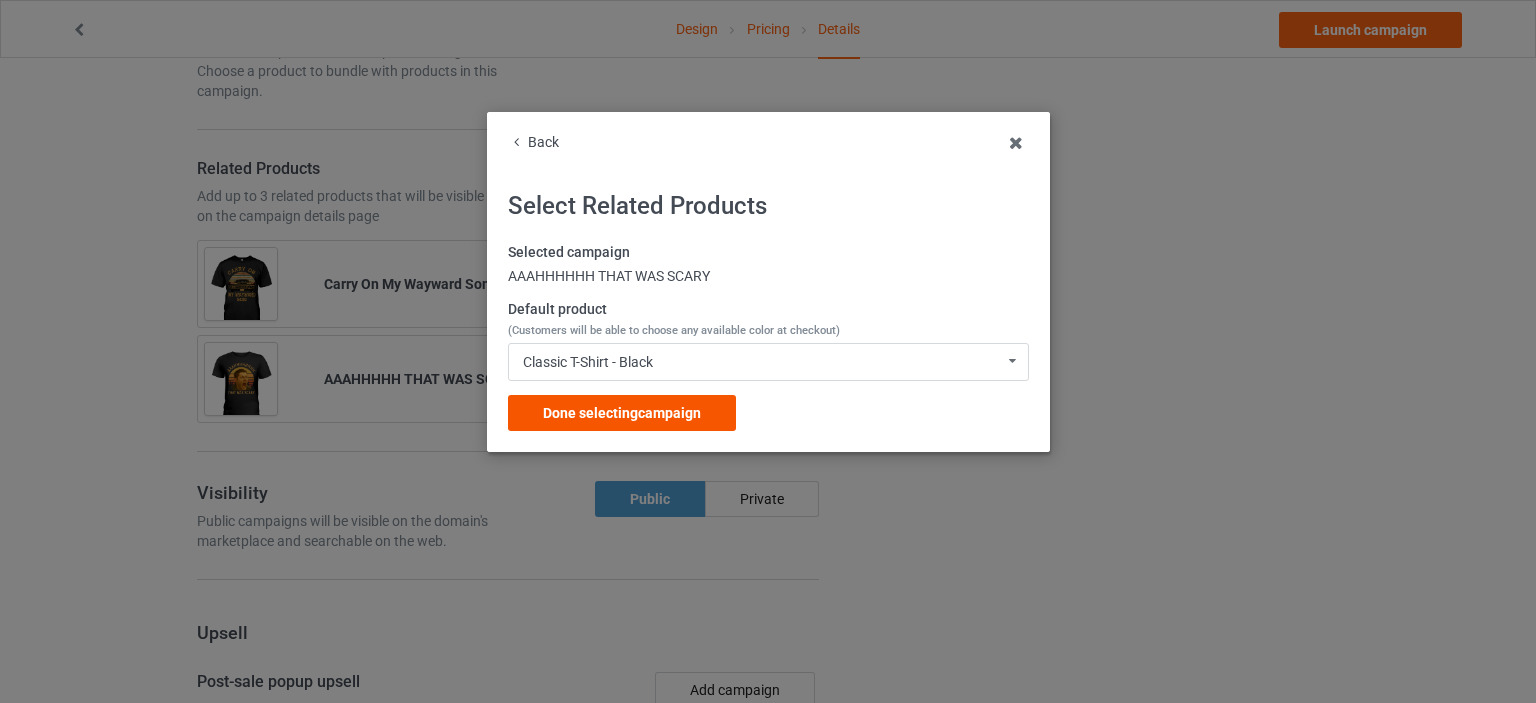 click on "Done selecting  campaign" at bounding box center [622, 413] 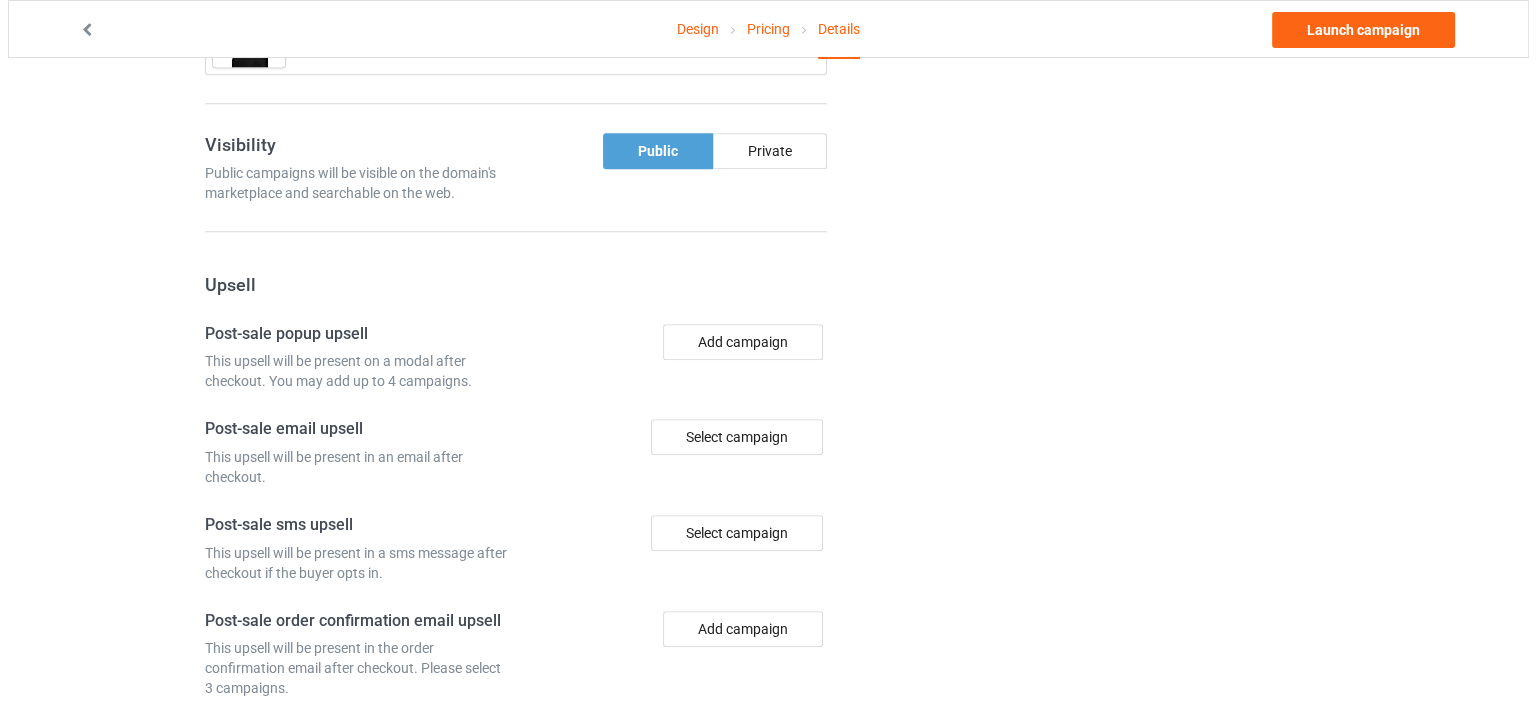 scroll, scrollTop: 1953, scrollLeft: 0, axis: vertical 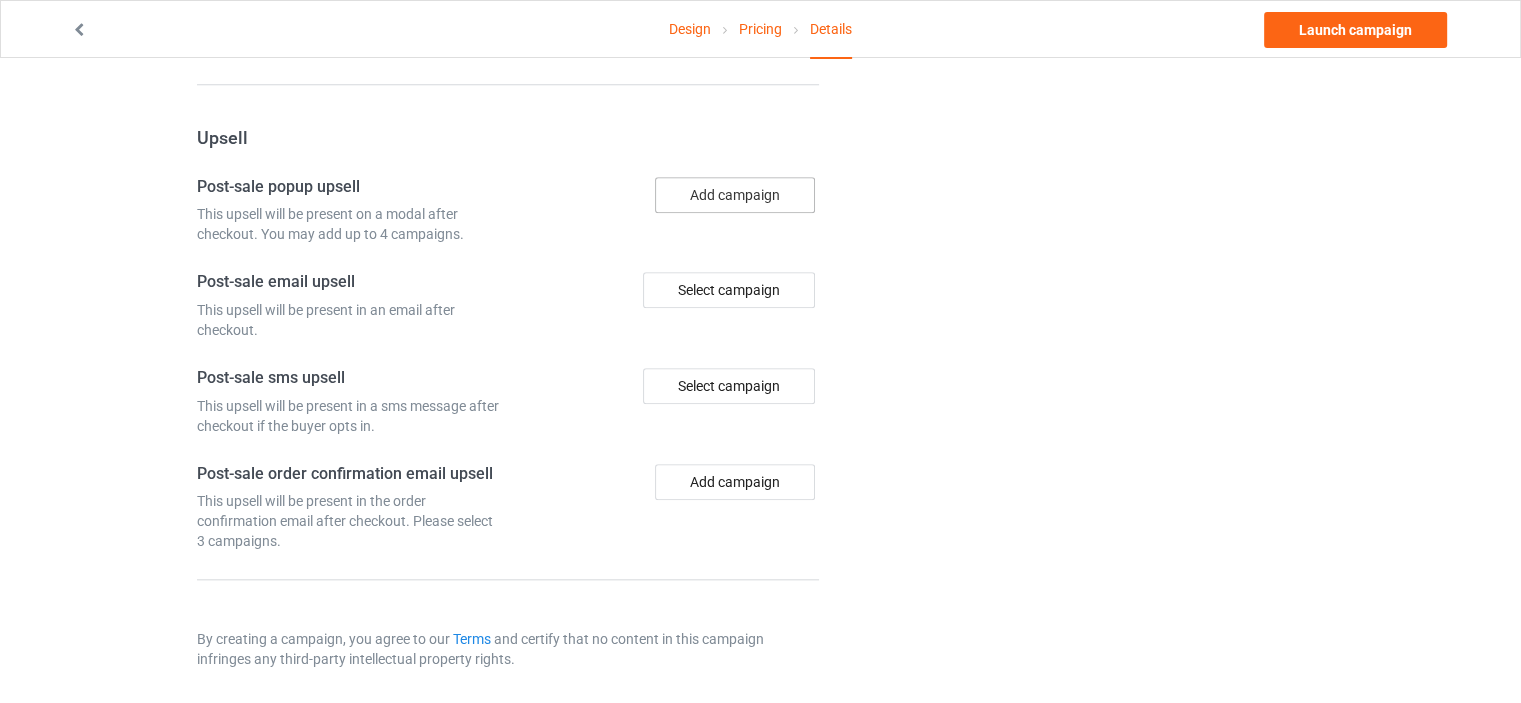 click on "Add campaign" at bounding box center (735, 195) 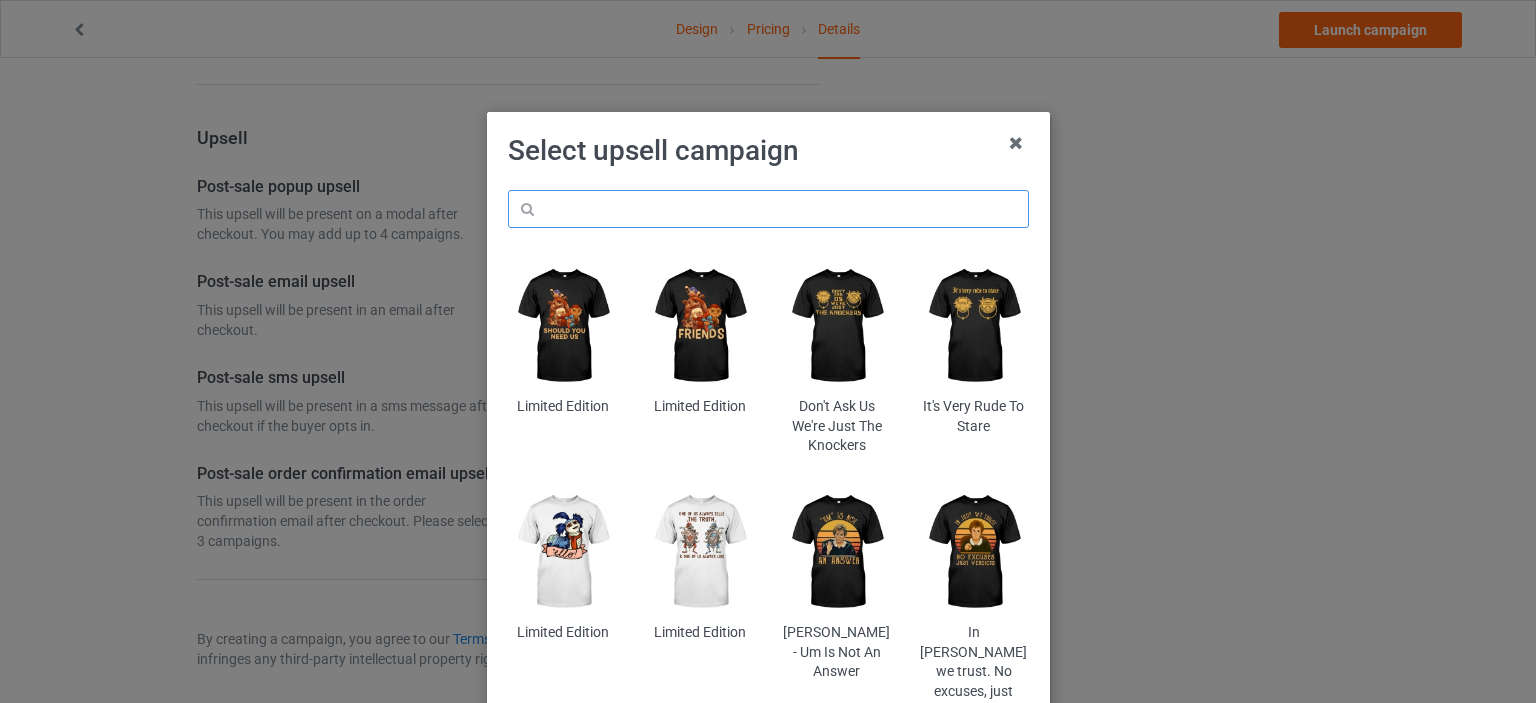 click at bounding box center [768, 209] 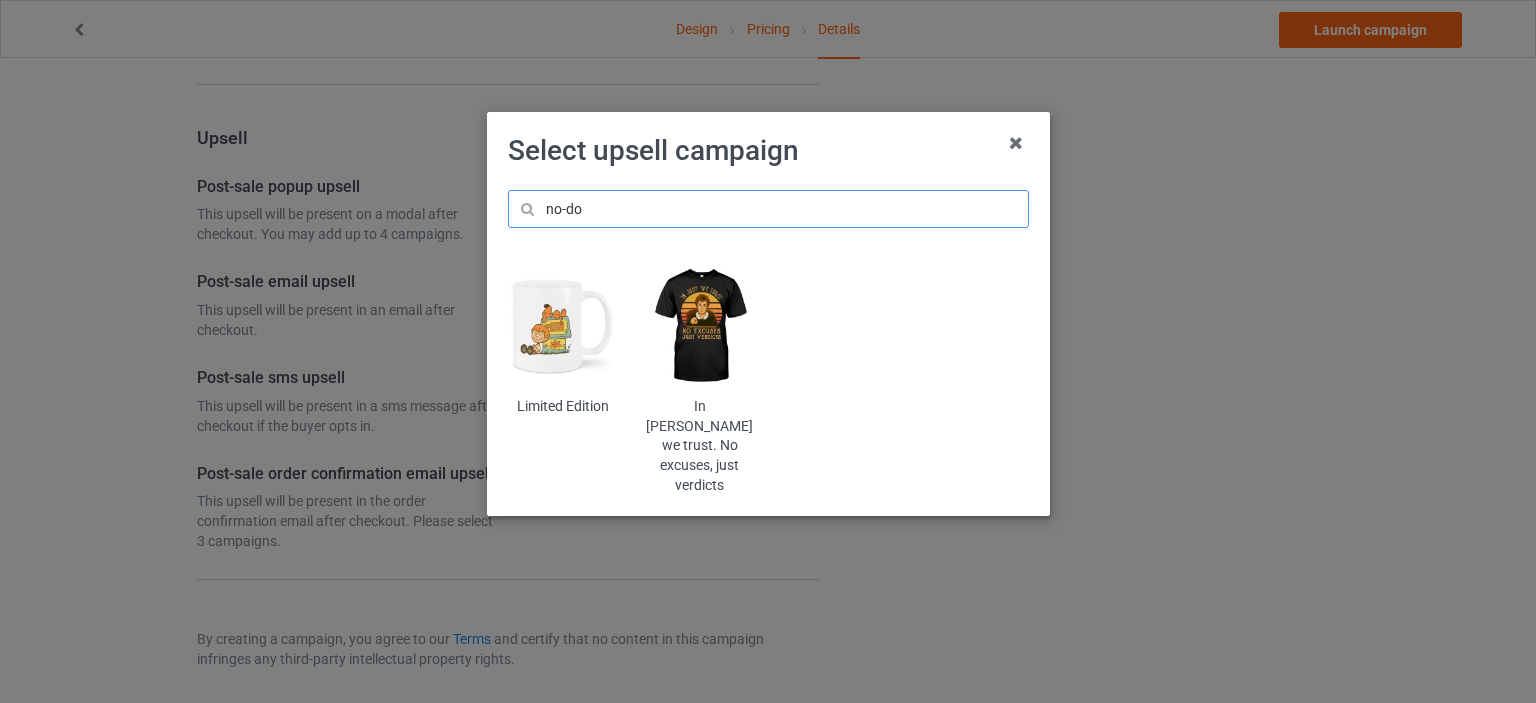 type on "no-do" 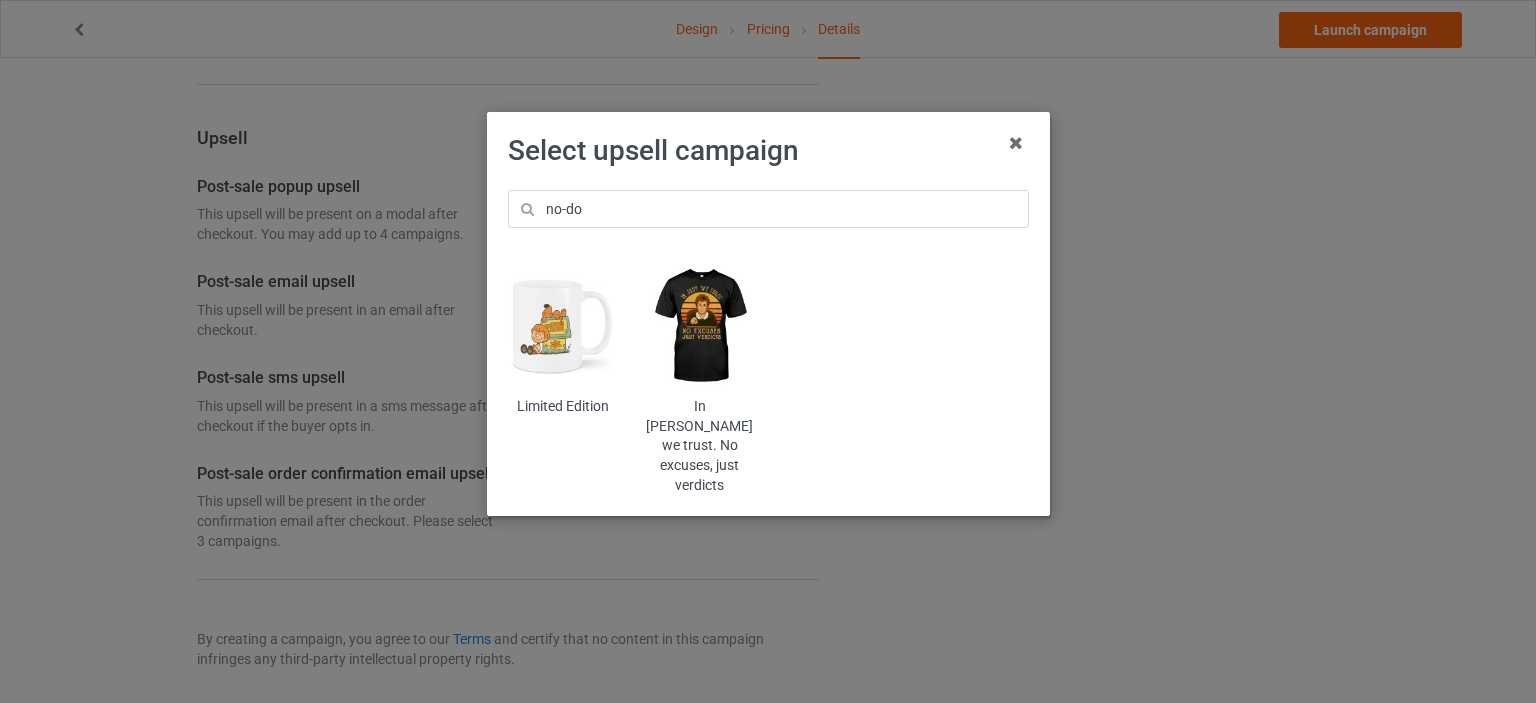 click at bounding box center (562, 326) 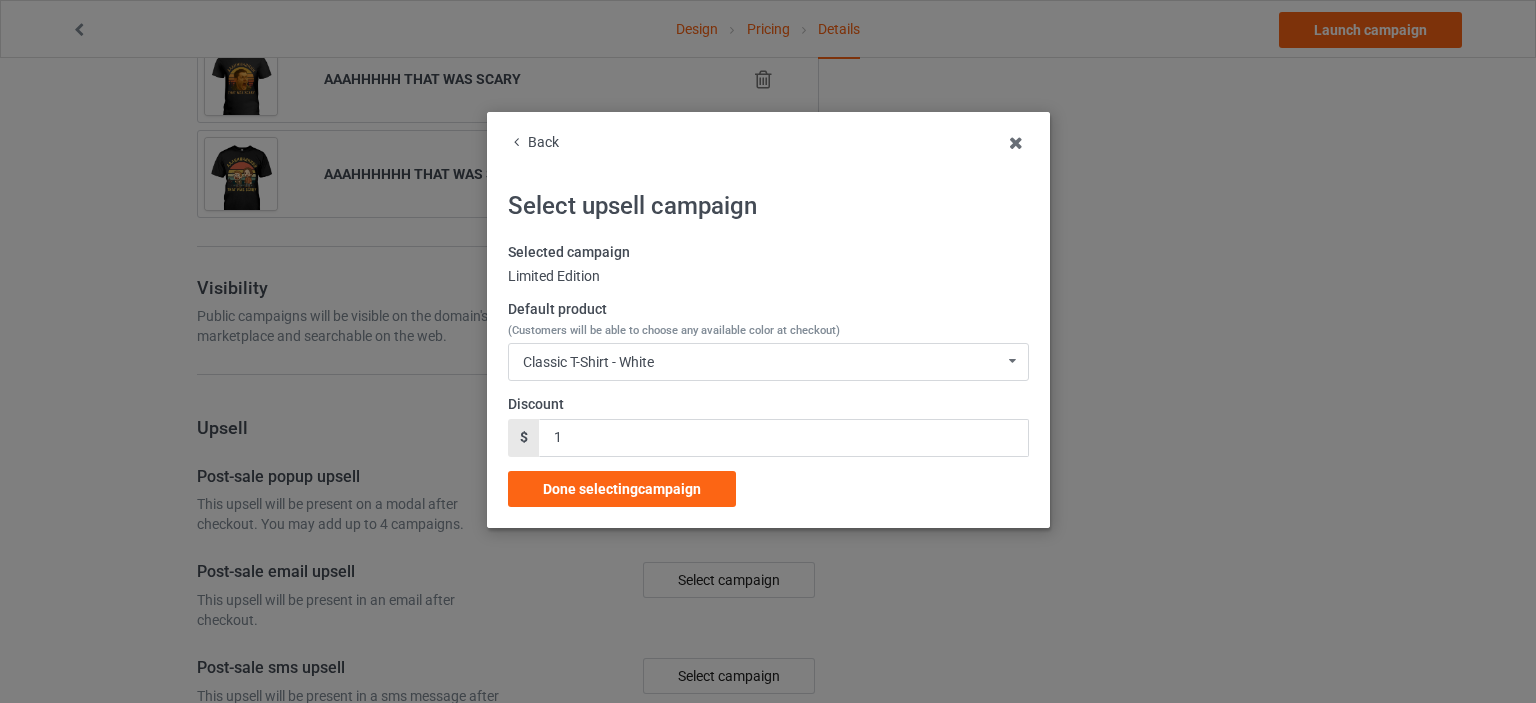 scroll, scrollTop: 1953, scrollLeft: 0, axis: vertical 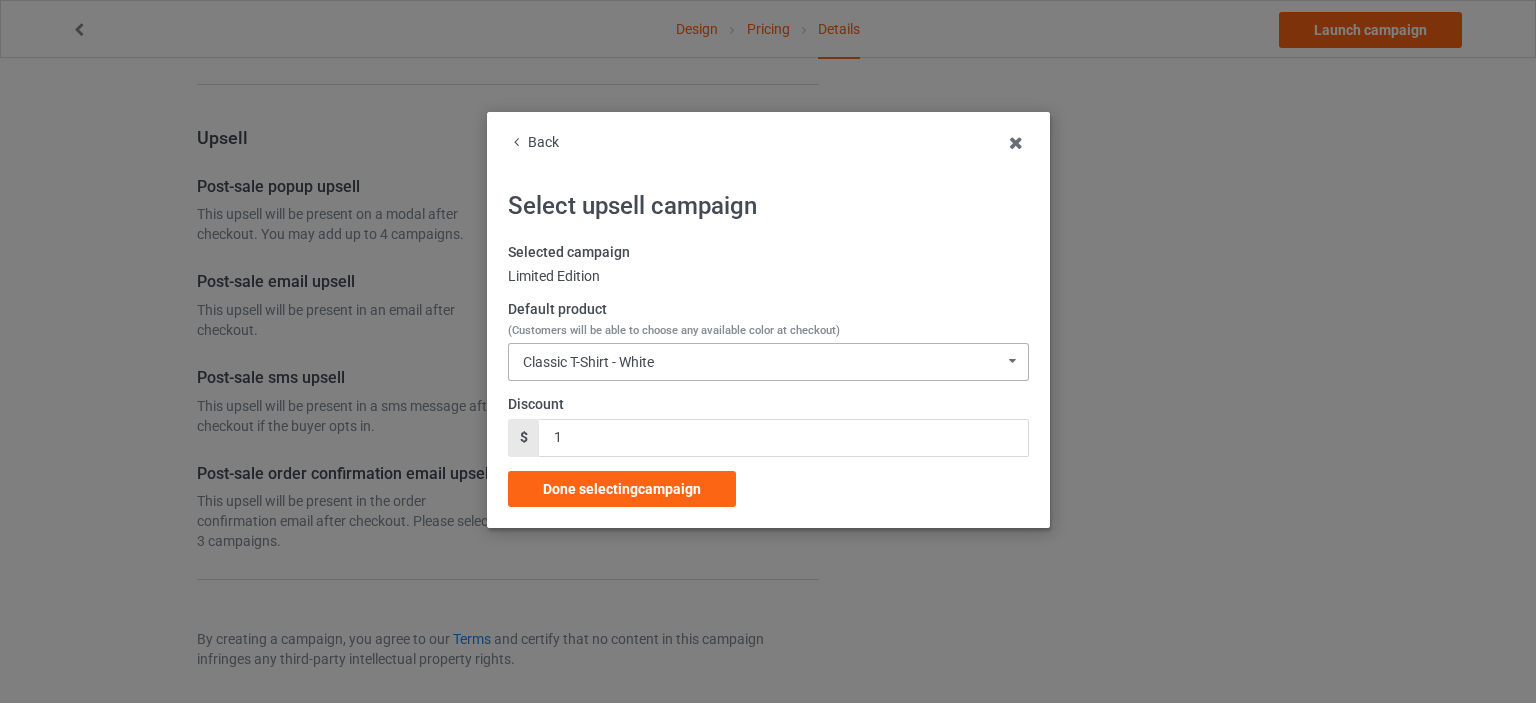click on "Classic T-Shirt - White" at bounding box center (588, 362) 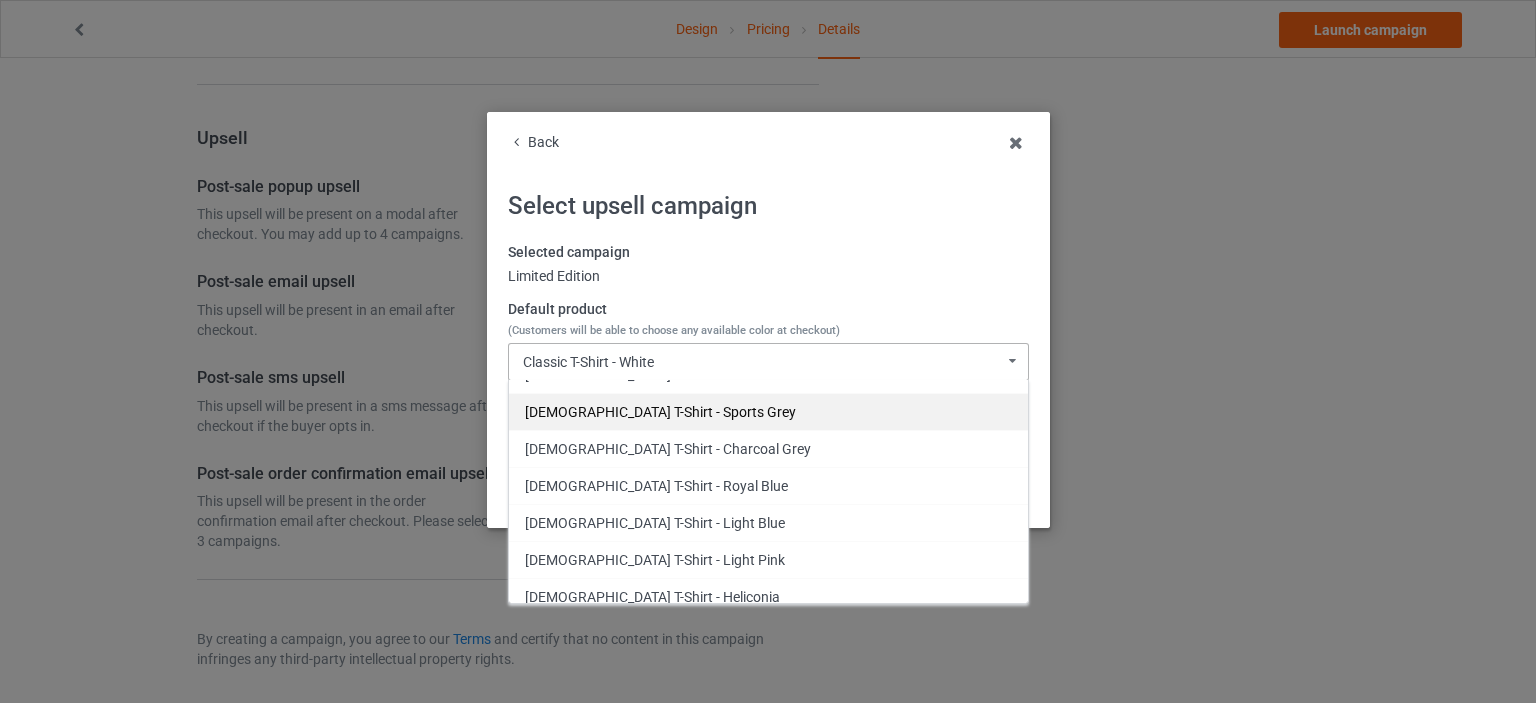 scroll, scrollTop: 1700, scrollLeft: 0, axis: vertical 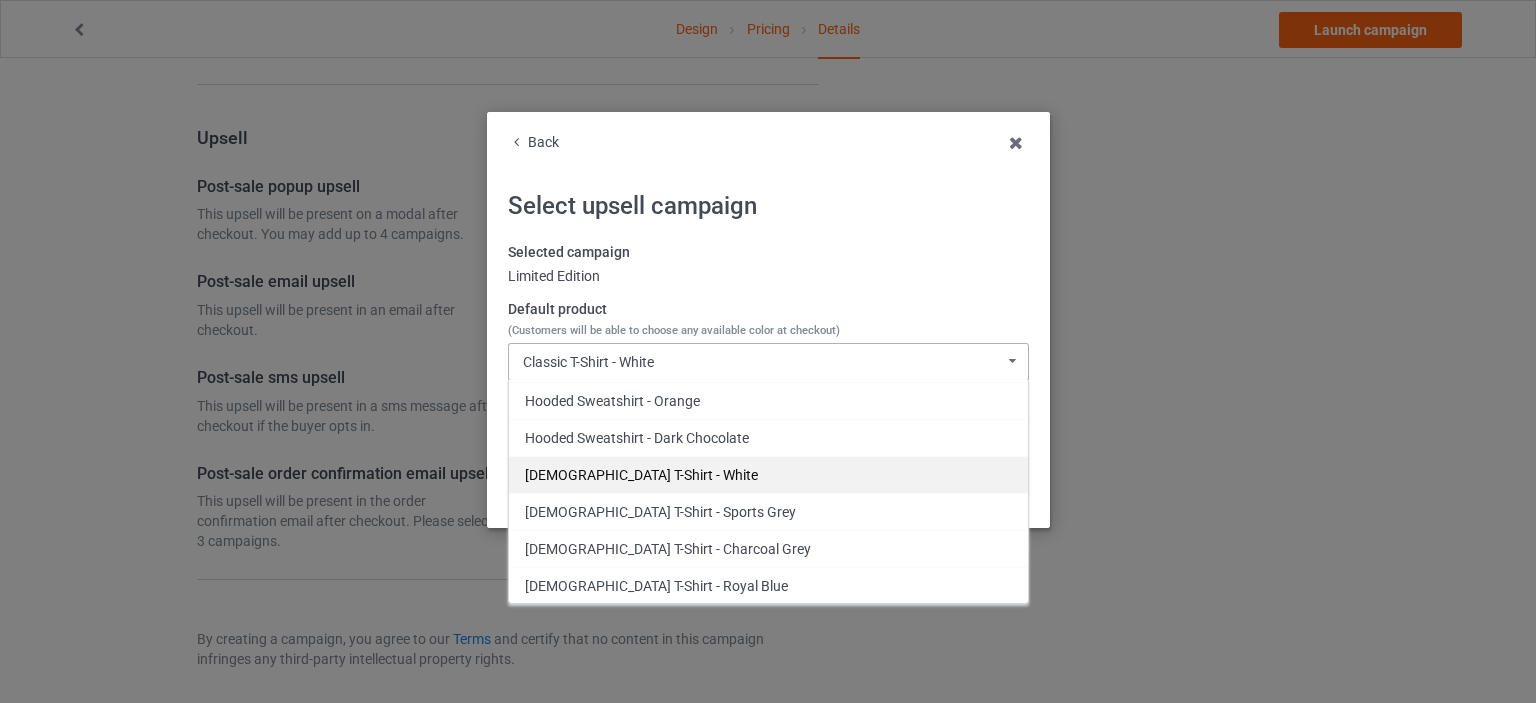 click on "[DEMOGRAPHIC_DATA] T-Shirt - White" at bounding box center [768, 474] 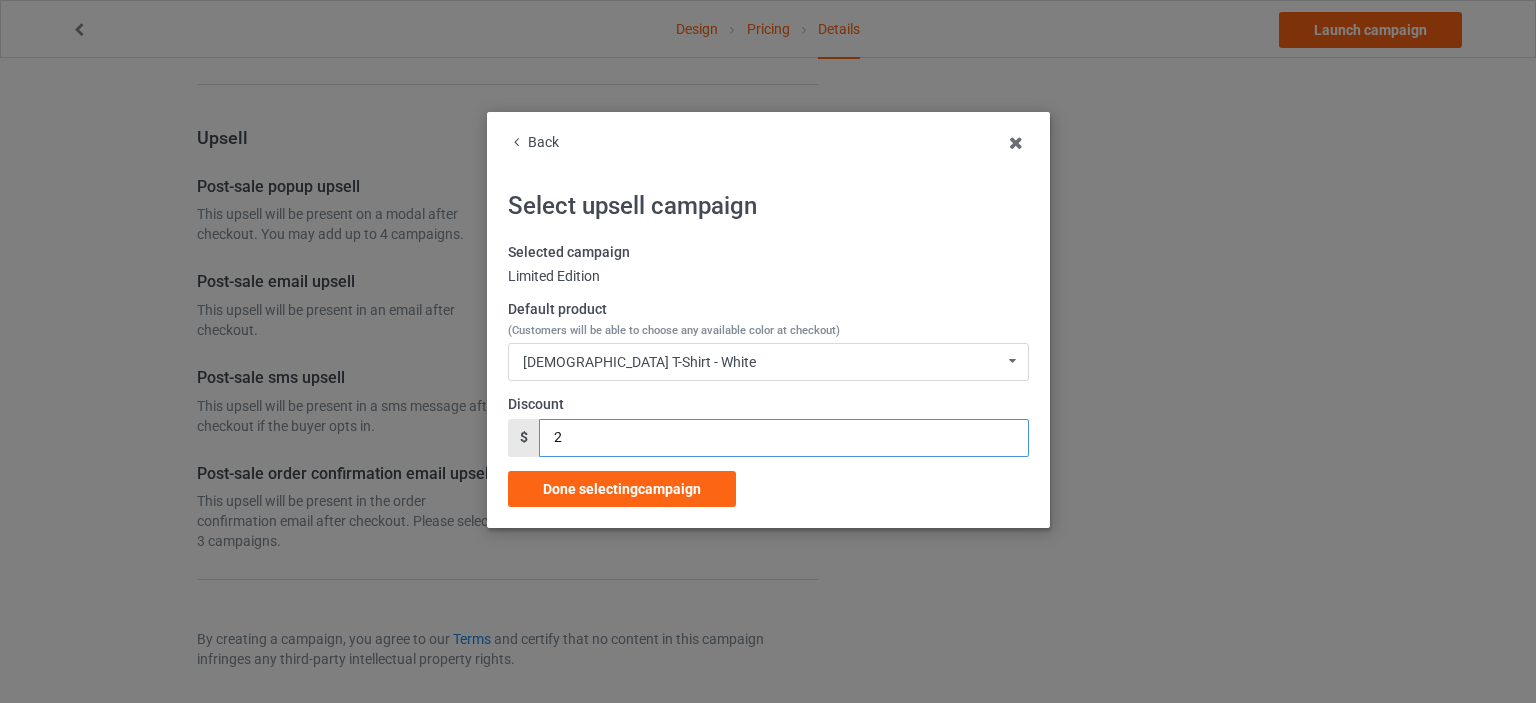 click on "2" at bounding box center (783, 438) 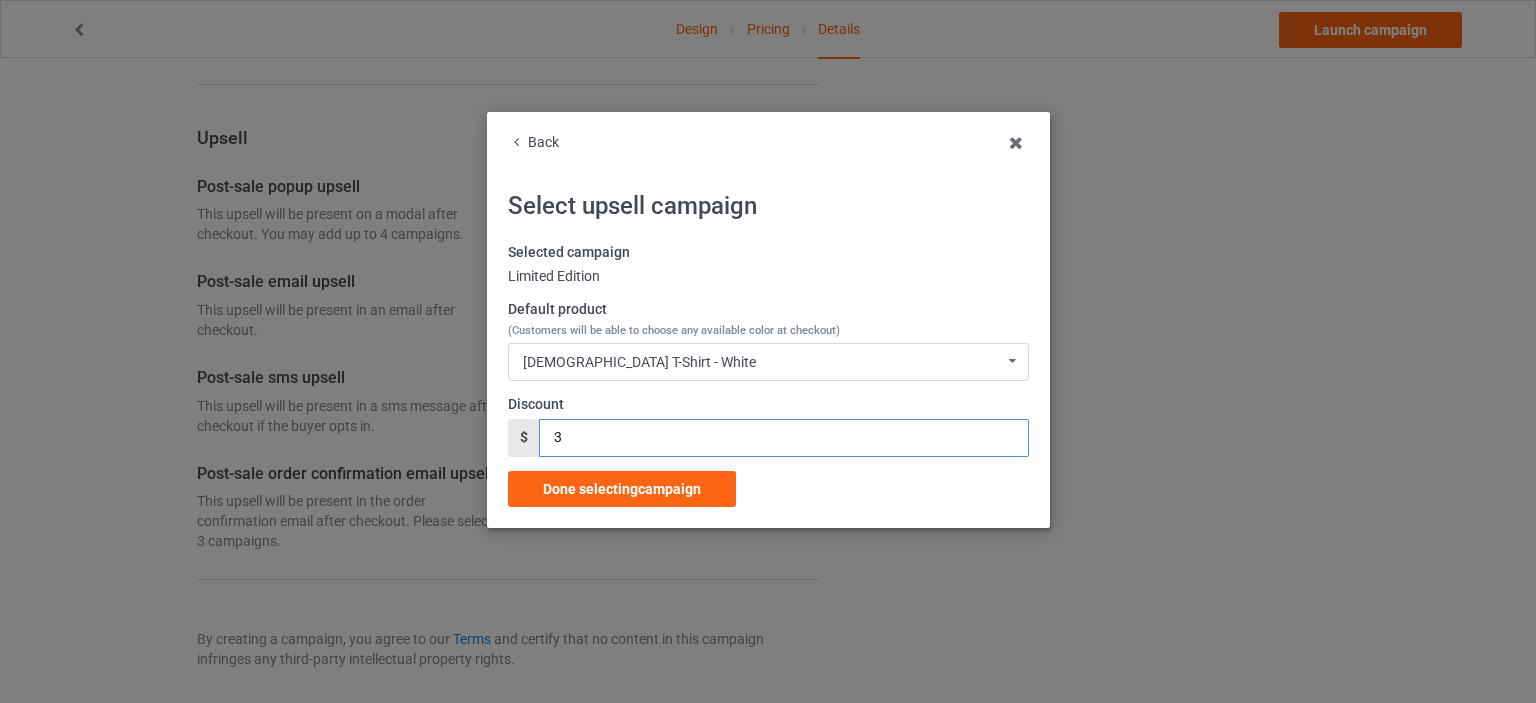 click on "3" at bounding box center [783, 438] 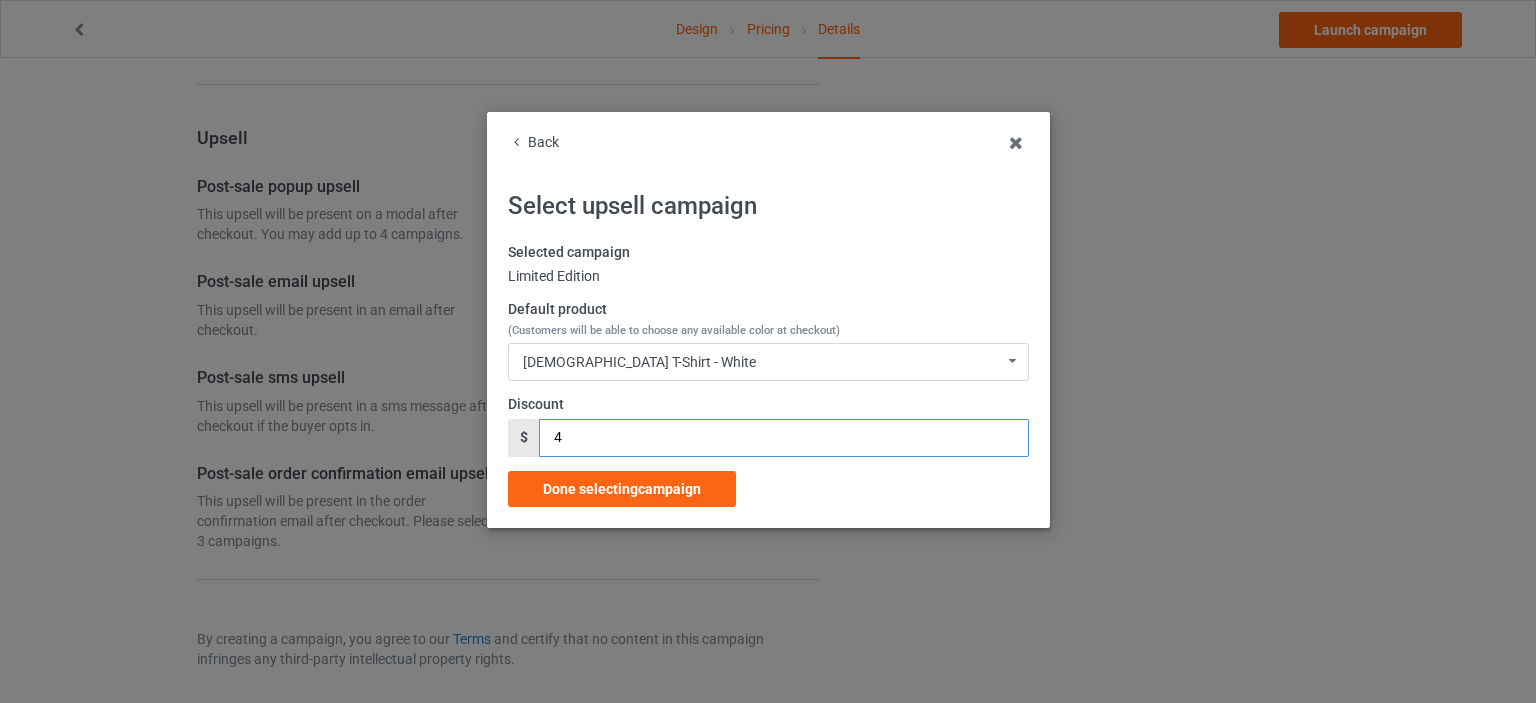 click on "4" at bounding box center [783, 438] 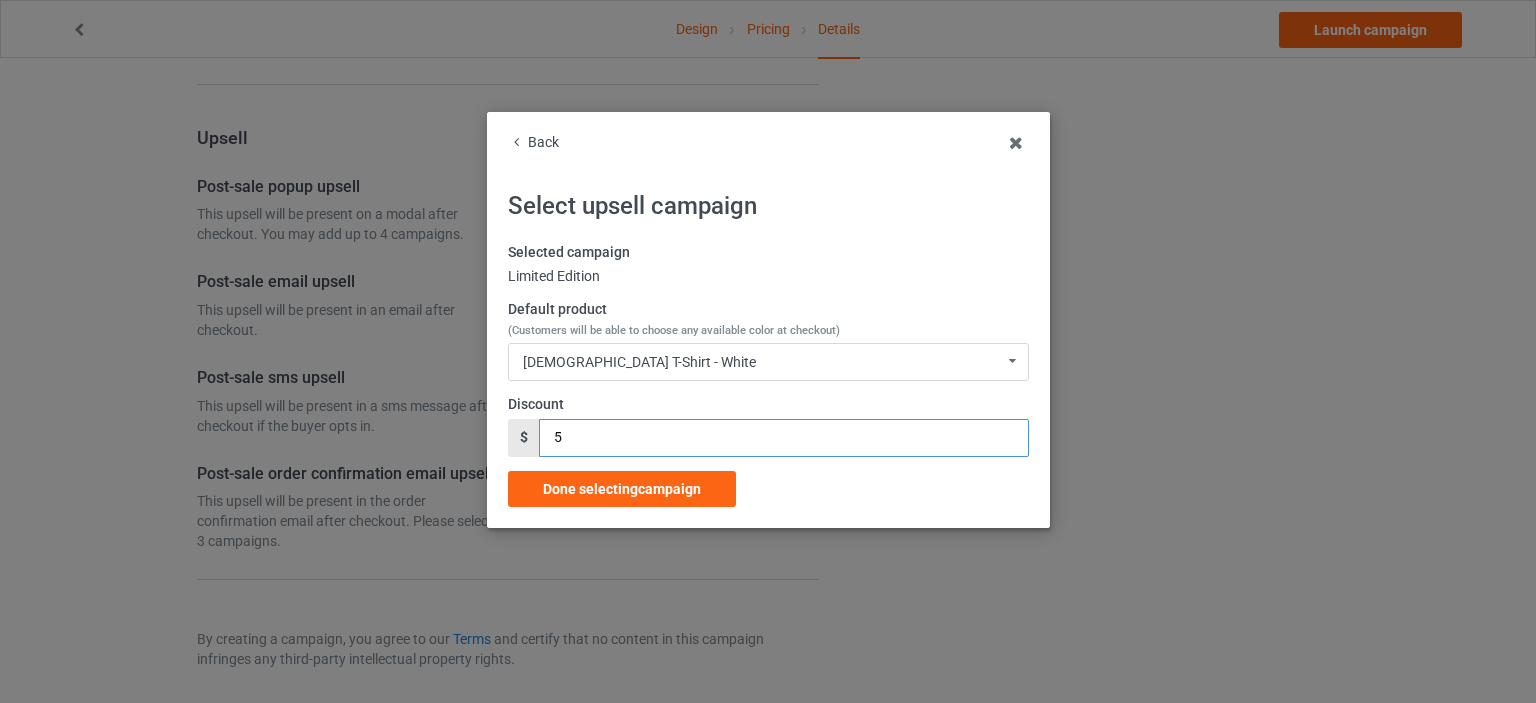 click on "5" at bounding box center [783, 438] 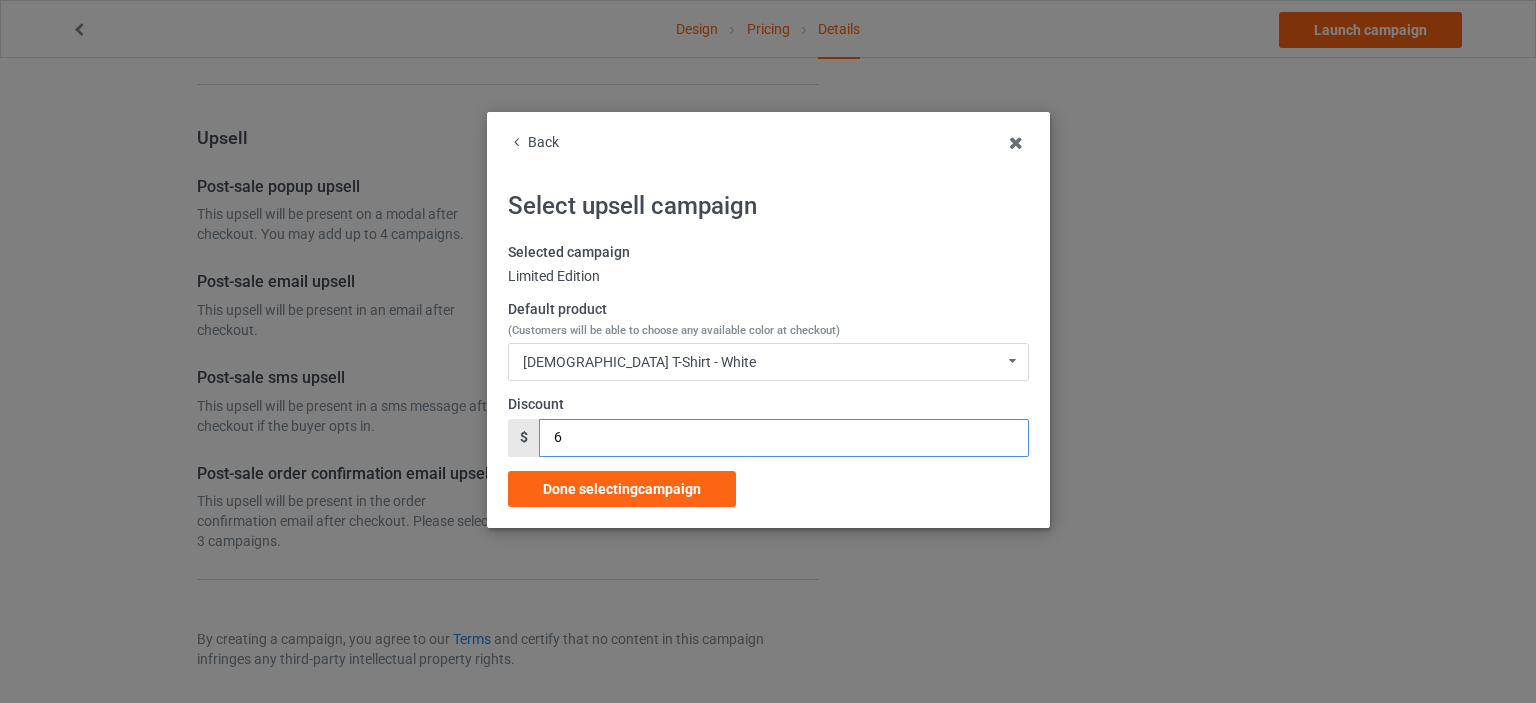 click on "6" at bounding box center (783, 438) 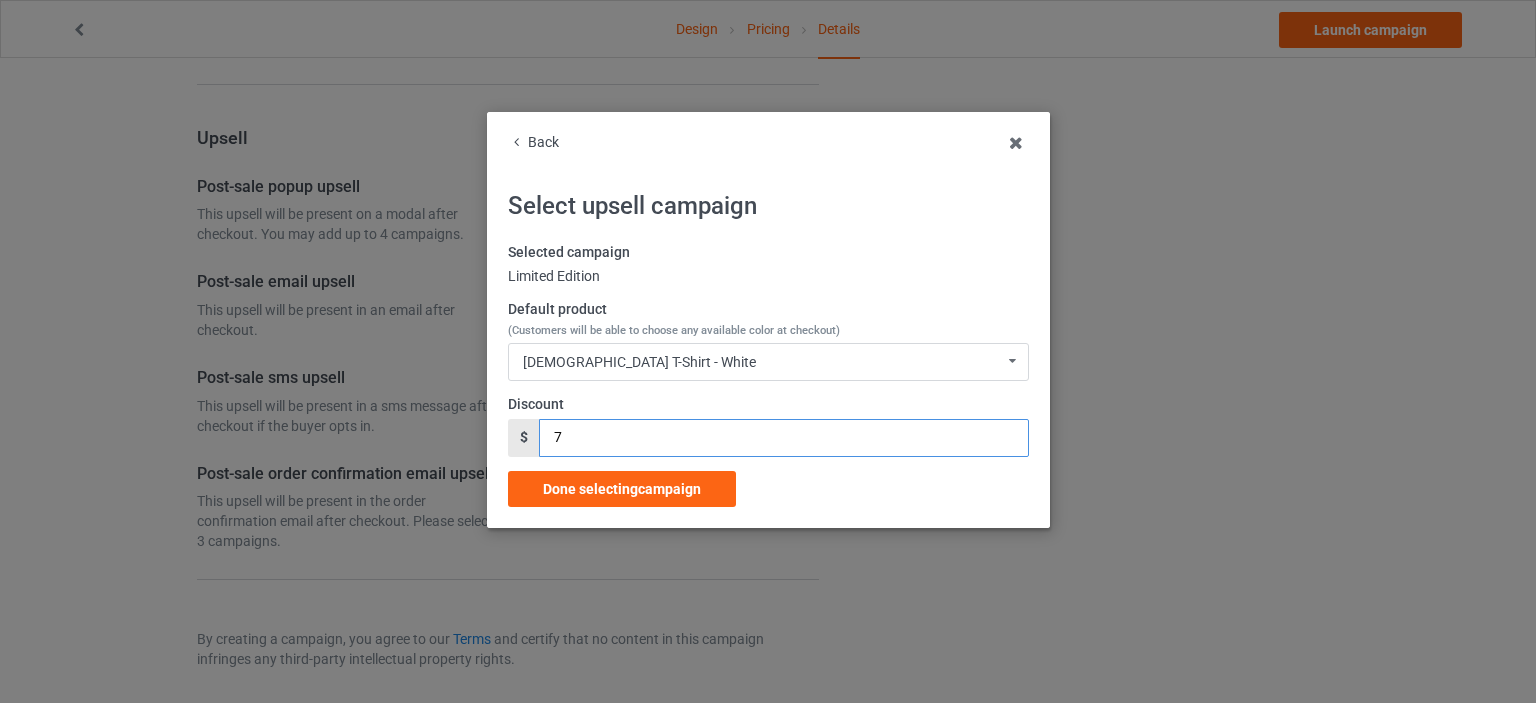 click on "7" at bounding box center [783, 438] 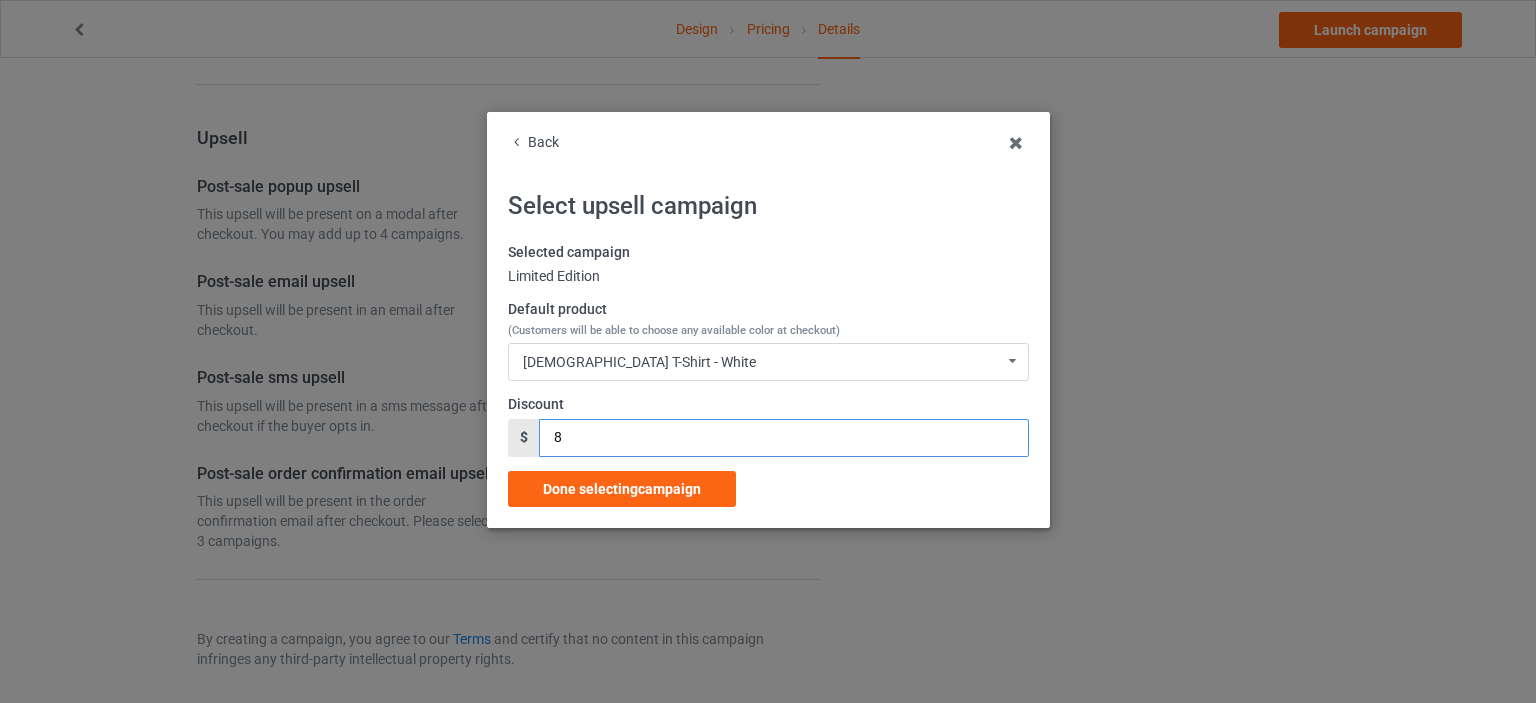 type on "8" 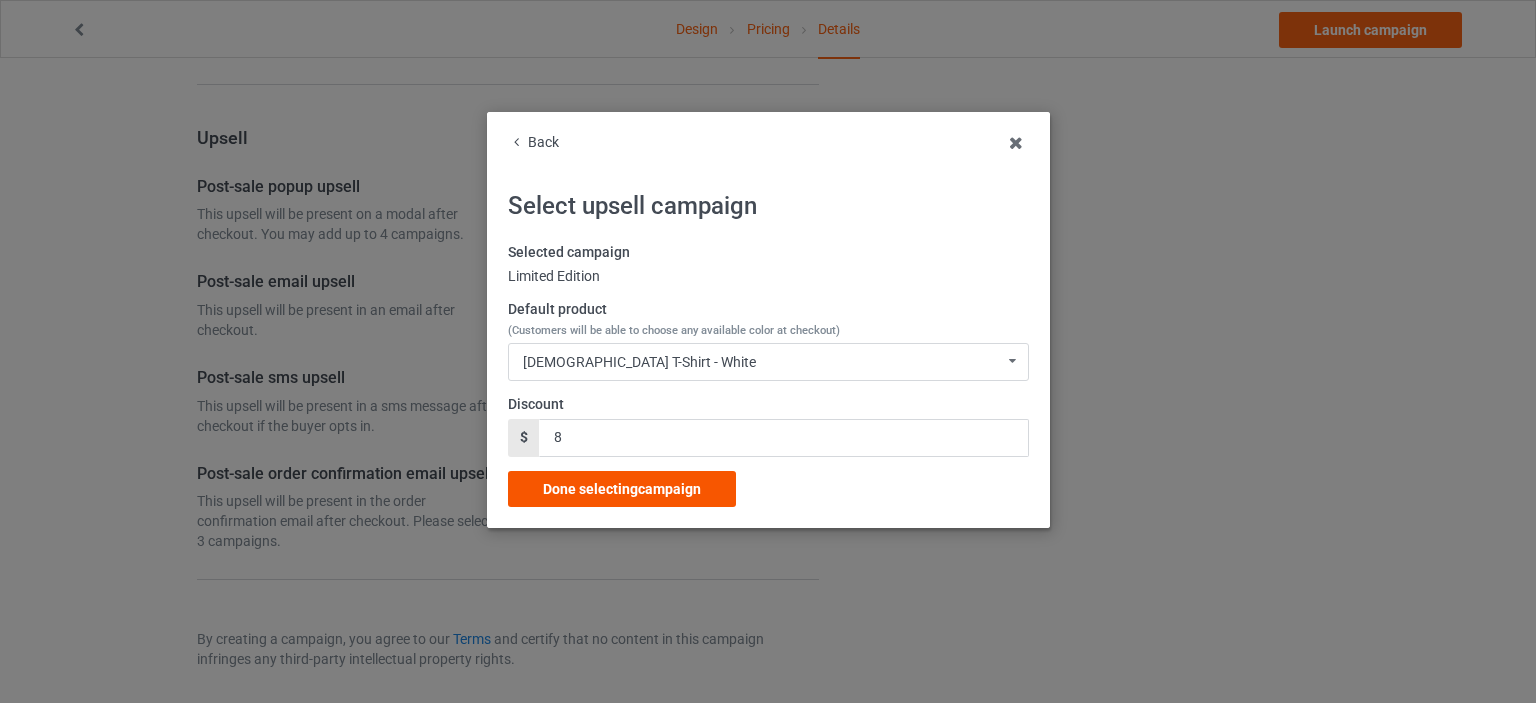 click on "Done selecting  campaign" at bounding box center [622, 489] 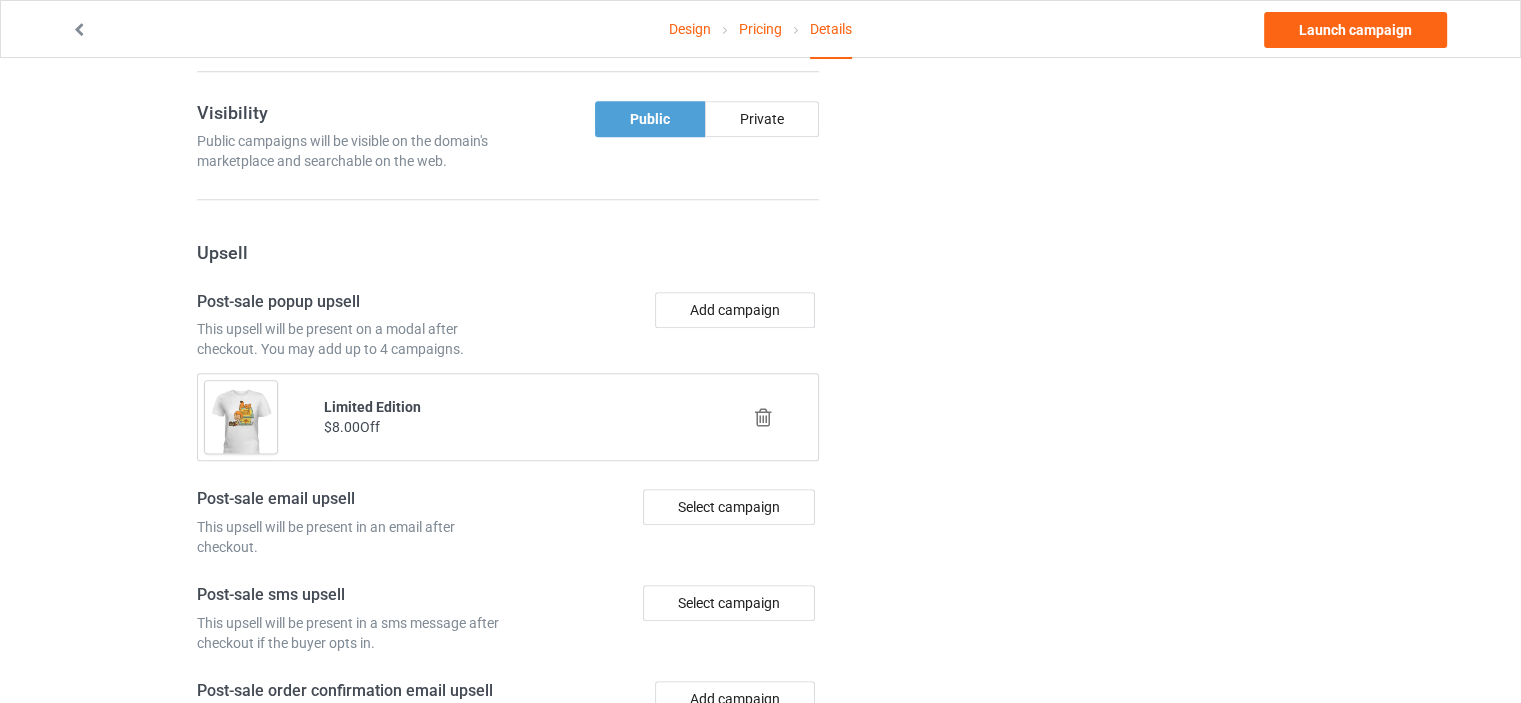 scroll, scrollTop: 1867, scrollLeft: 0, axis: vertical 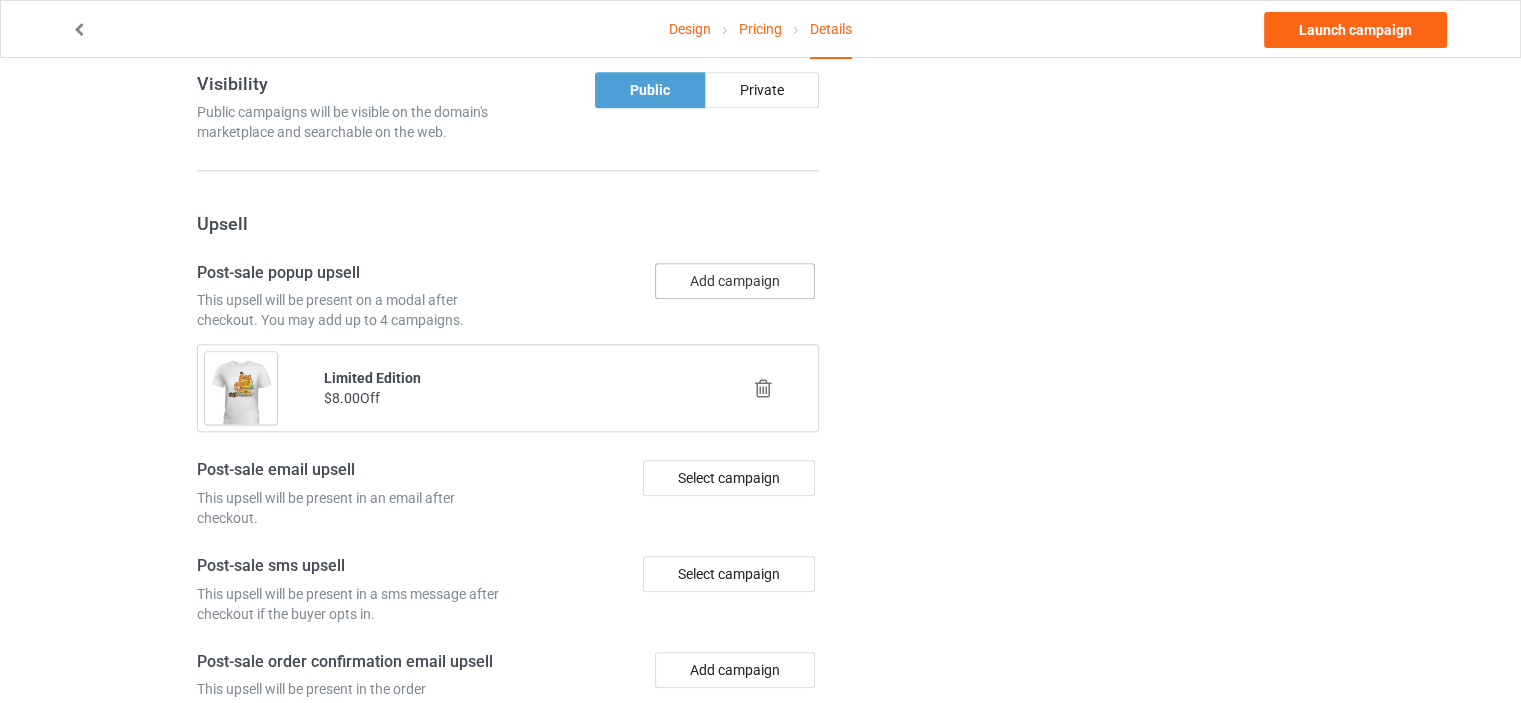 click on "Add campaign" at bounding box center (735, 281) 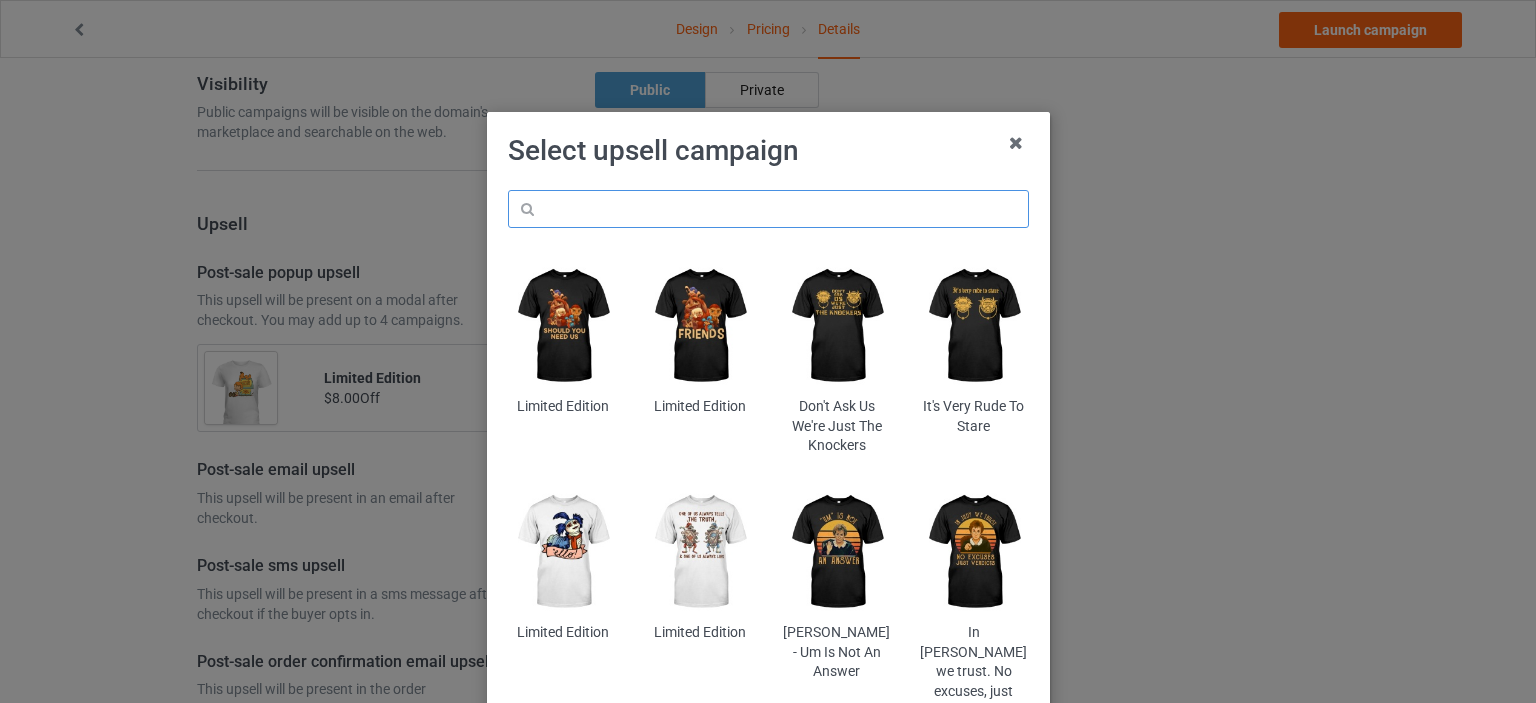 click at bounding box center (768, 209) 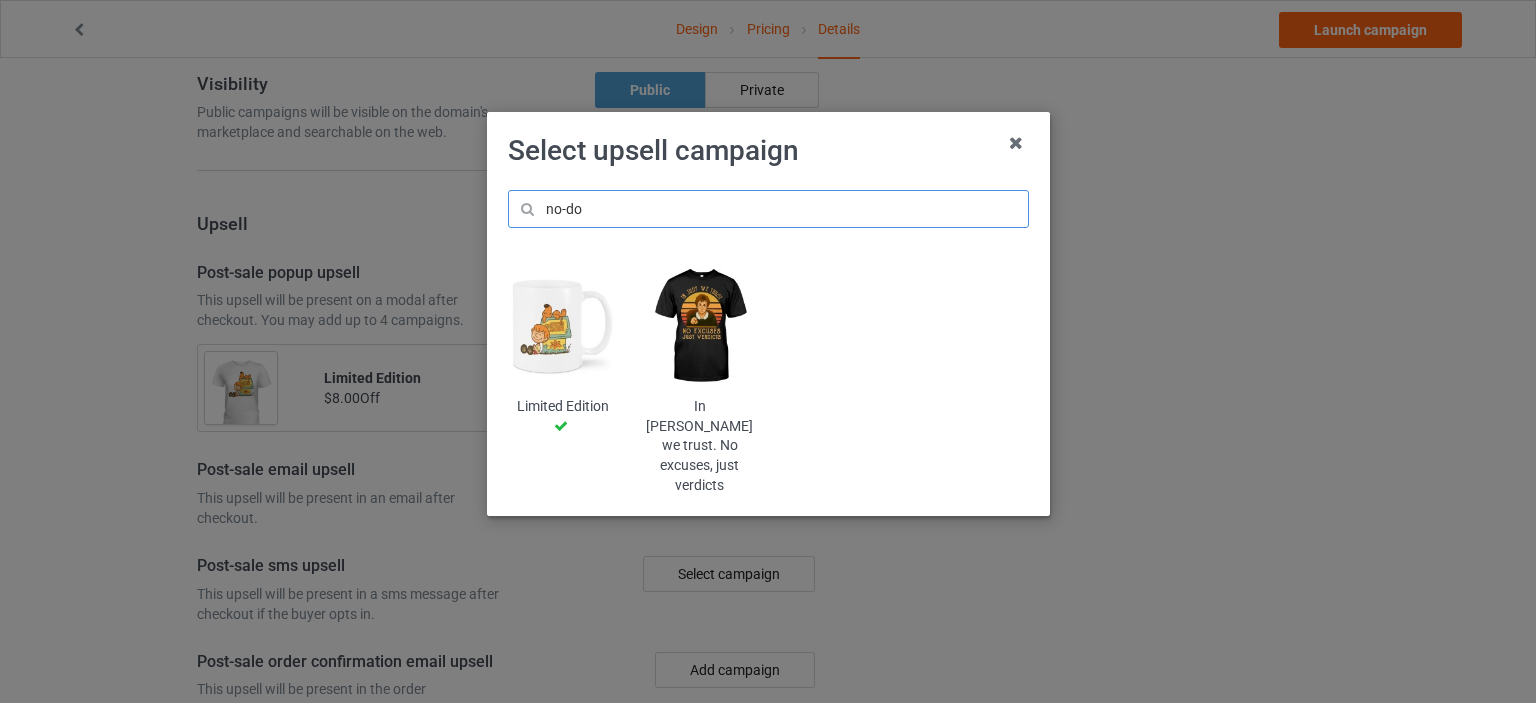 type on "no-do" 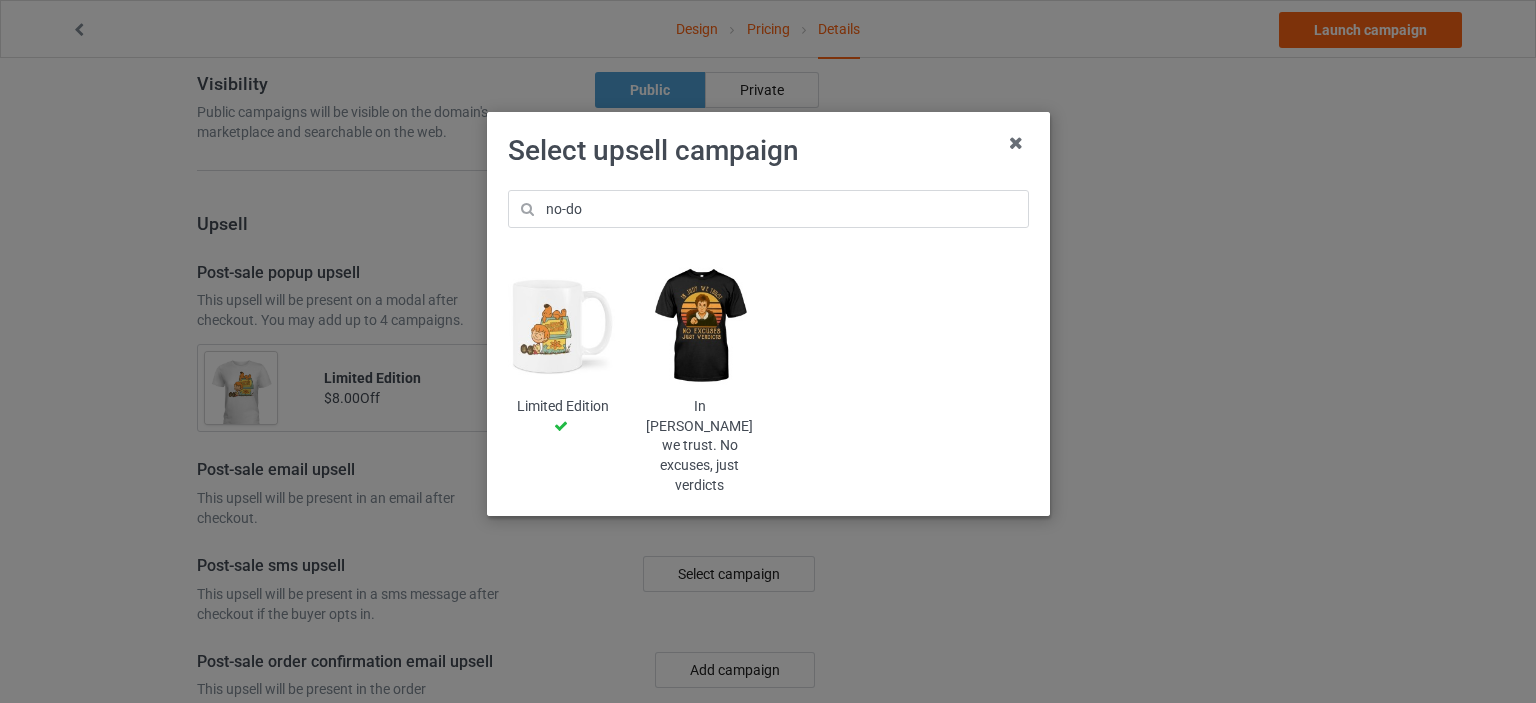 click at bounding box center (562, 326) 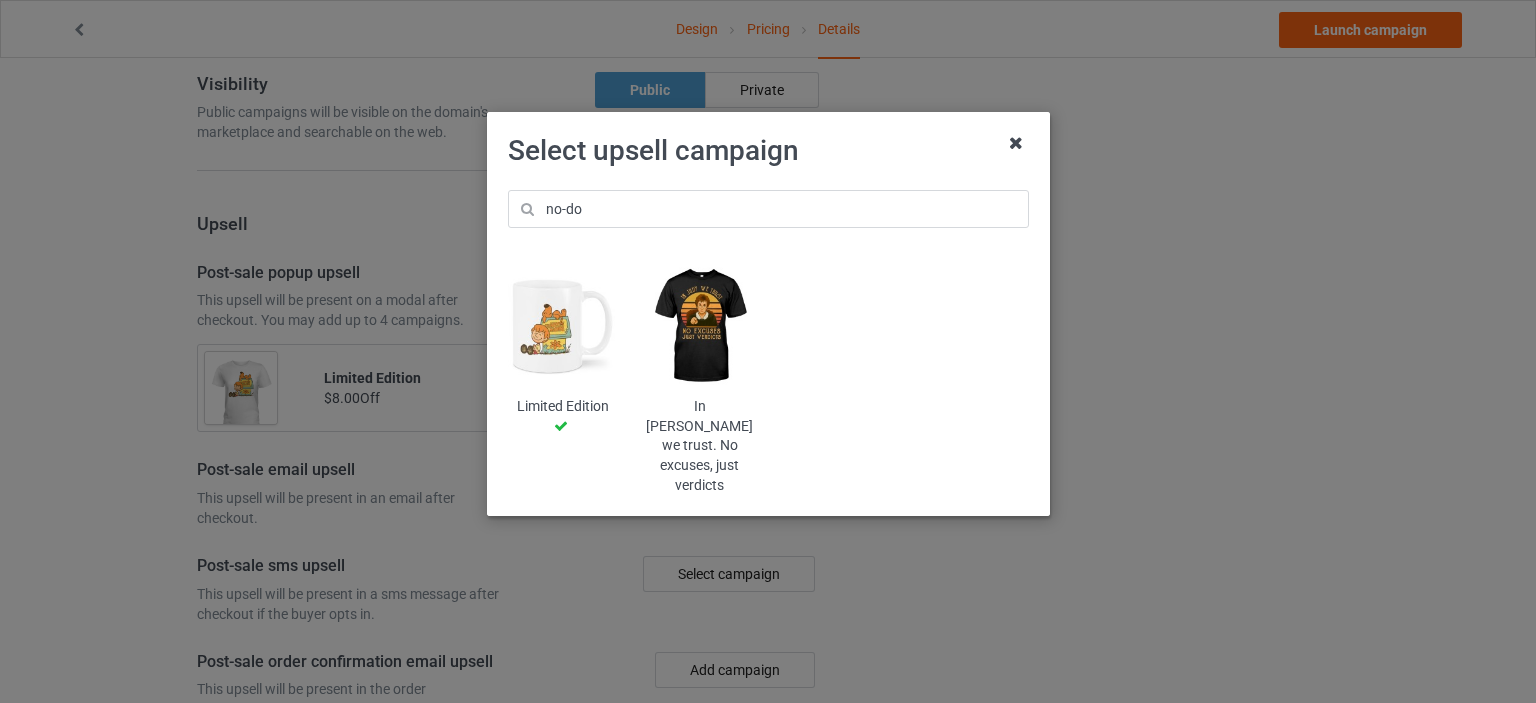 click at bounding box center (1016, 143) 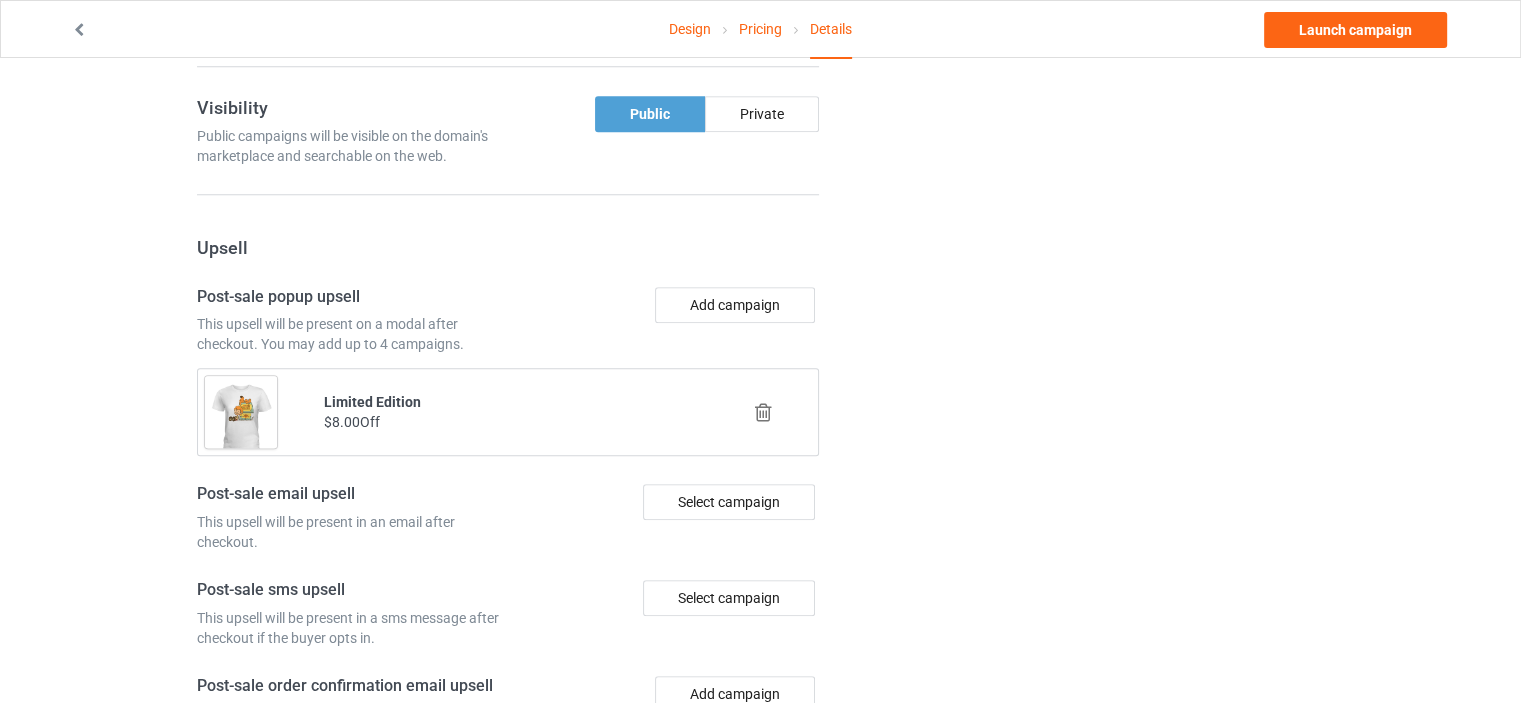 scroll, scrollTop: 1855, scrollLeft: 0, axis: vertical 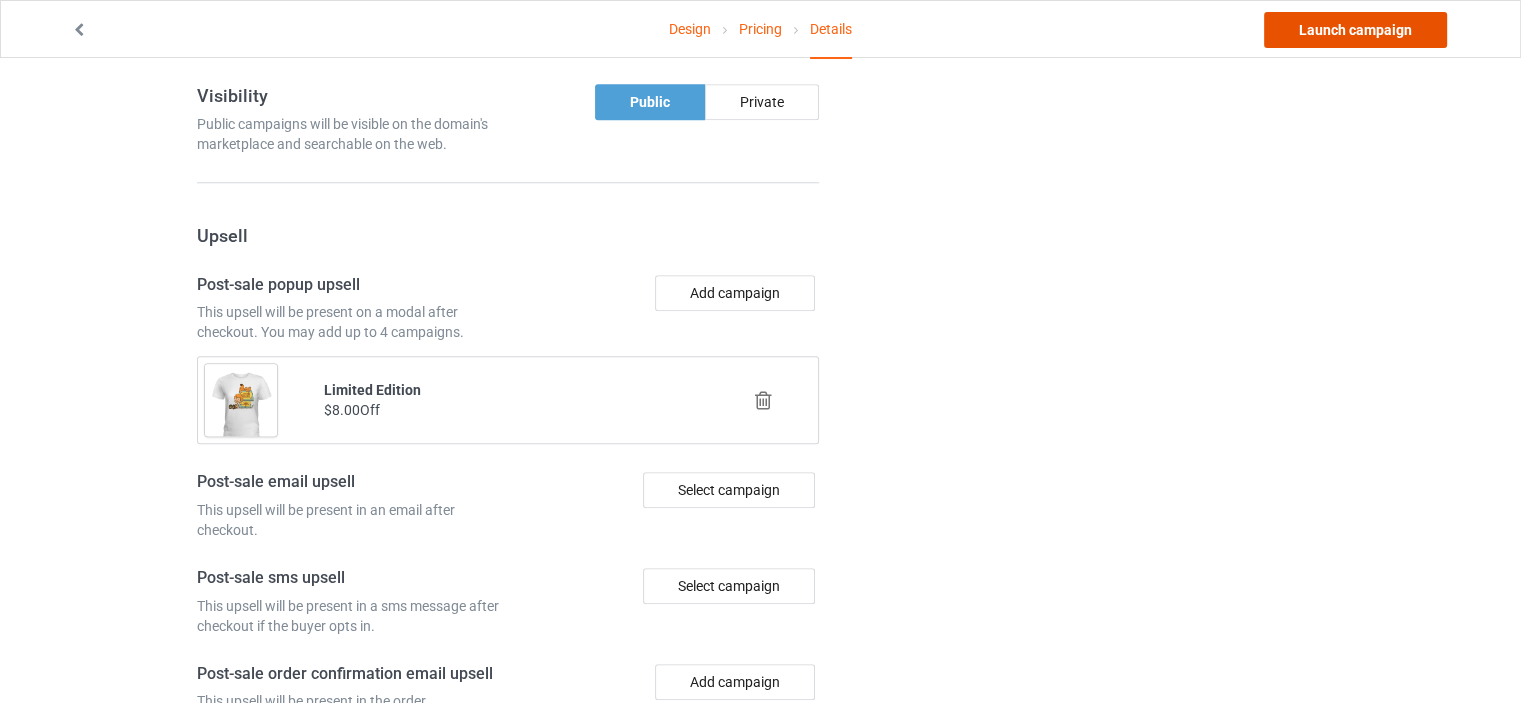 click on "Launch campaign" at bounding box center [1355, 30] 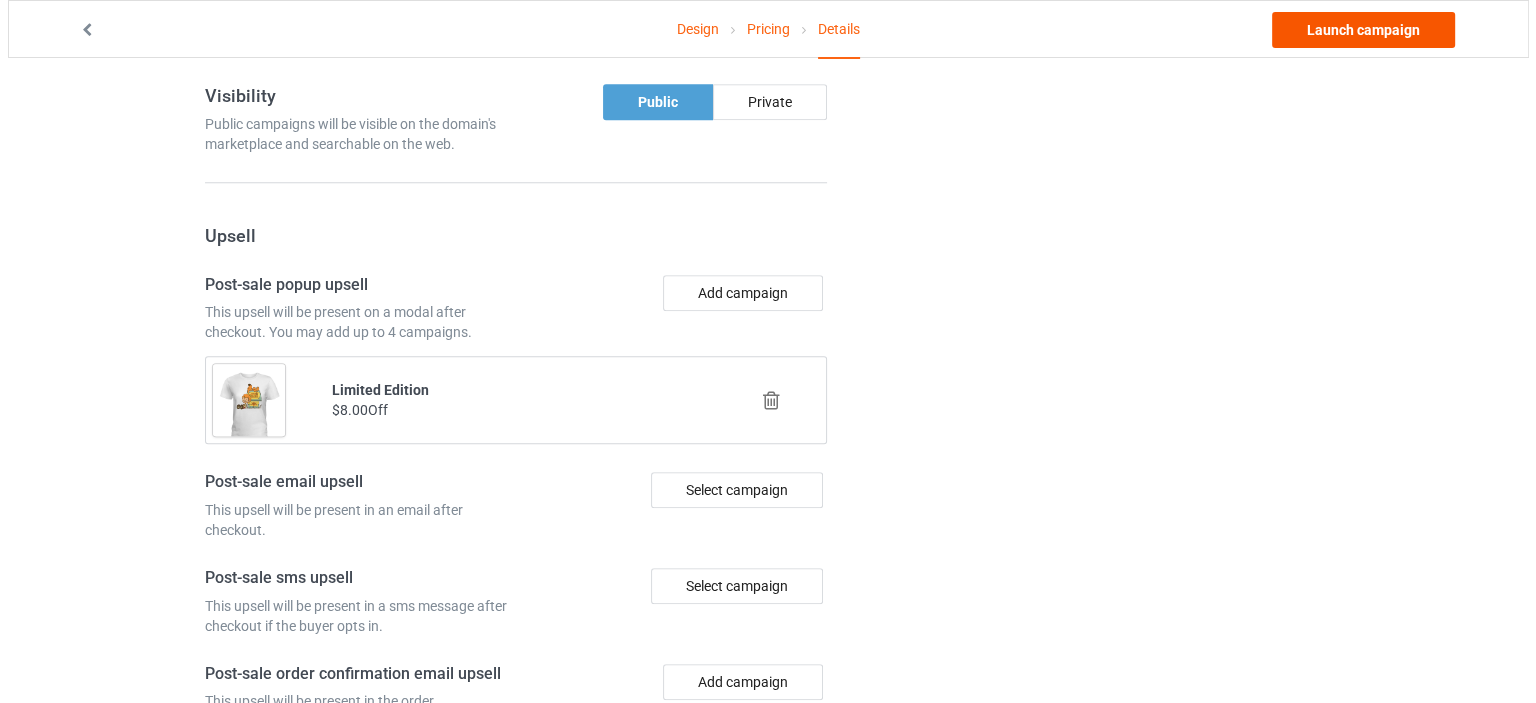 scroll, scrollTop: 0, scrollLeft: 0, axis: both 